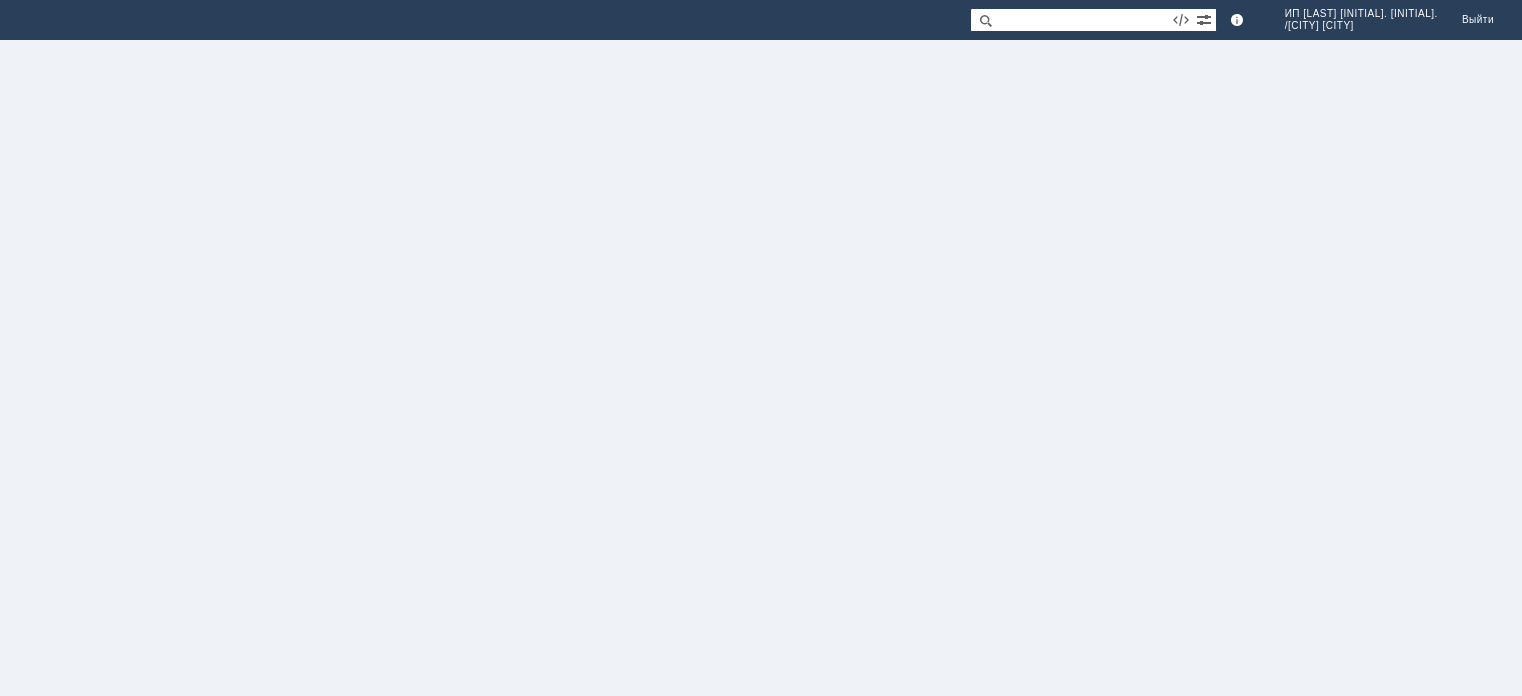 scroll, scrollTop: 0, scrollLeft: 0, axis: both 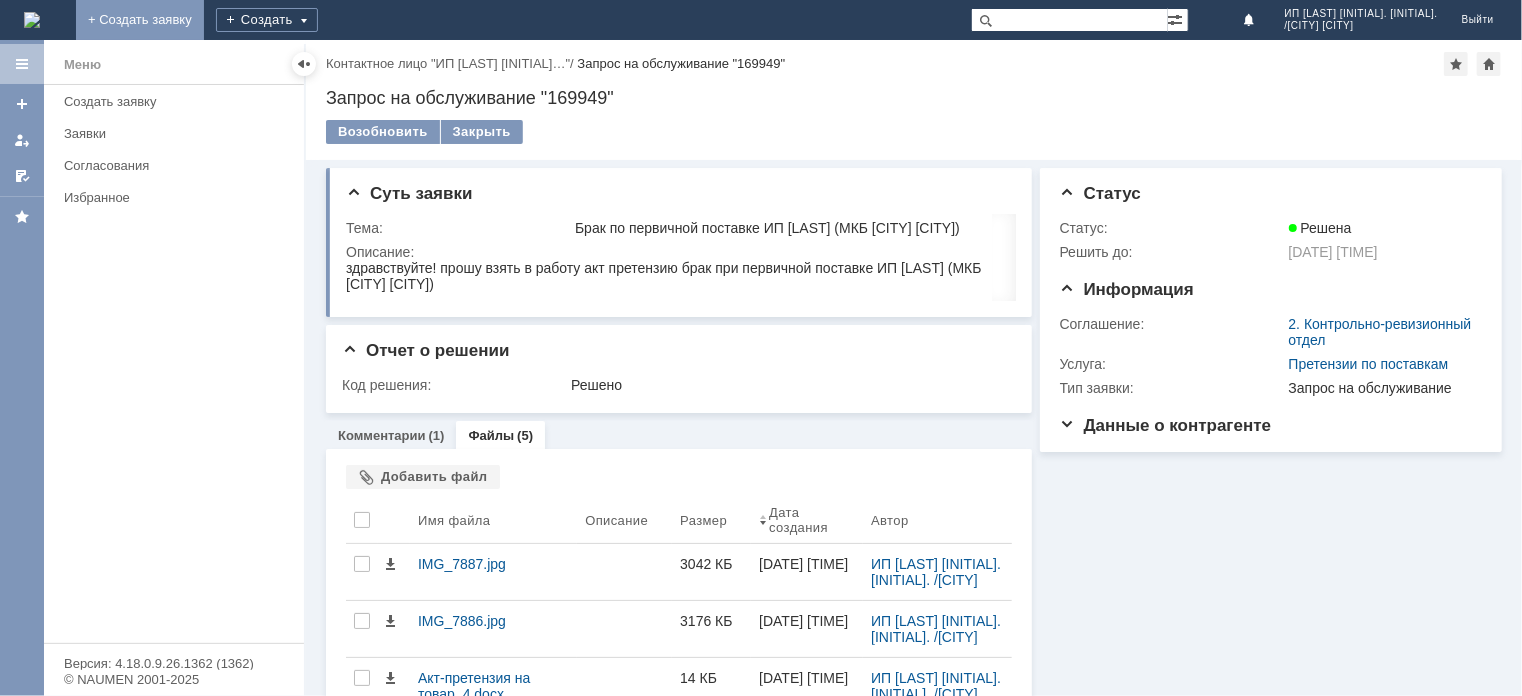 click on "+ Создать заявку" at bounding box center [140, 20] 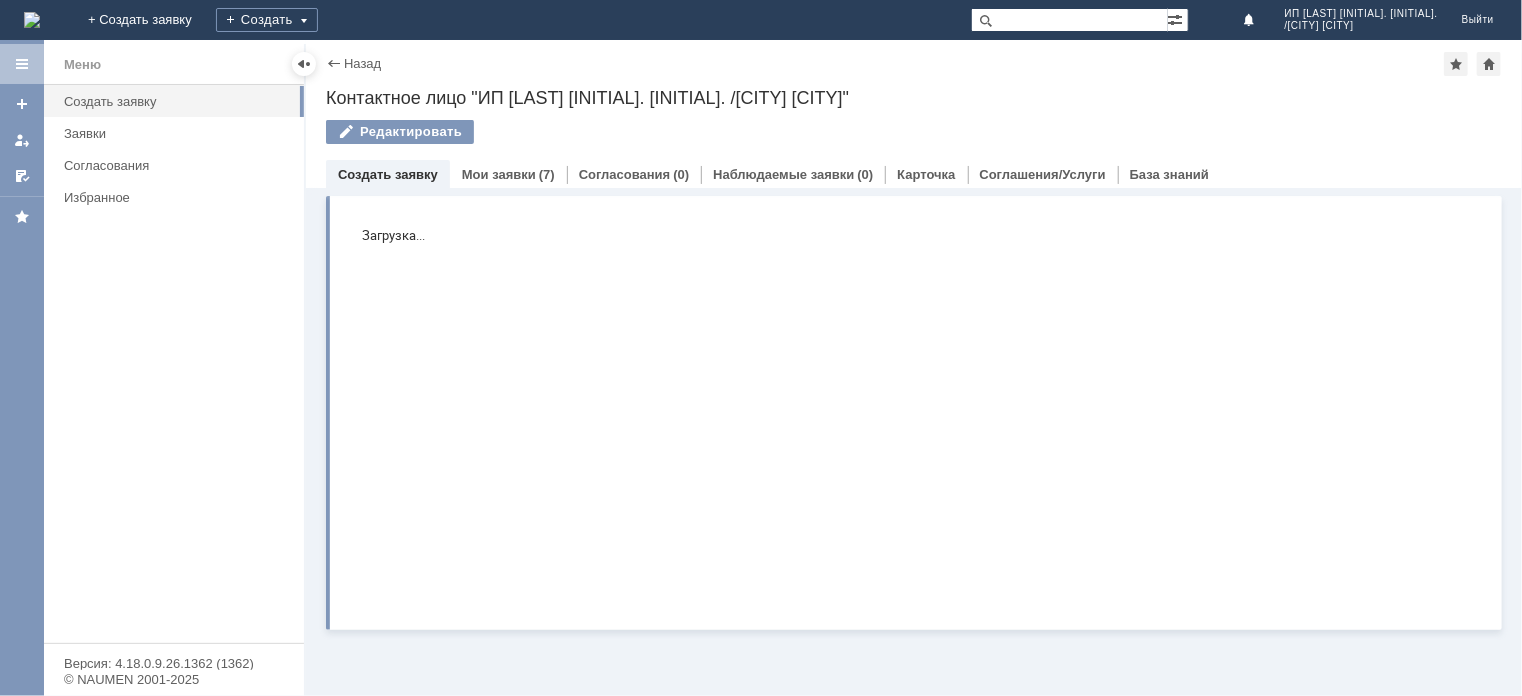 scroll, scrollTop: 0, scrollLeft: 0, axis: both 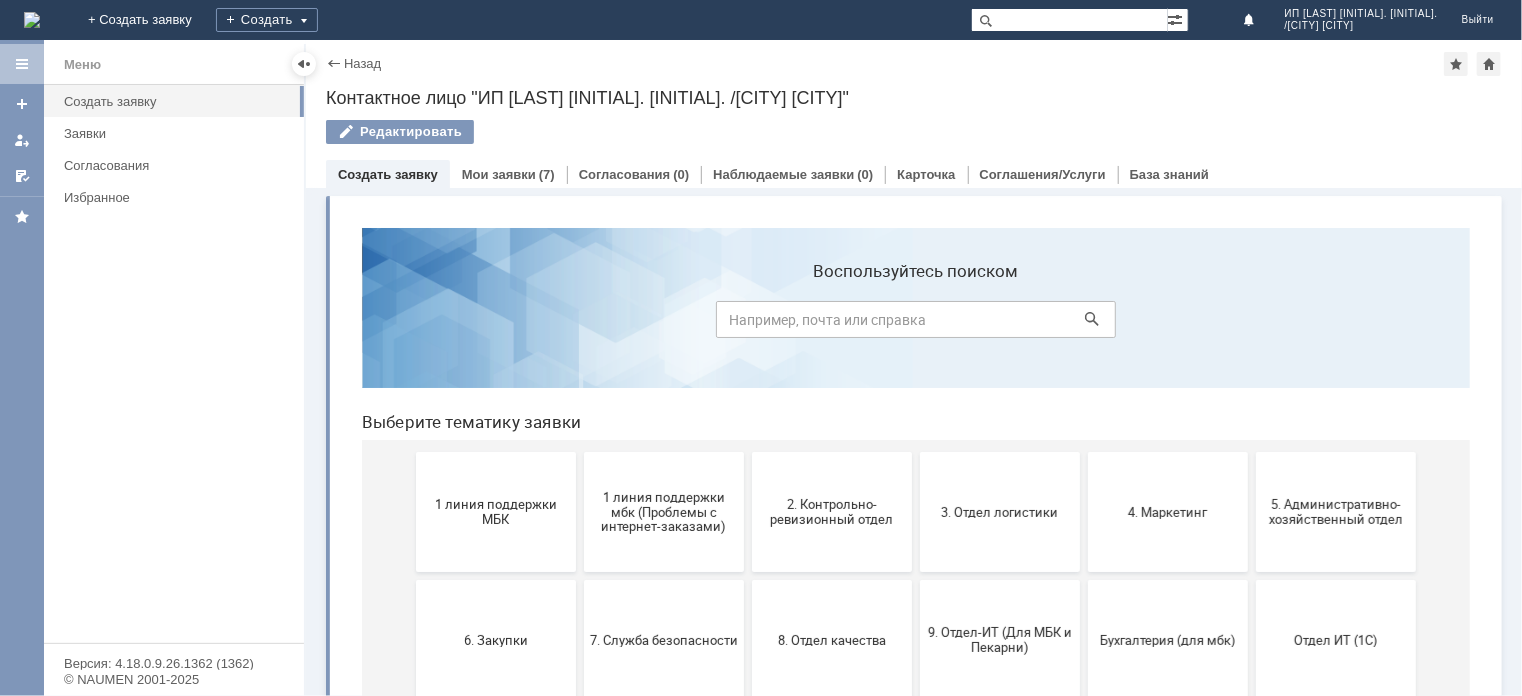 click on "2. Контрольно-ревизионный отдел" at bounding box center [831, 511] 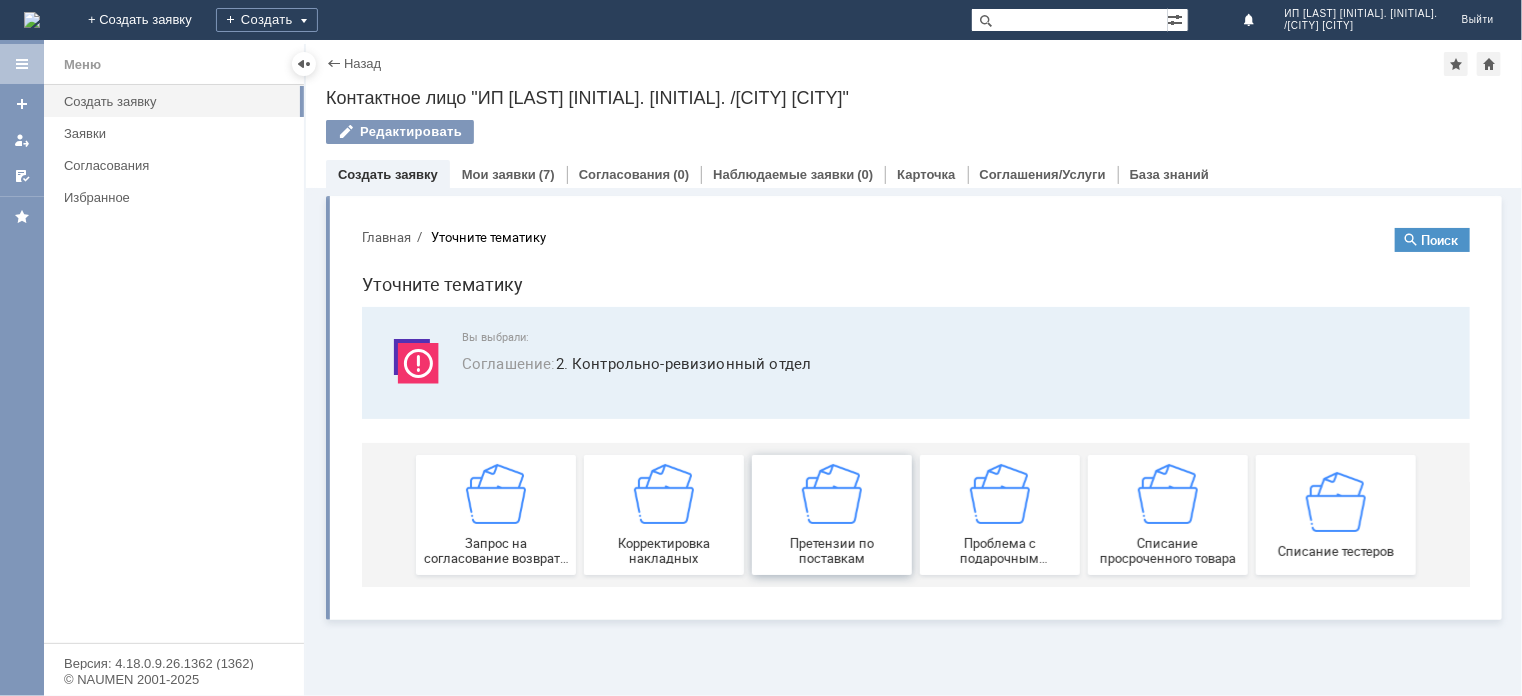 click at bounding box center [831, 493] 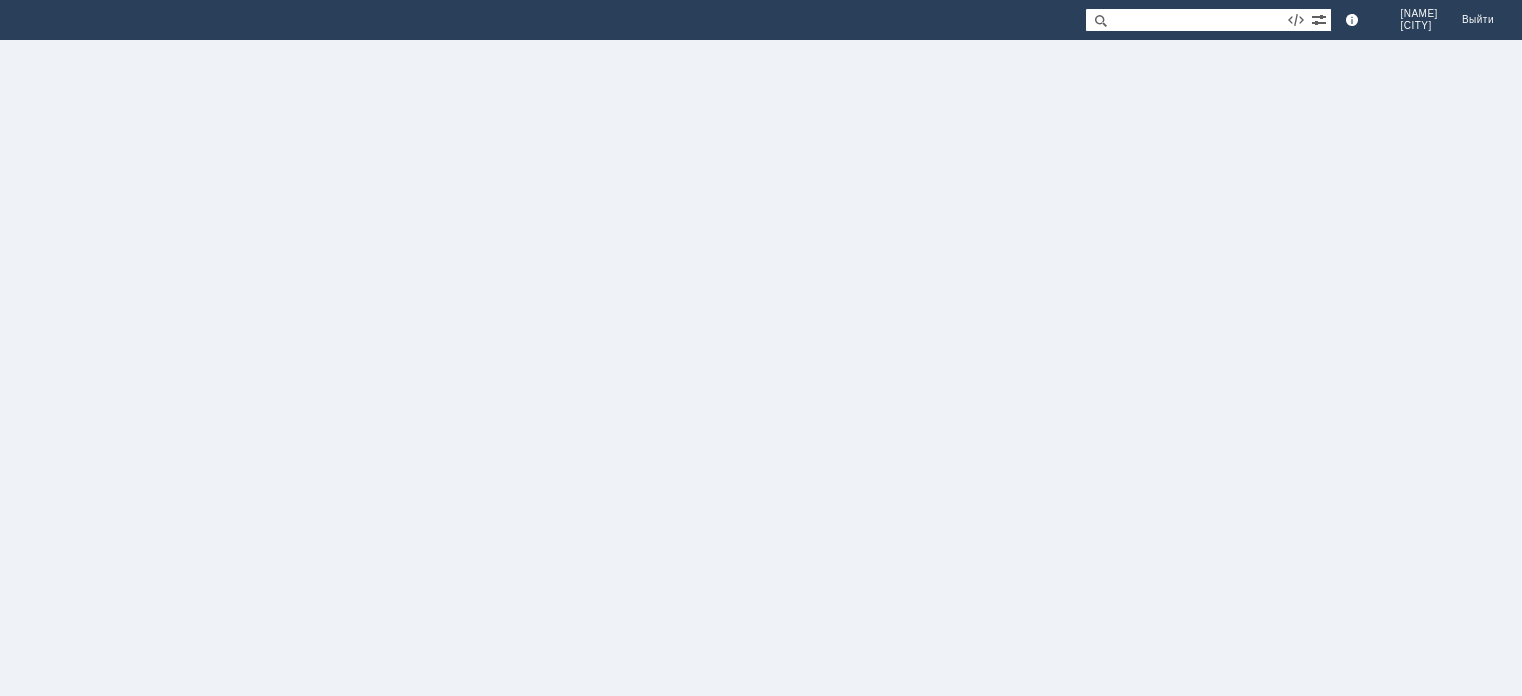 scroll, scrollTop: 0, scrollLeft: 0, axis: both 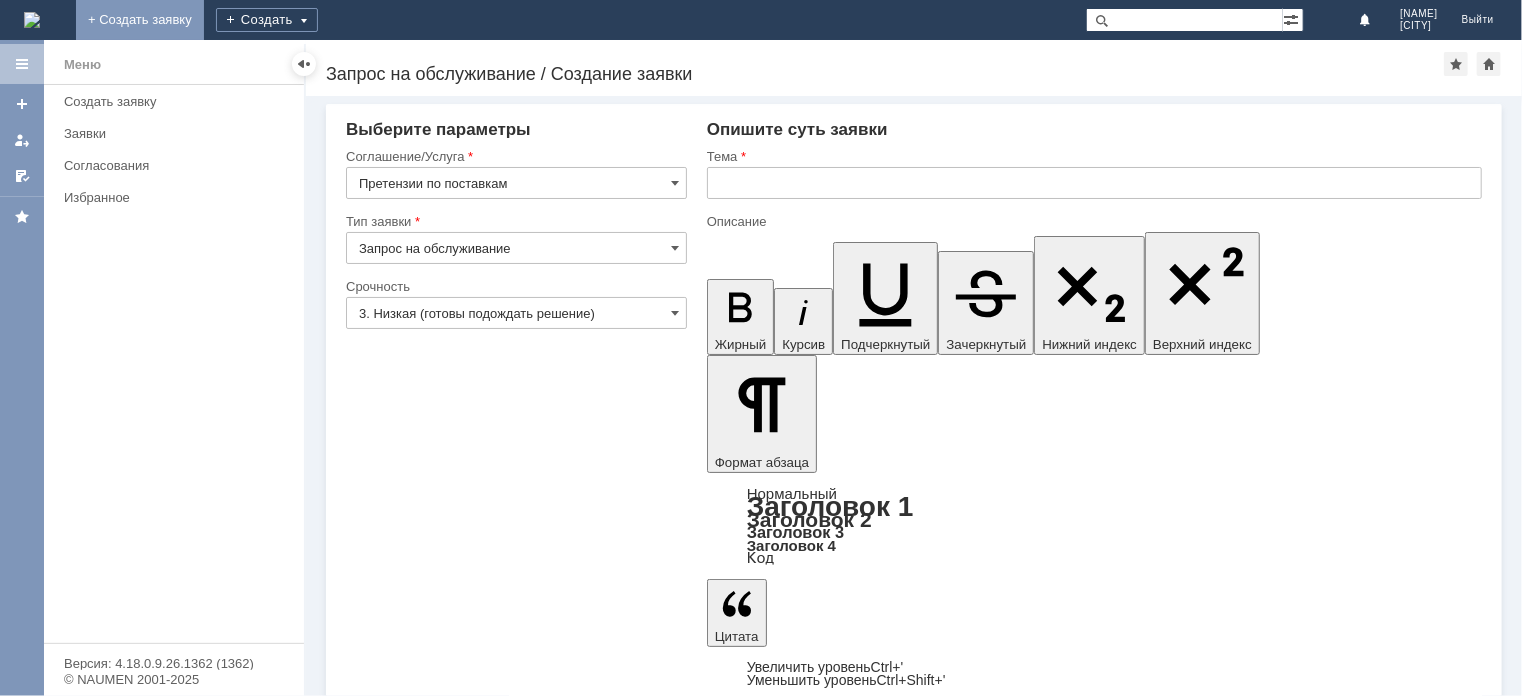 click on "+ Создать заявку" at bounding box center (140, 20) 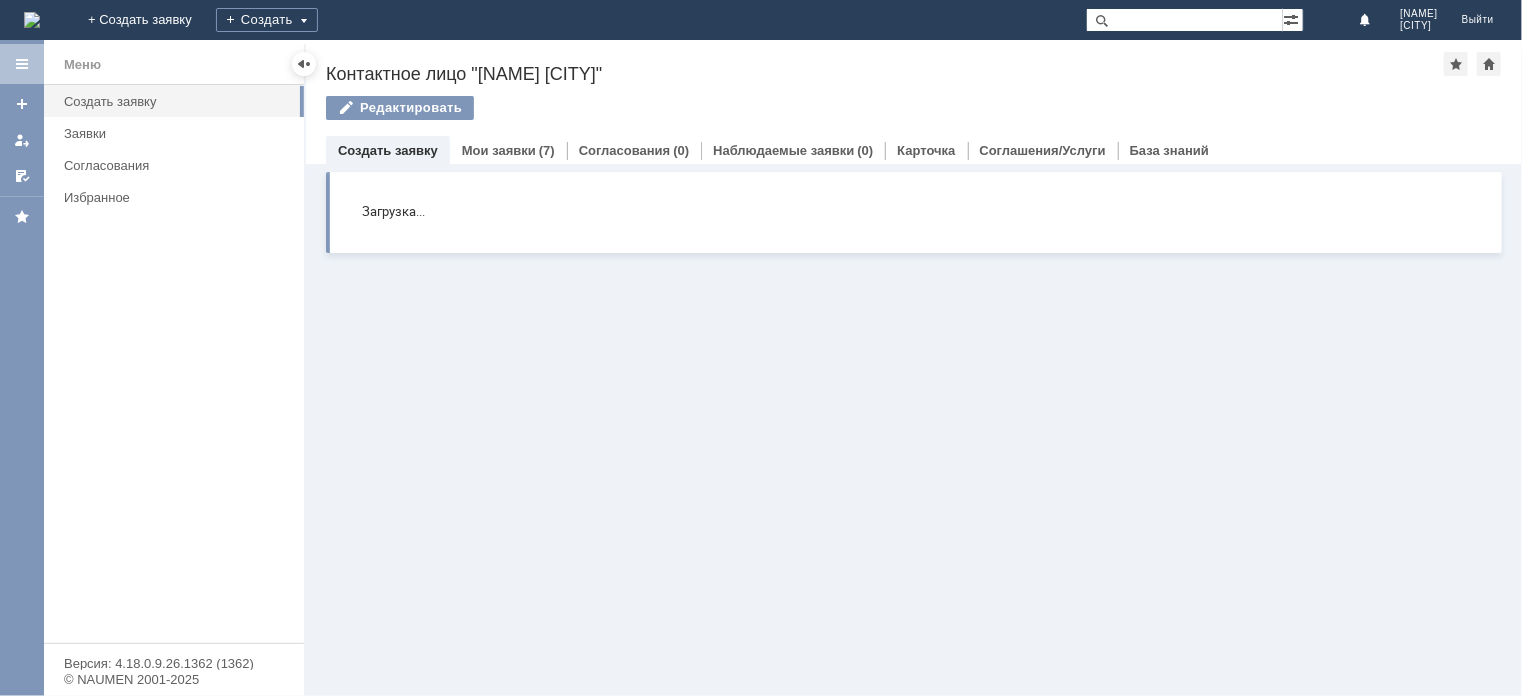 scroll, scrollTop: 0, scrollLeft: 0, axis: both 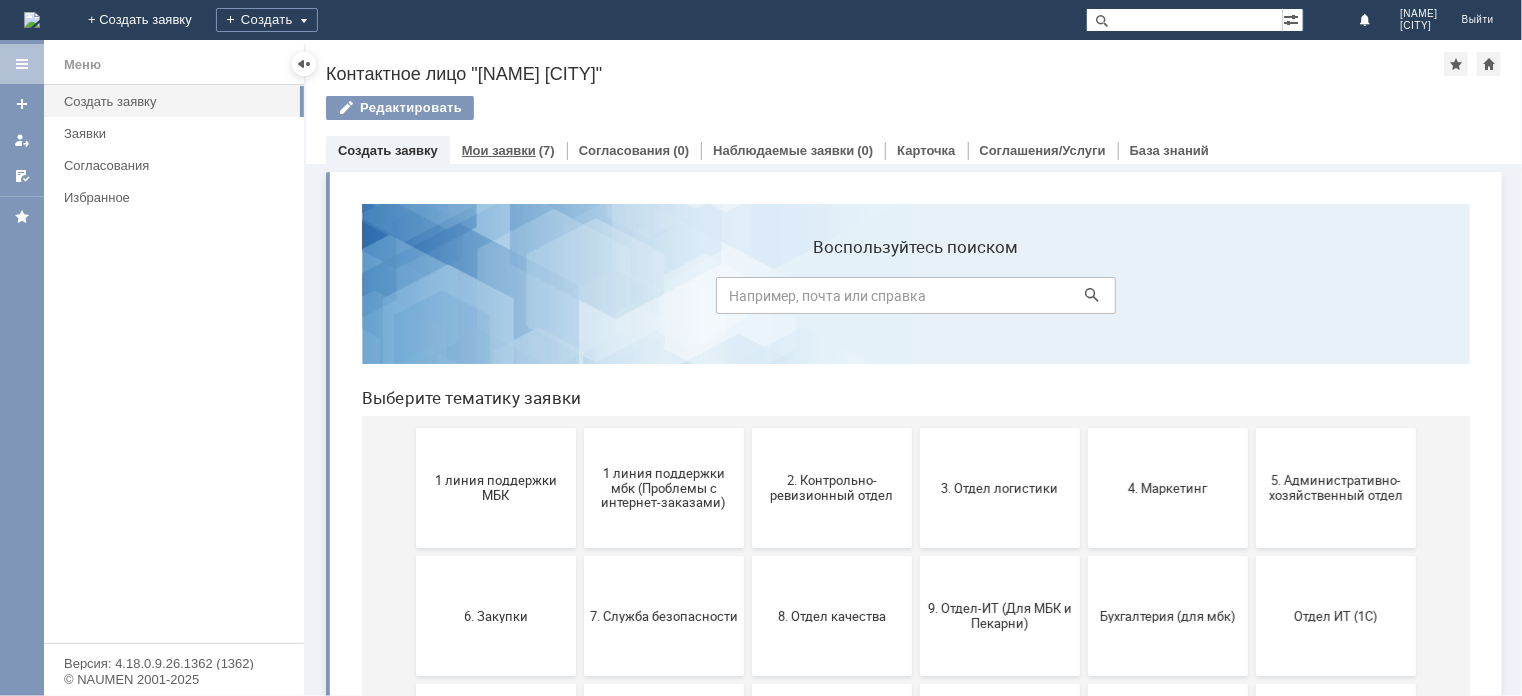 click on "Мои заявки" at bounding box center (499, 150) 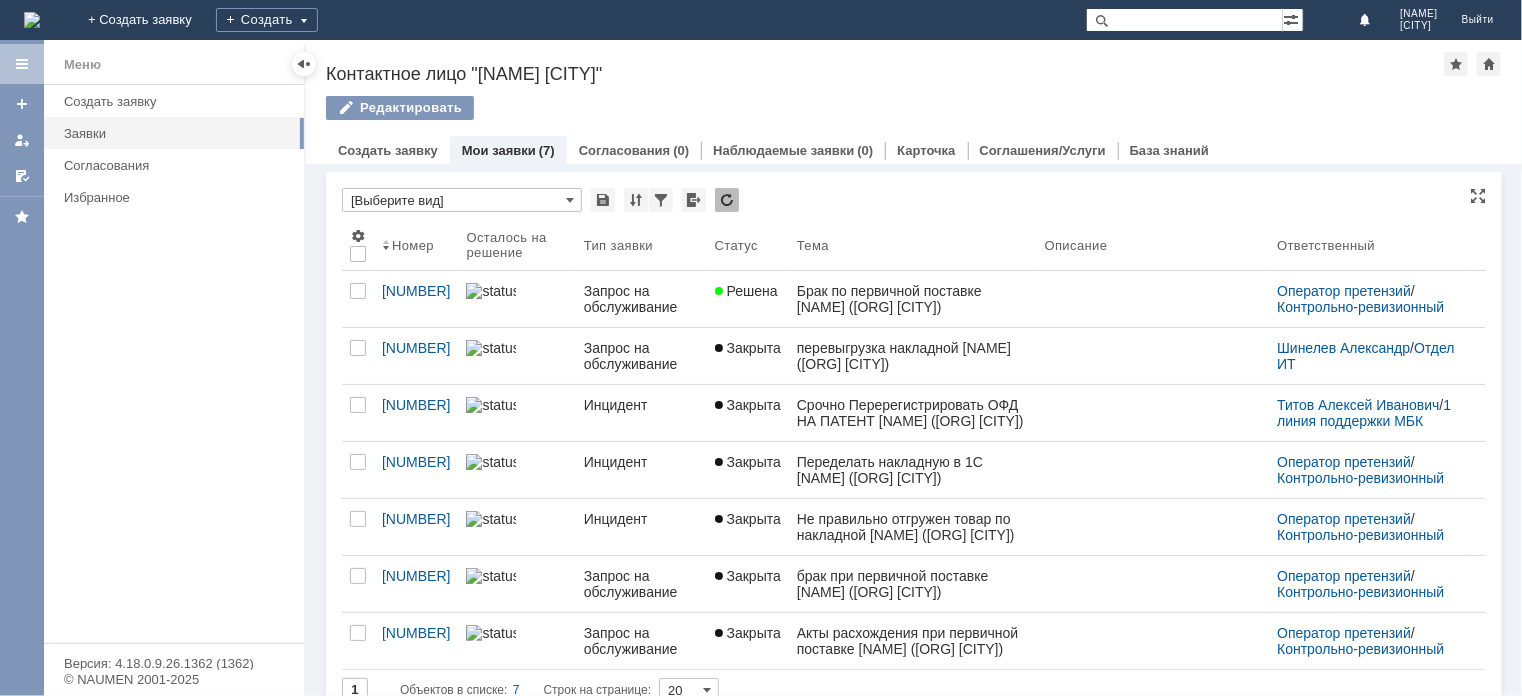 scroll, scrollTop: 0, scrollLeft: 0, axis: both 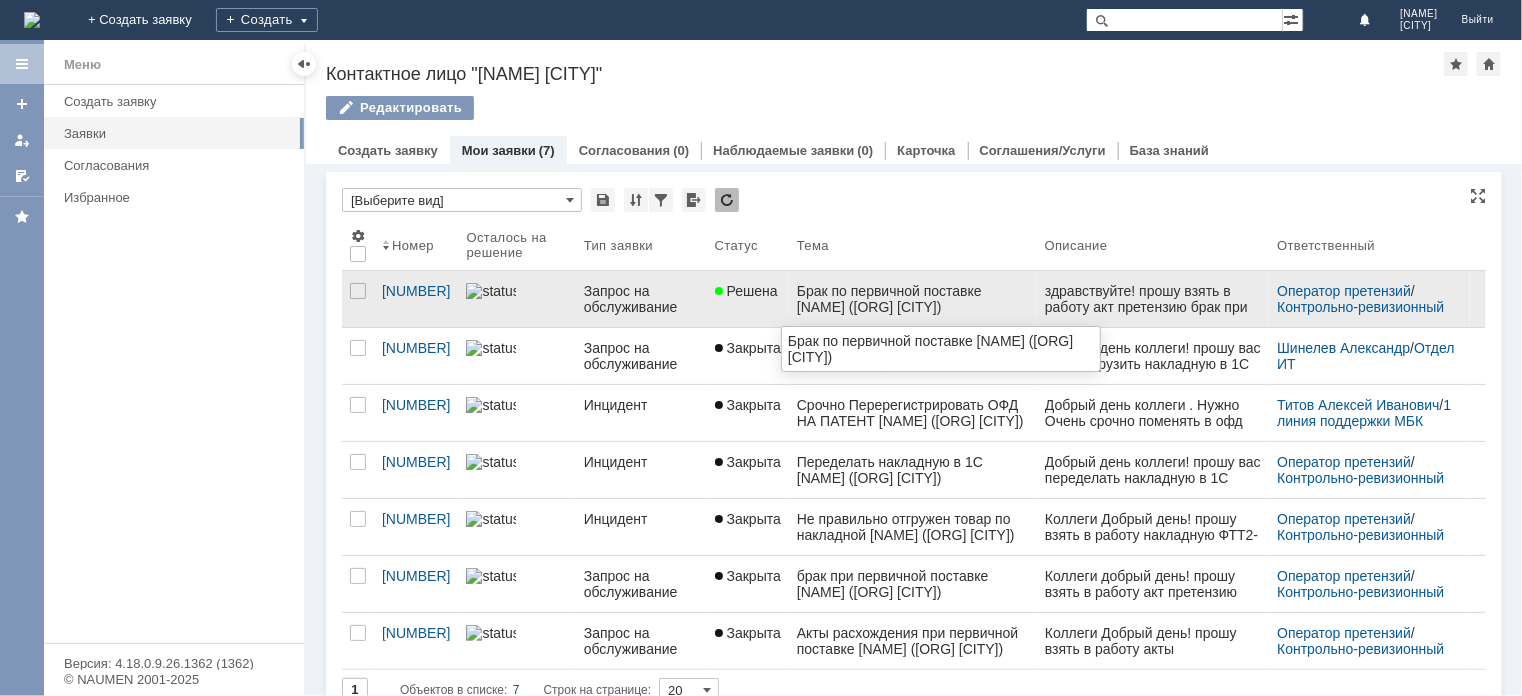 click on "Брак по первичной поставке ИП [LAST_NAME] (МКБ [CITY])" at bounding box center (913, 299) 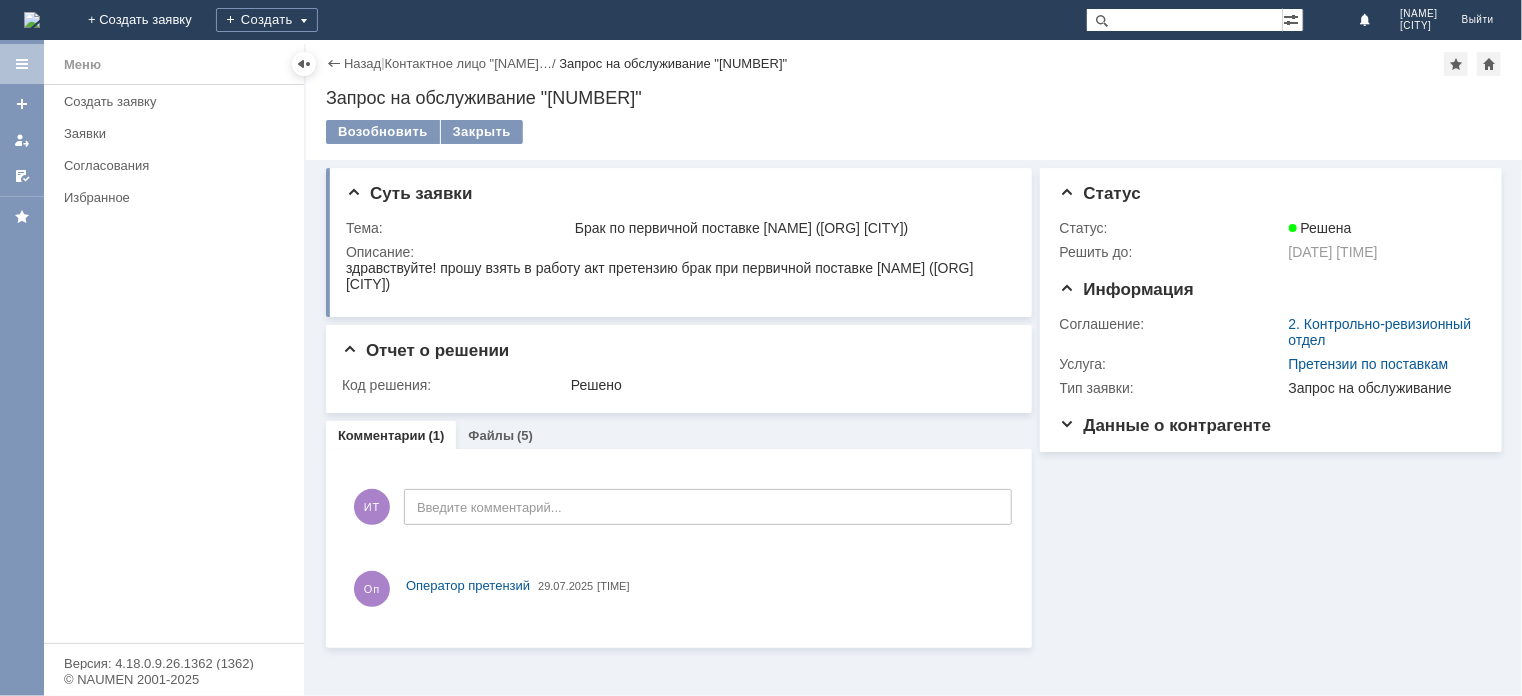 scroll, scrollTop: 0, scrollLeft: 0, axis: both 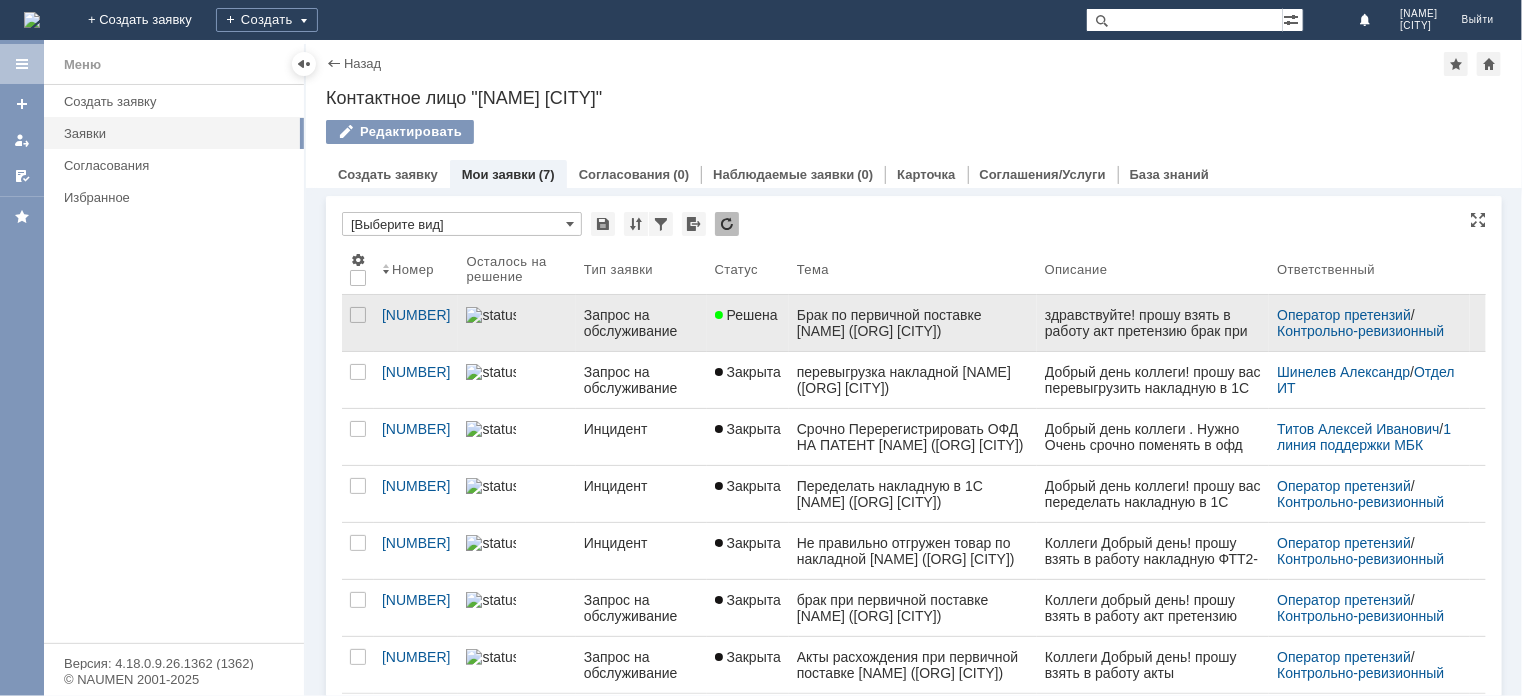 click on "Брак по первичной поставке ИП Ткаченко (МКБ Петропавловск-Камчатский)" at bounding box center (913, 323) 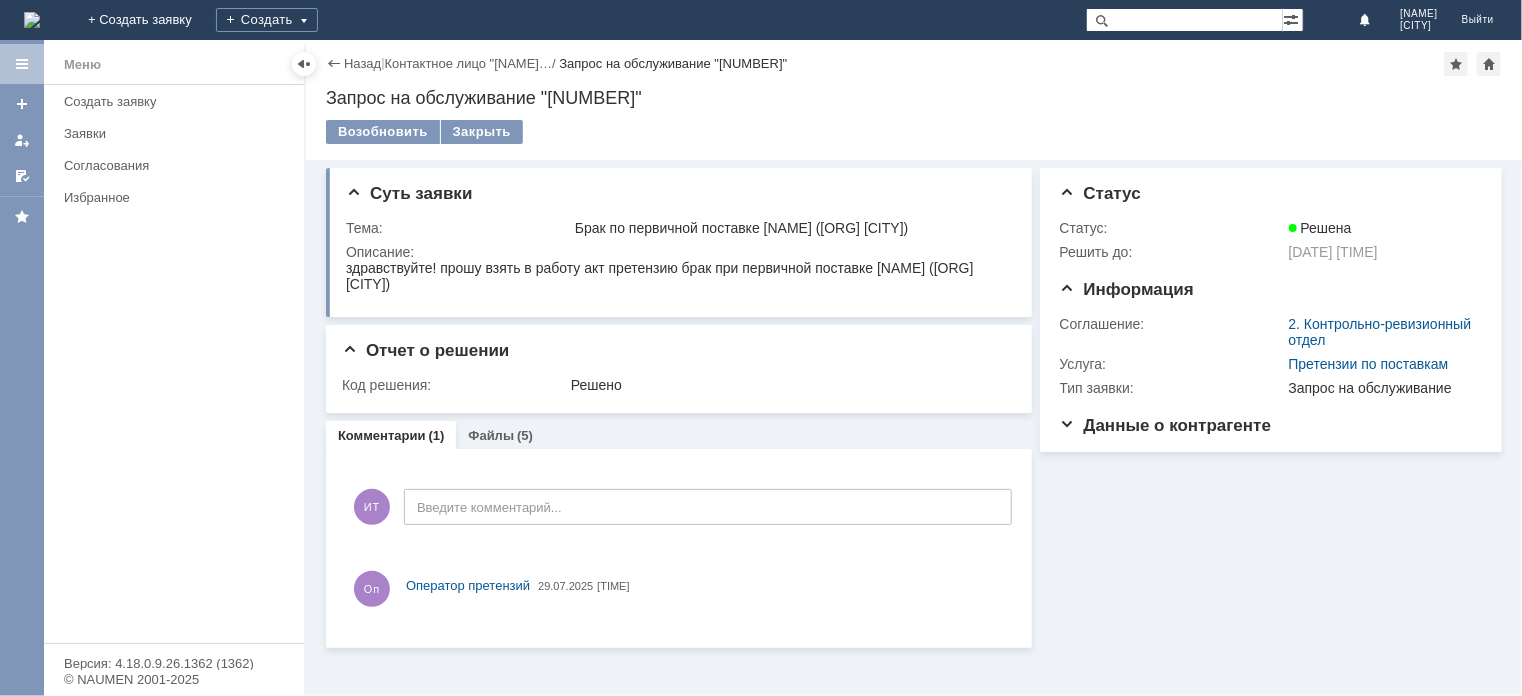 scroll, scrollTop: 0, scrollLeft: 0, axis: both 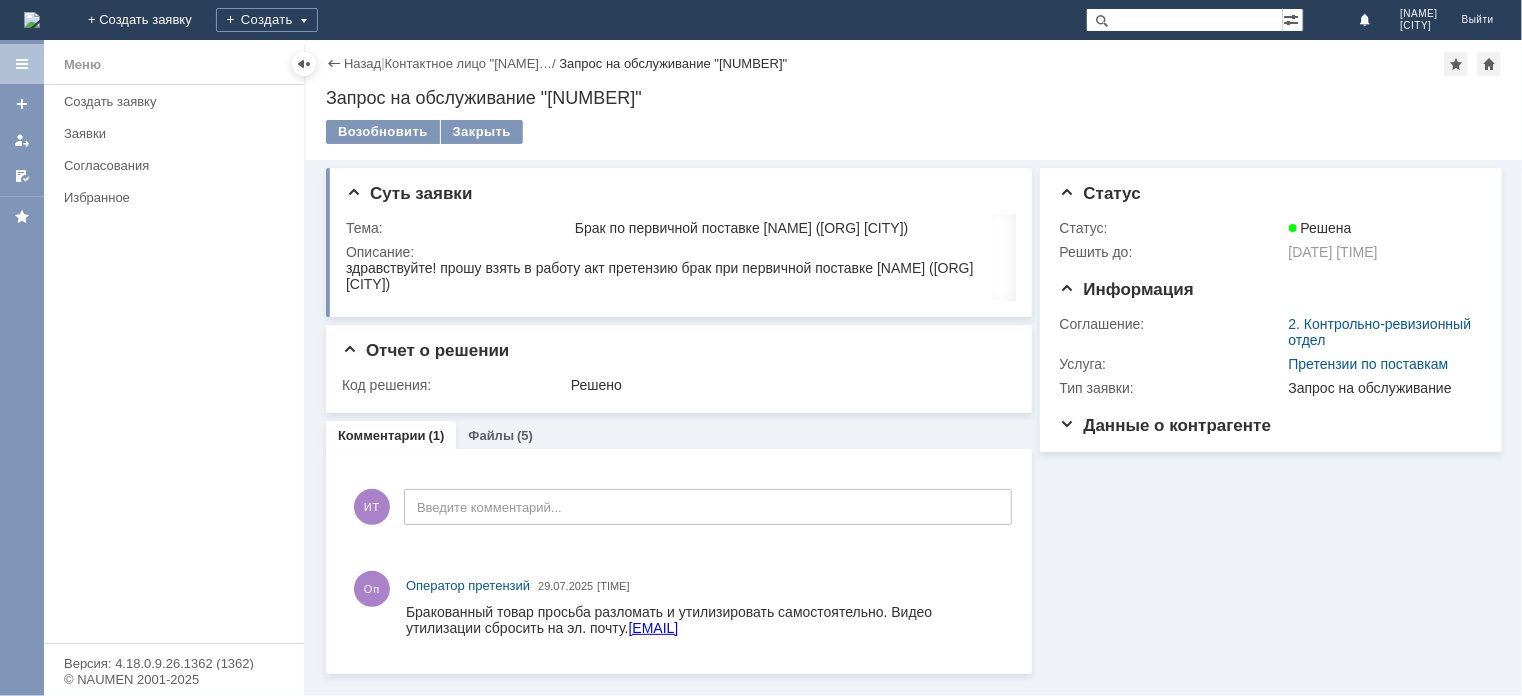 drag, startPoint x: 347, startPoint y: 266, endPoint x: 579, endPoint y: 280, distance: 232.42203 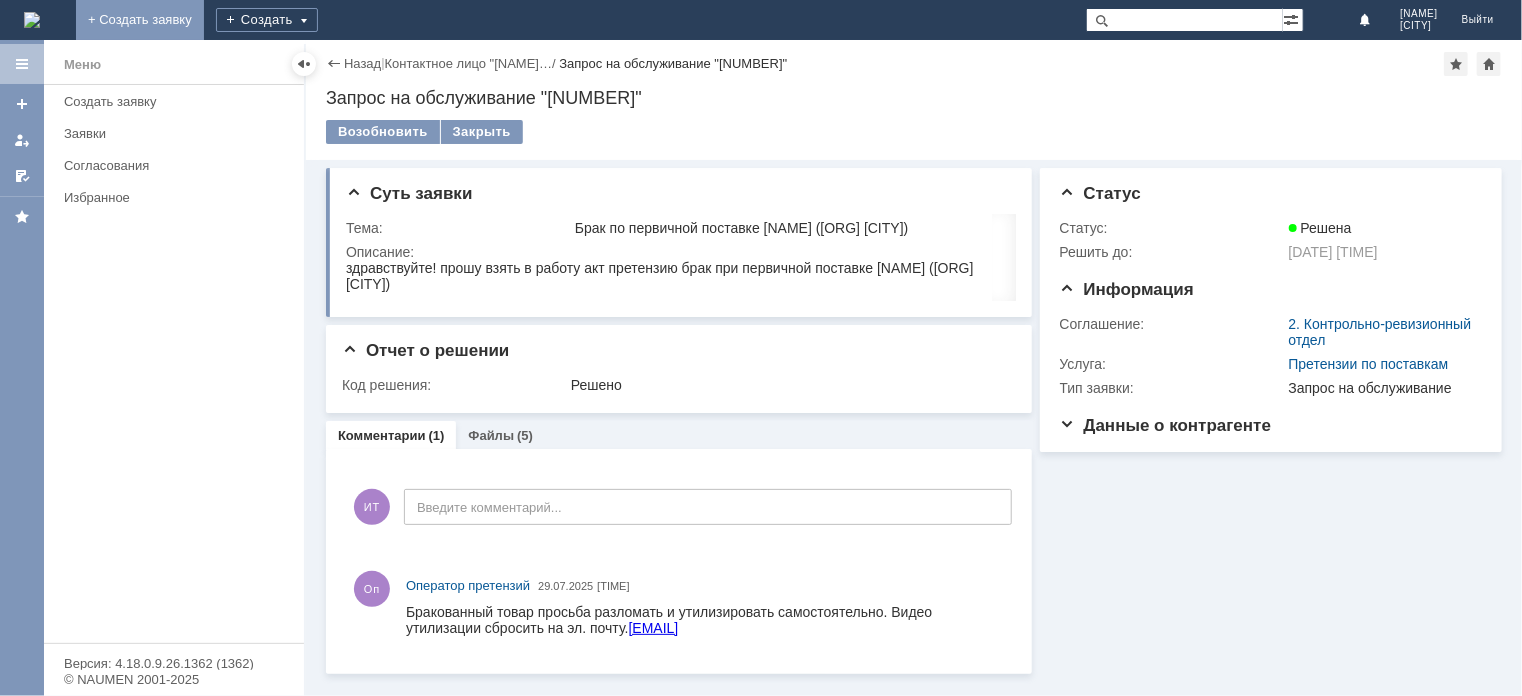 click on "+ Создать заявку" at bounding box center (140, 20) 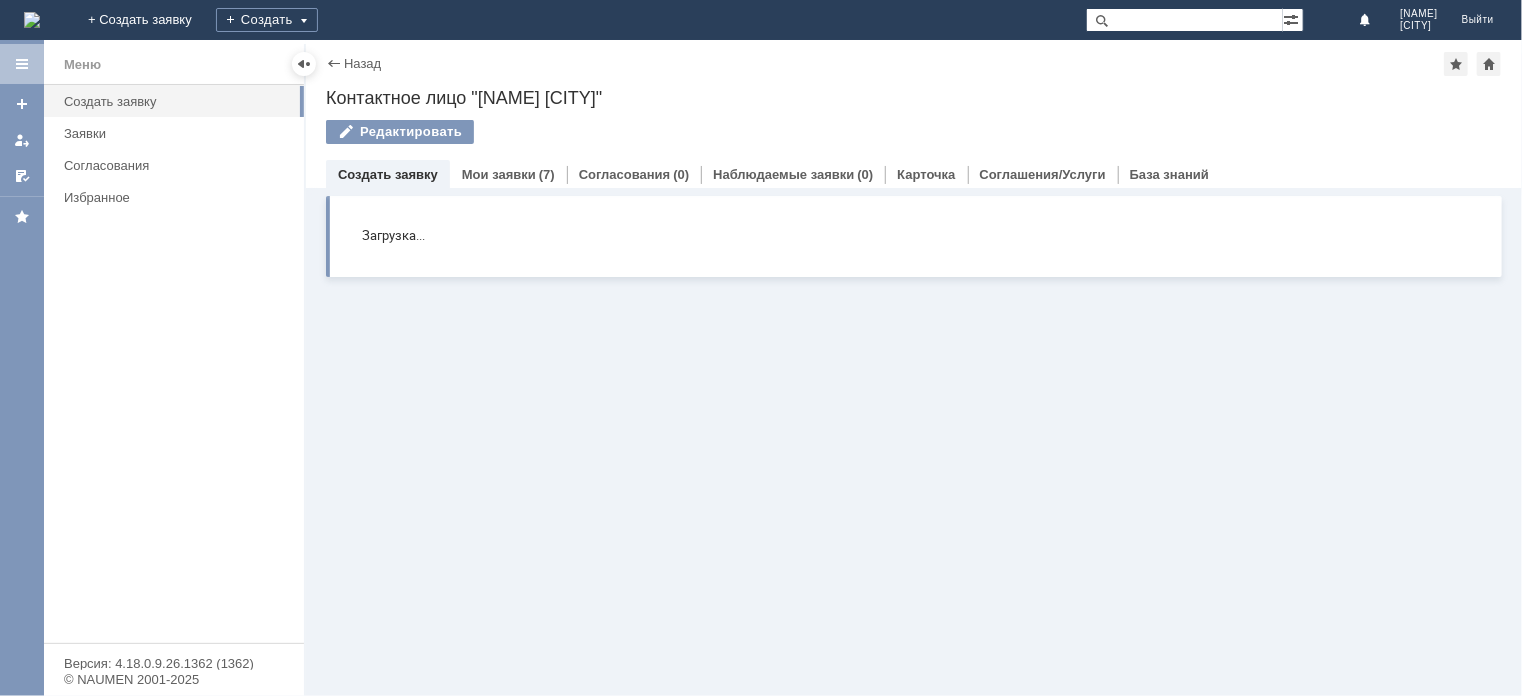 scroll, scrollTop: 0, scrollLeft: 0, axis: both 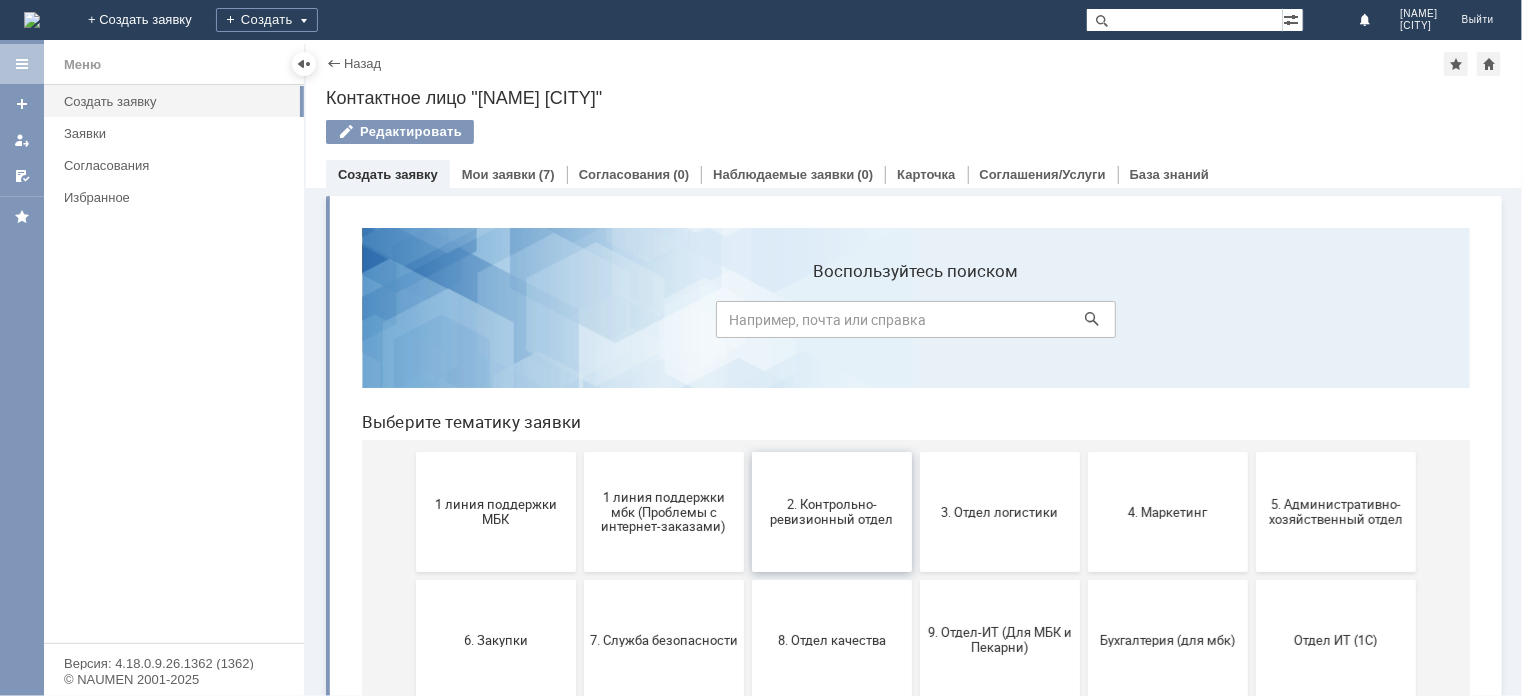 click on "2. Контрольно-ревизионный отдел" at bounding box center [831, 511] 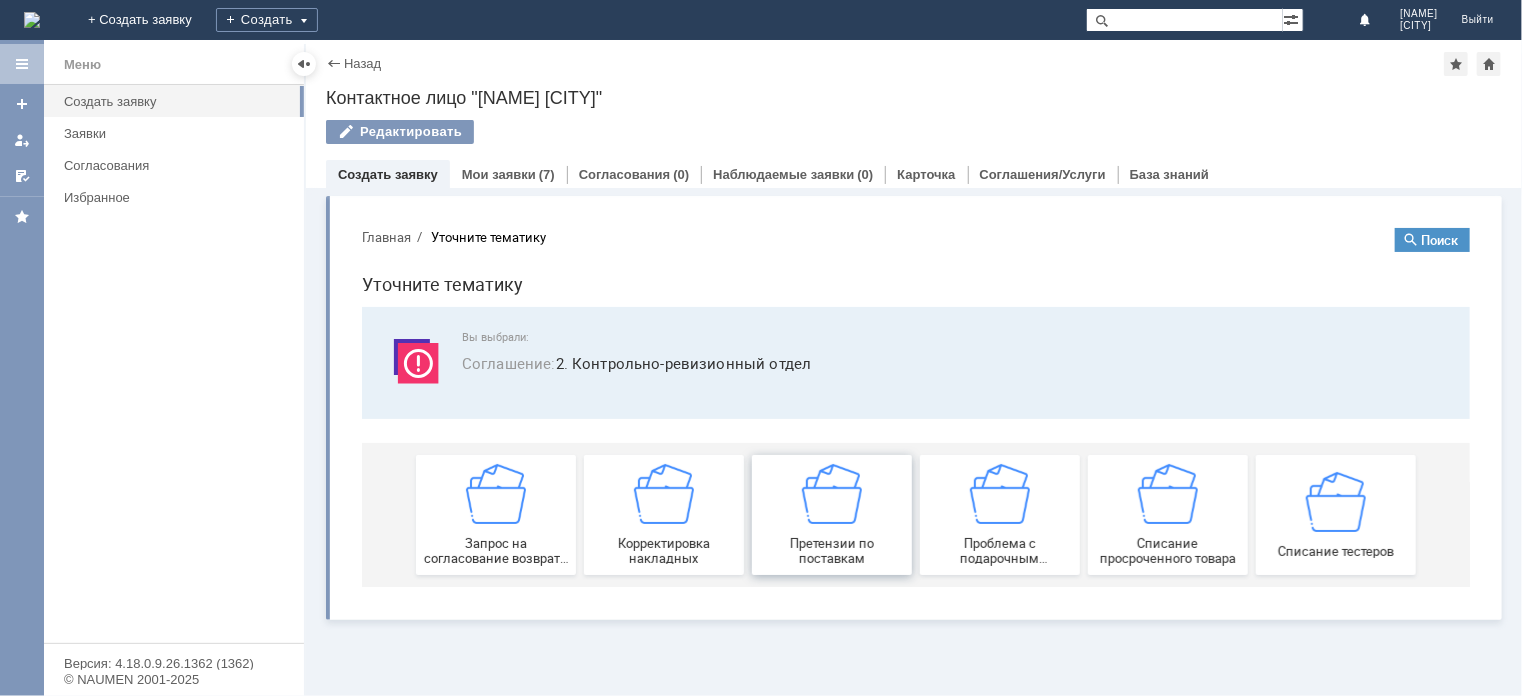 click at bounding box center (831, 493) 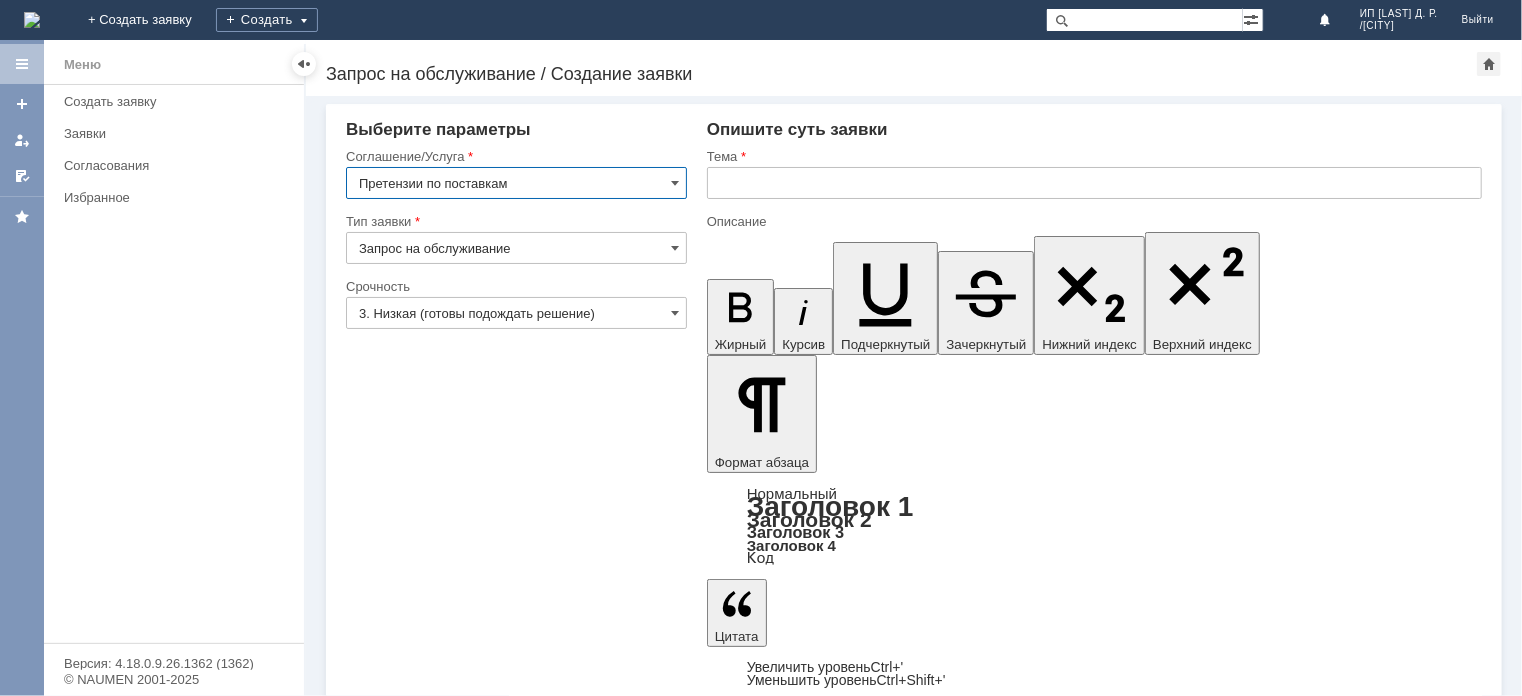 scroll, scrollTop: 0, scrollLeft: 0, axis: both 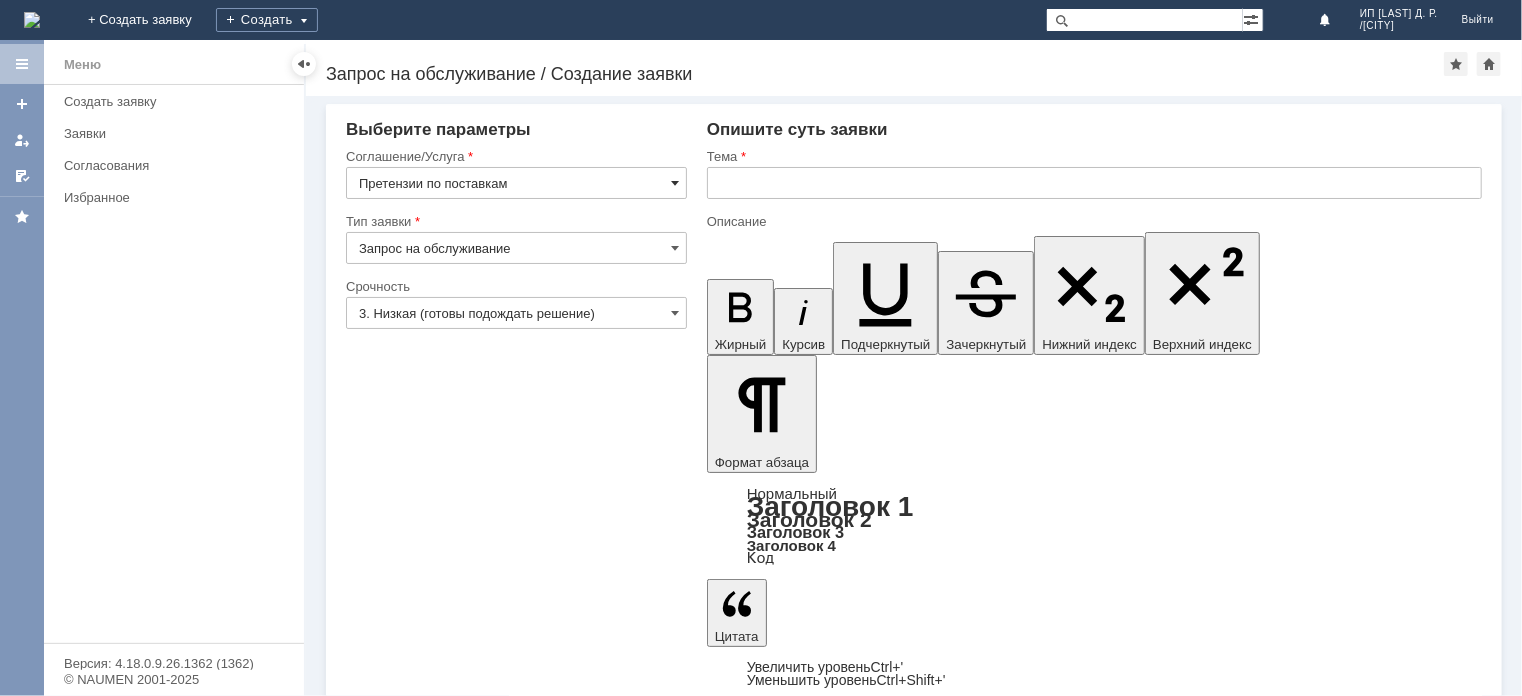 click at bounding box center (675, 183) 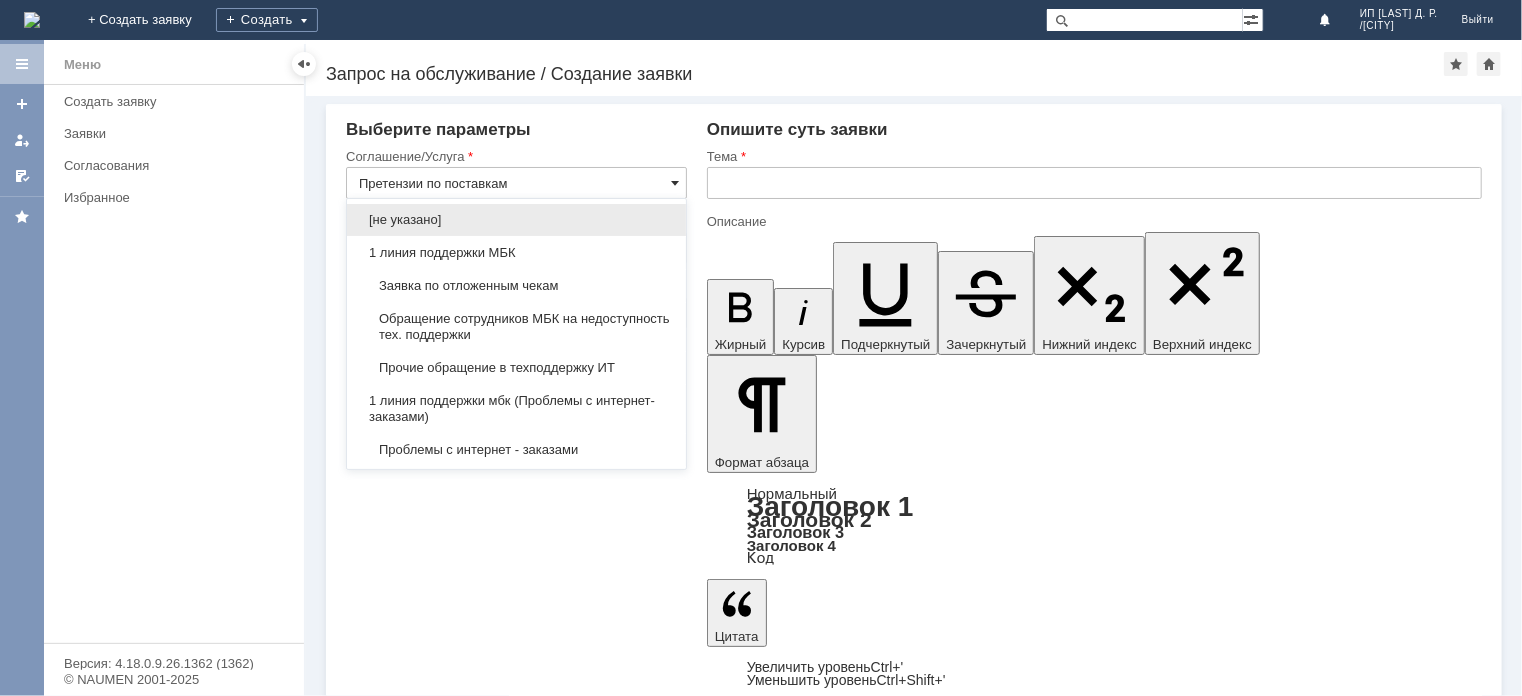 scroll, scrollTop: 380, scrollLeft: 0, axis: vertical 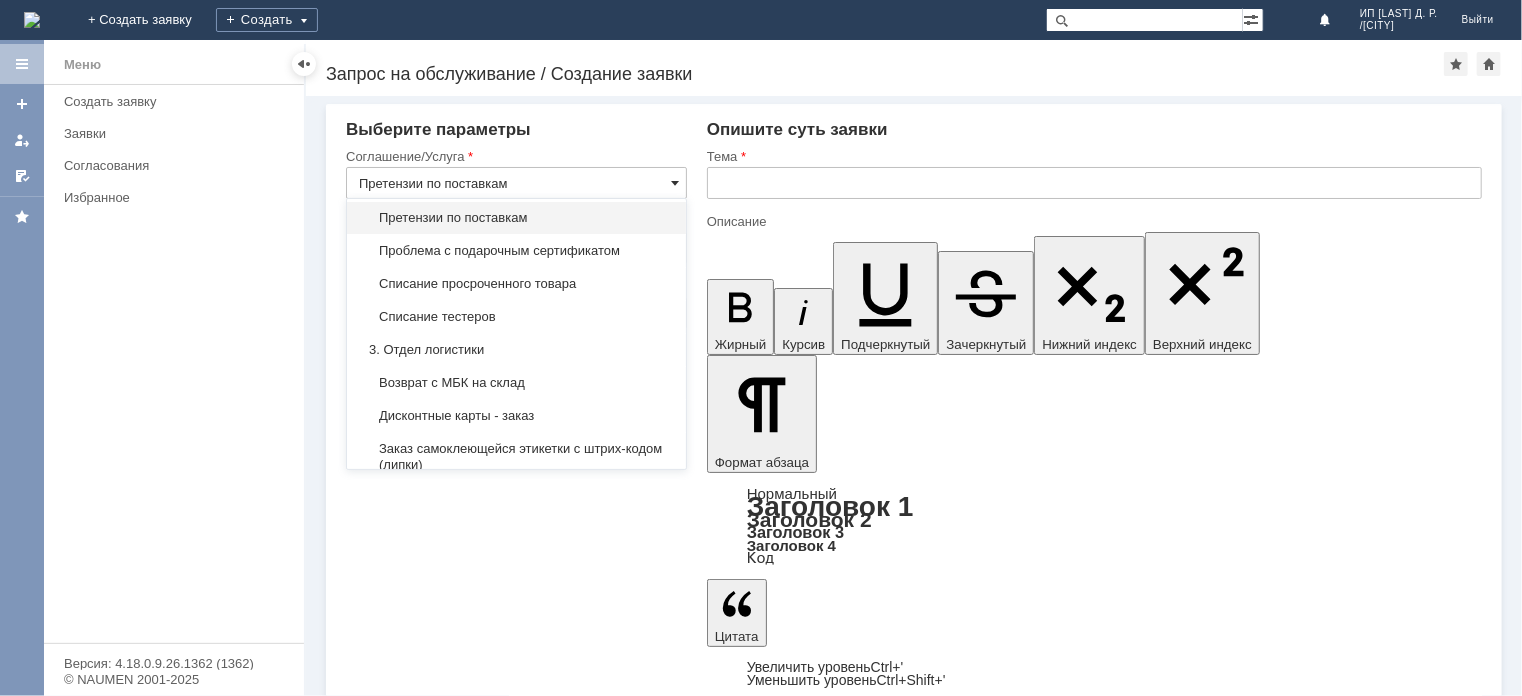click at bounding box center [675, 183] 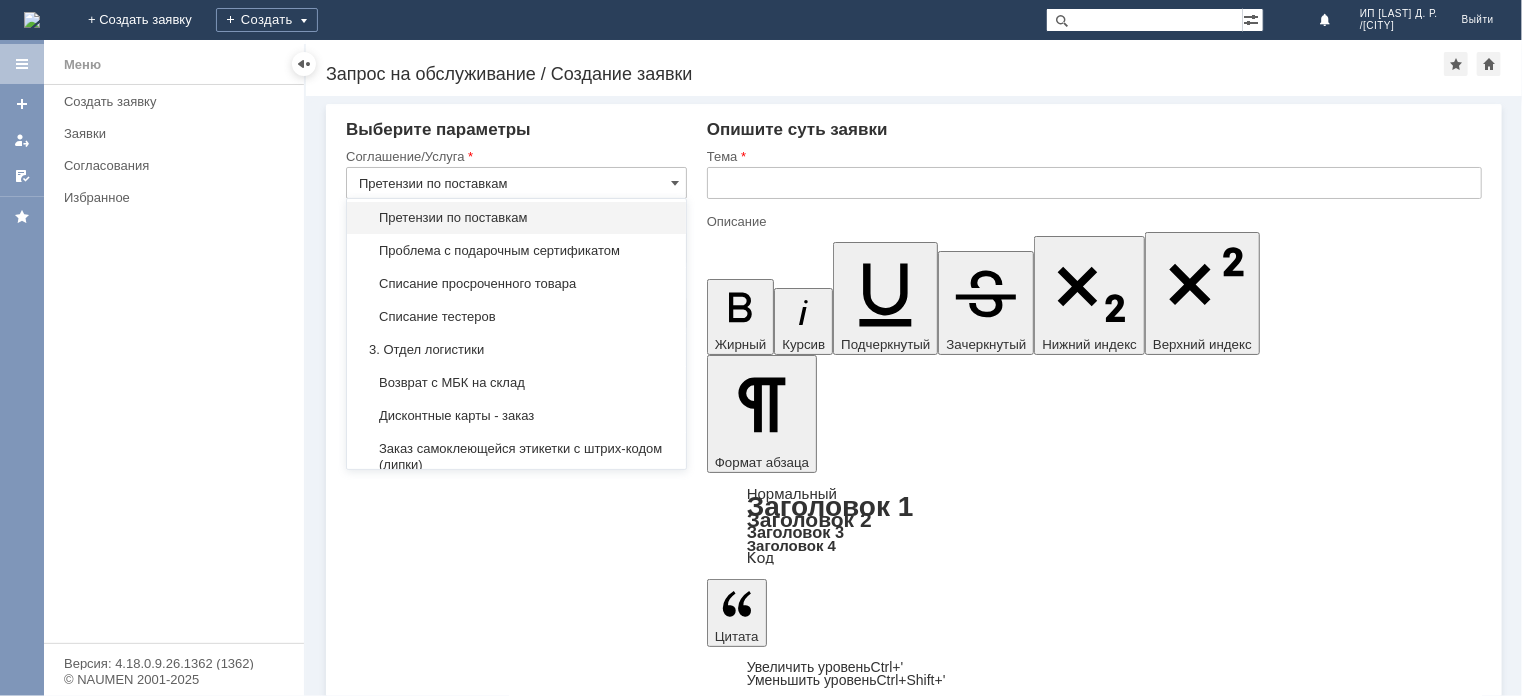 click on "Претензии по поставкам" at bounding box center [516, 218] 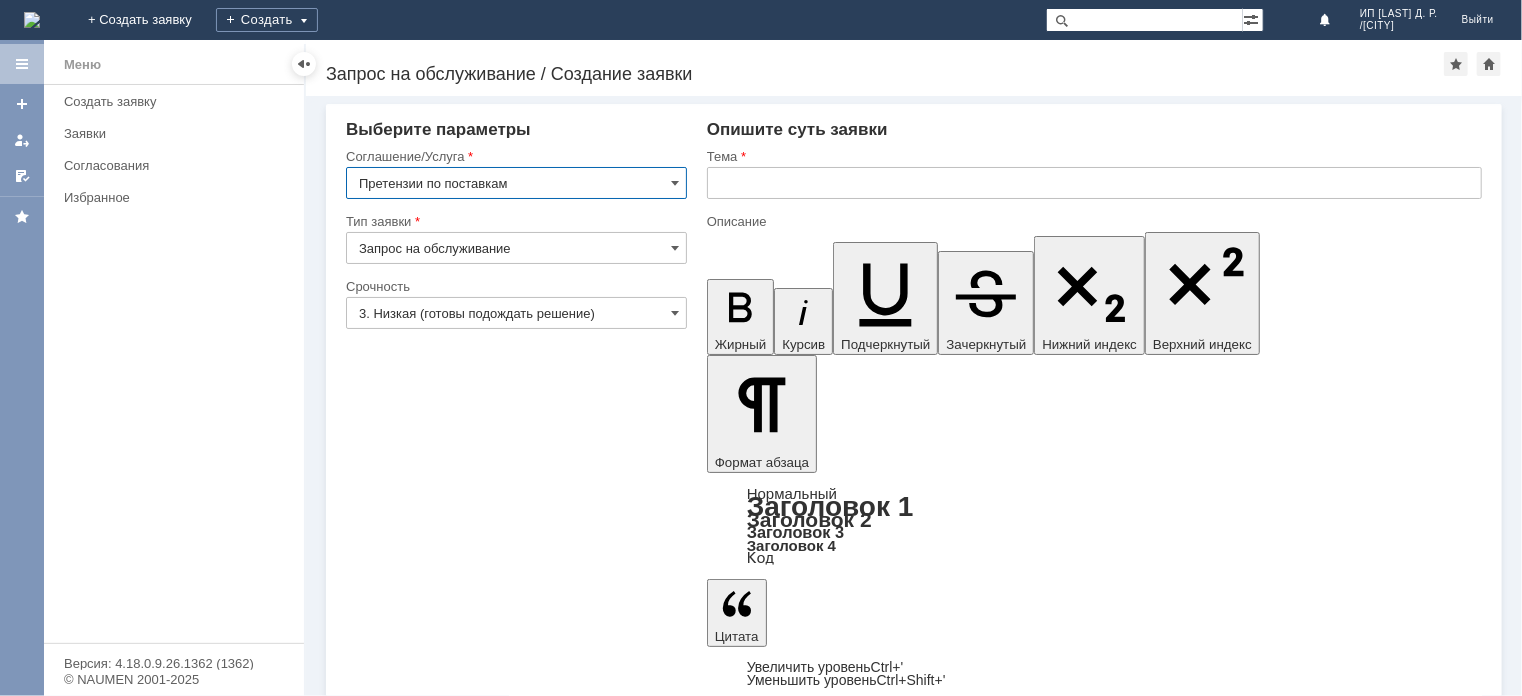 type on "Претензии по поставкам" 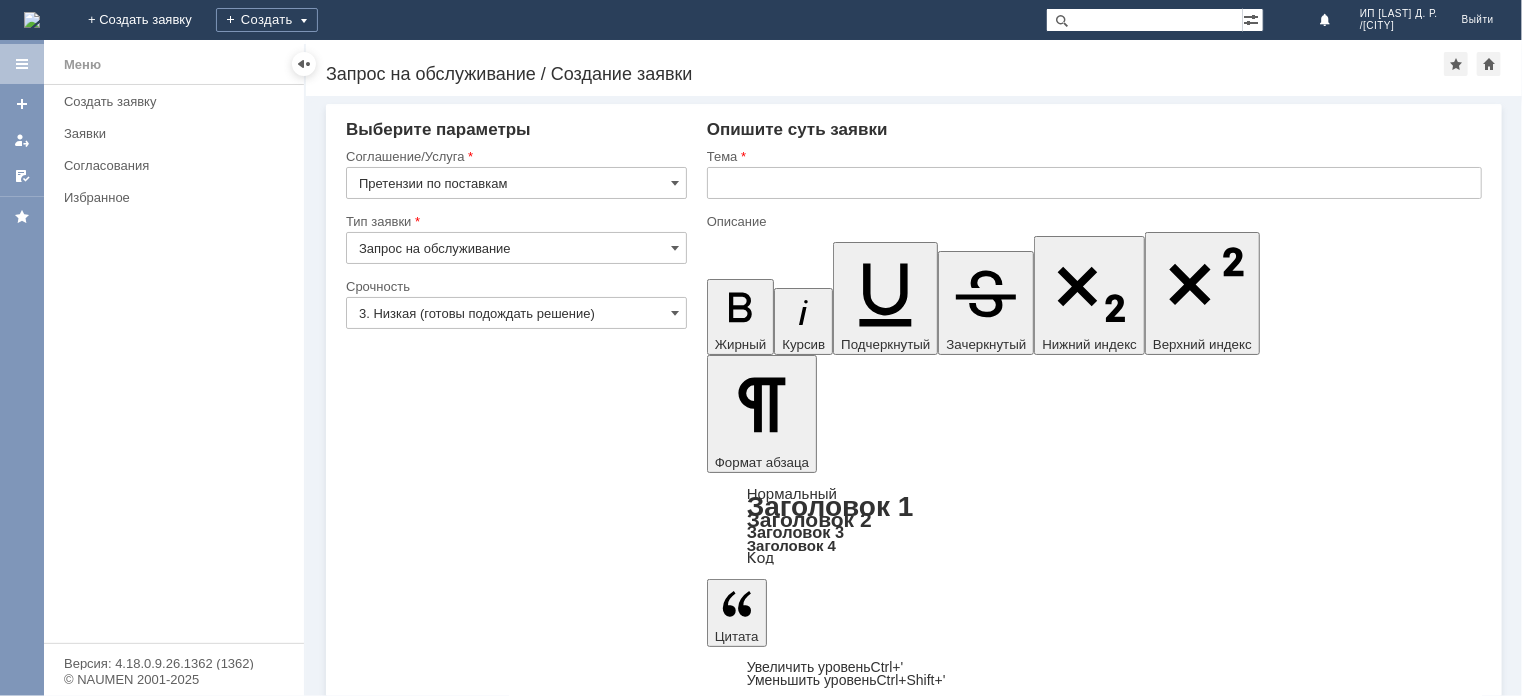 click on "Запрос на обслуживание" at bounding box center (516, 248) 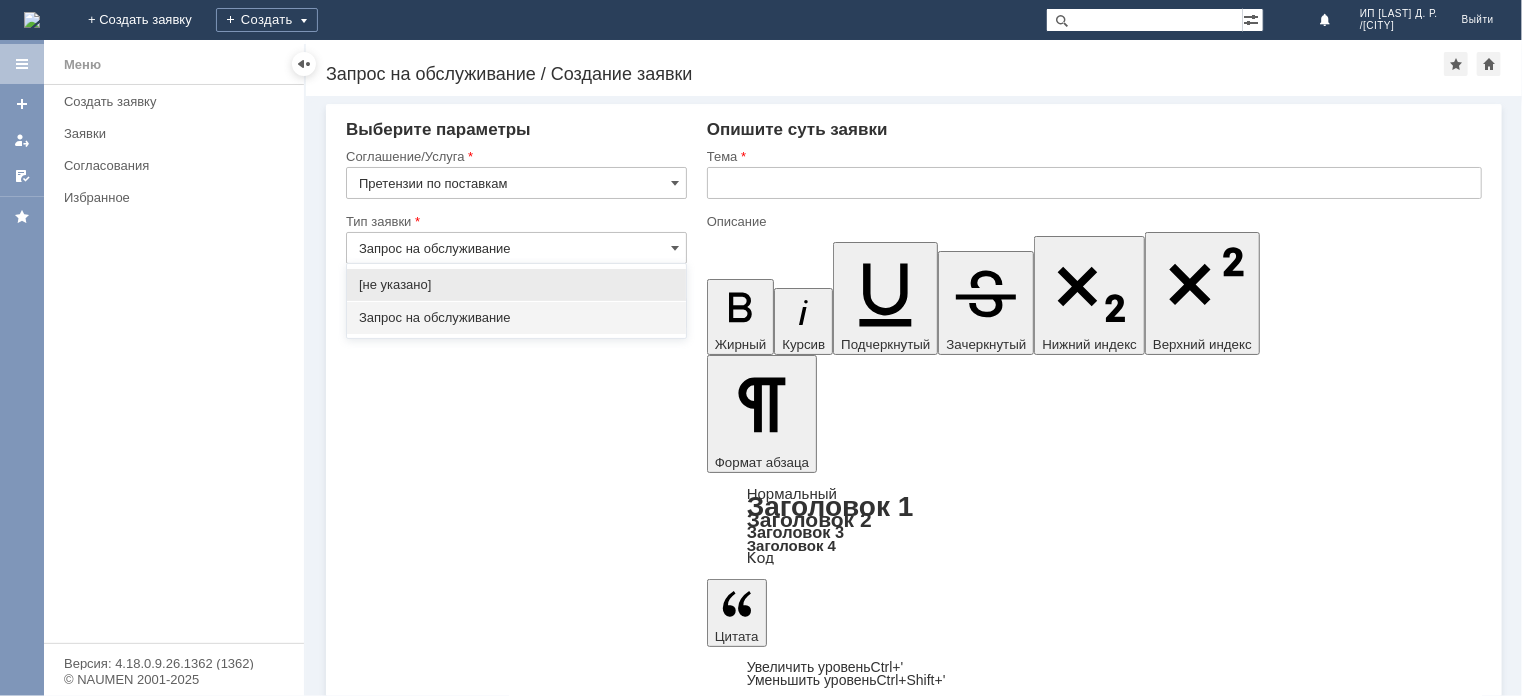 click on "Запрос на обслуживание" at bounding box center (516, 248) 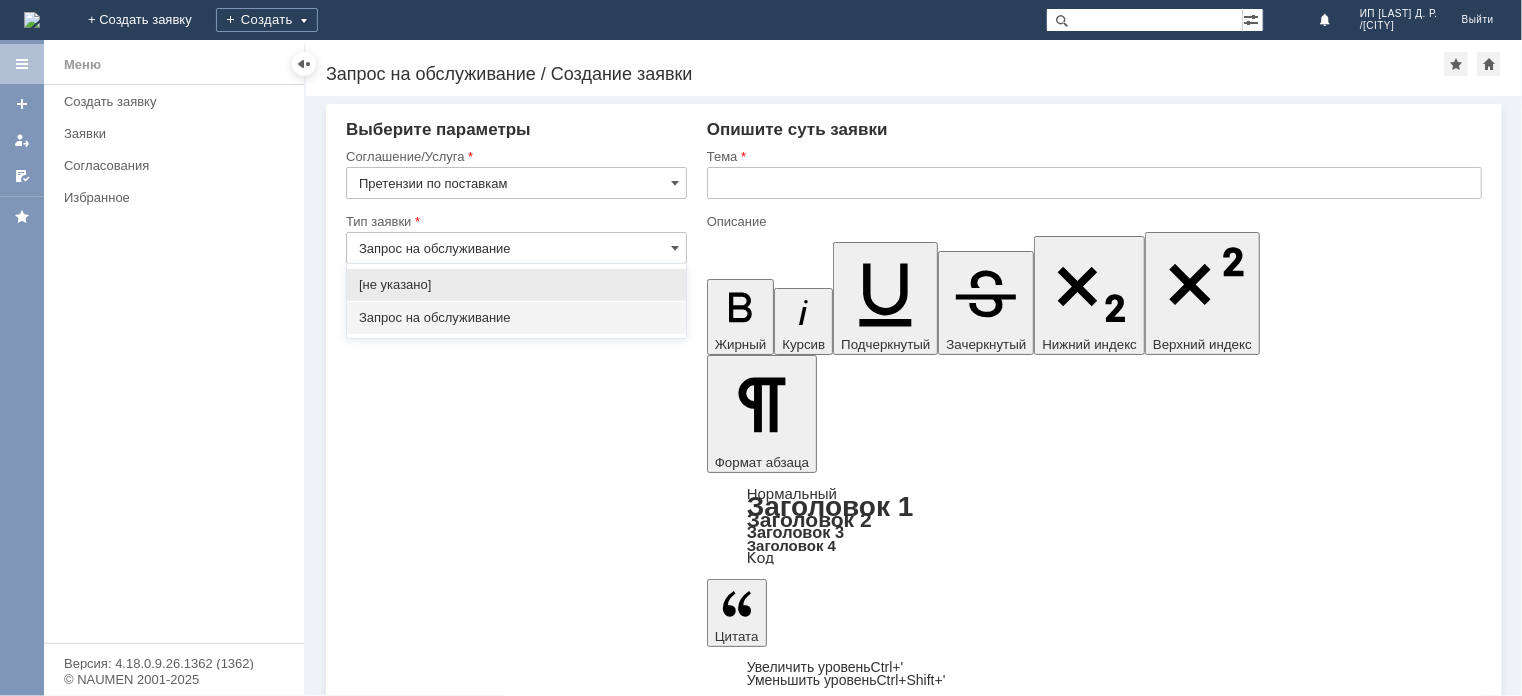 click on "Запрос на обслуживание" at bounding box center [516, 318] 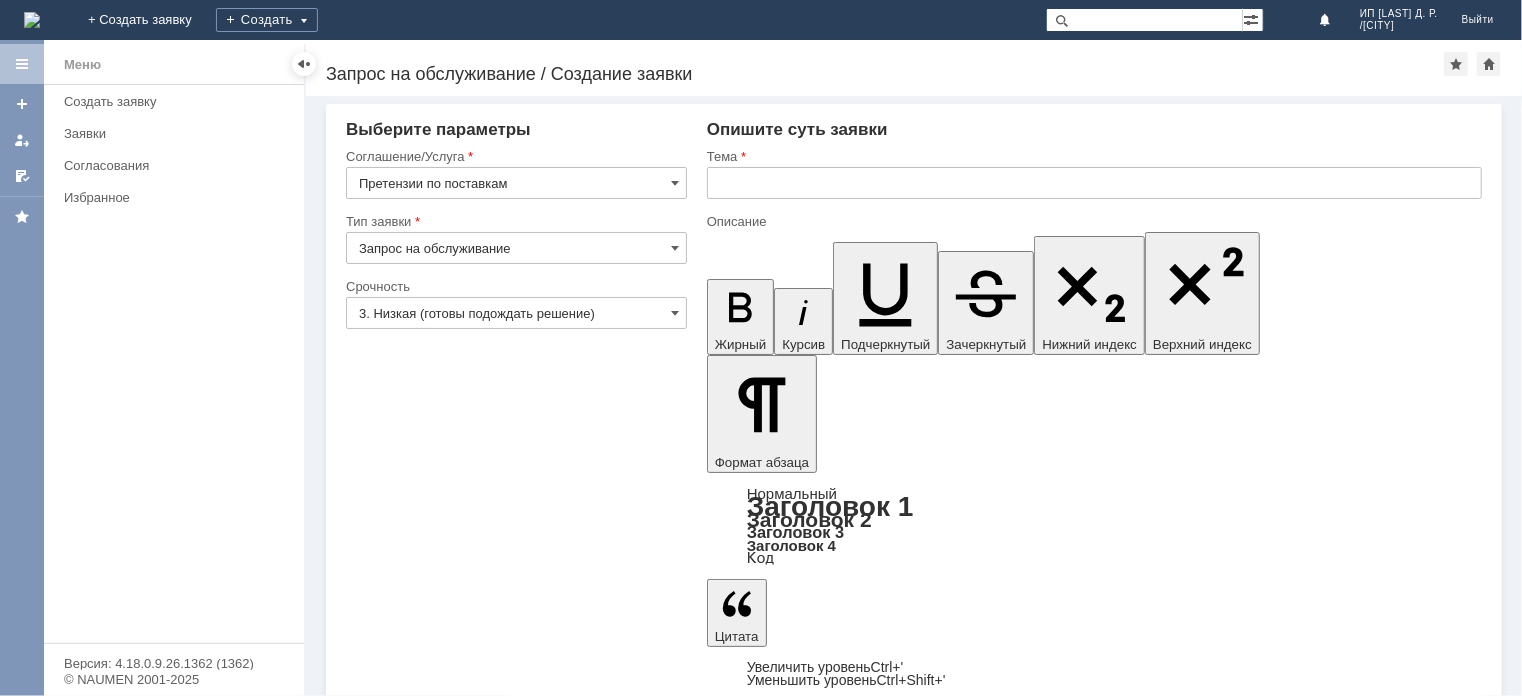 type on "Запрос на обслуживание" 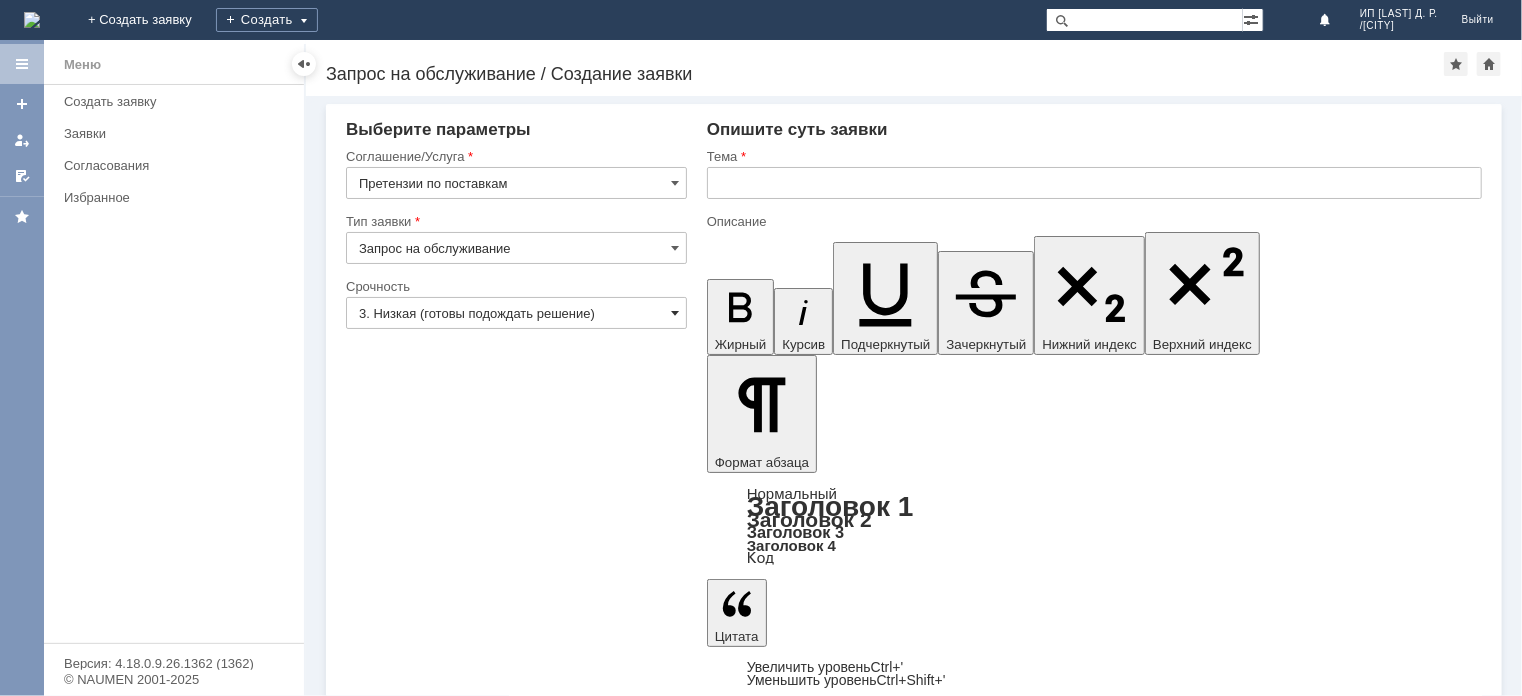 click at bounding box center (675, 313) 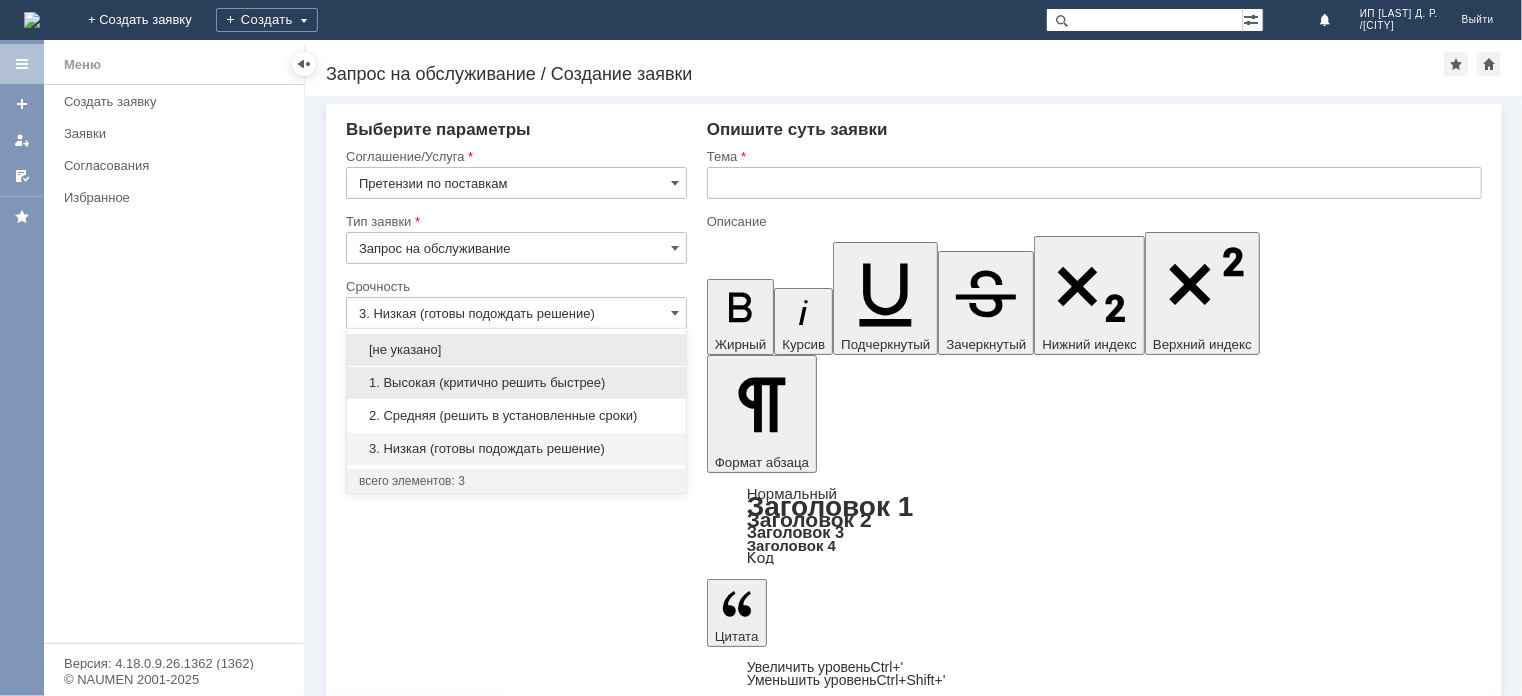 click on "1. Высокая (критично решить быстрее)" at bounding box center (516, 383) 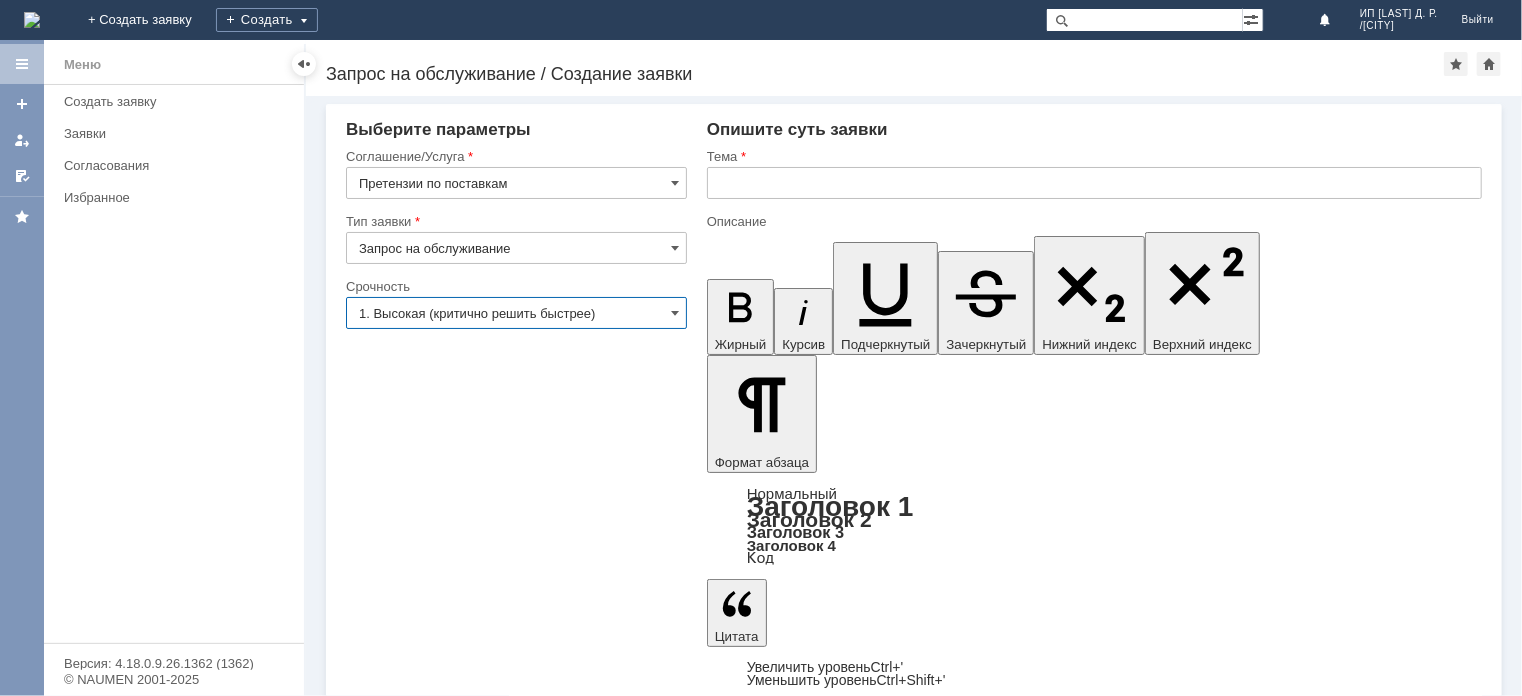 type on "1. Высокая (критично решить быстрее)" 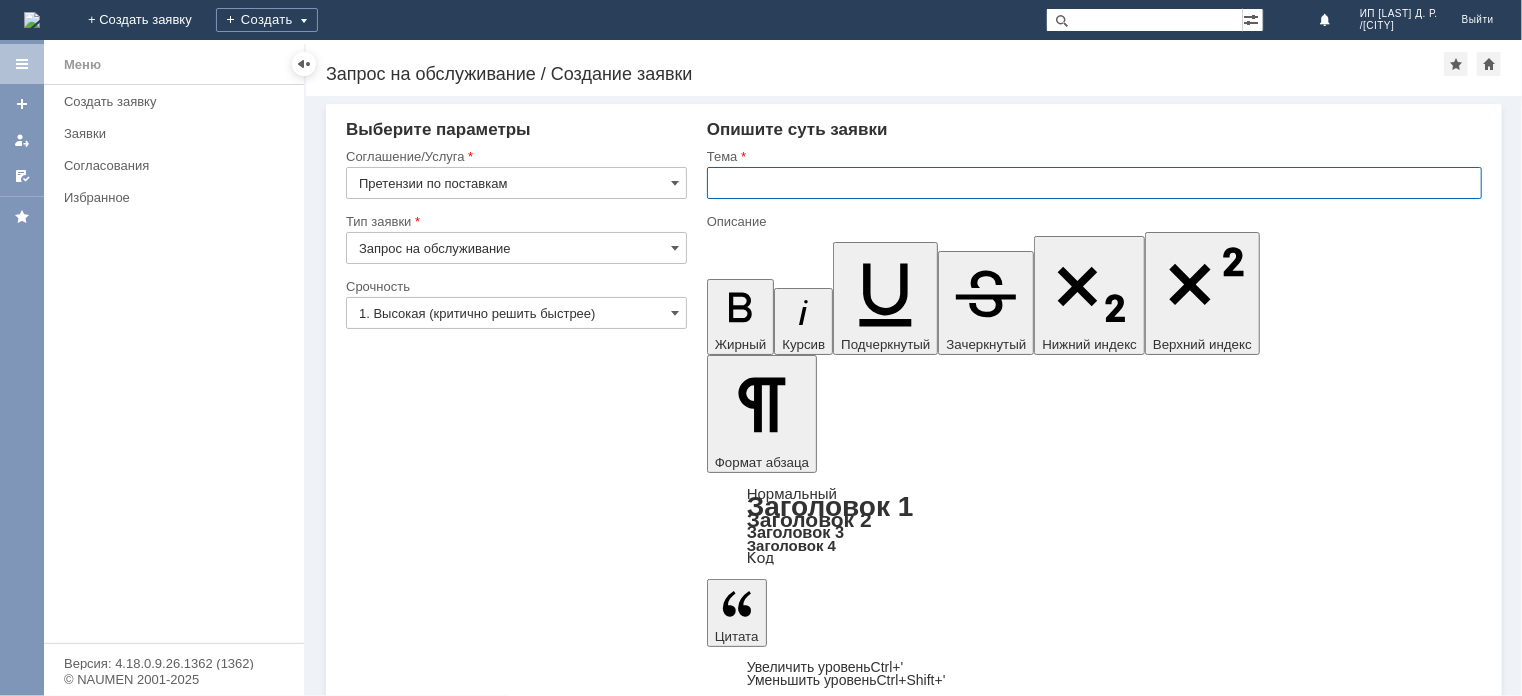 click at bounding box center [1094, 183] 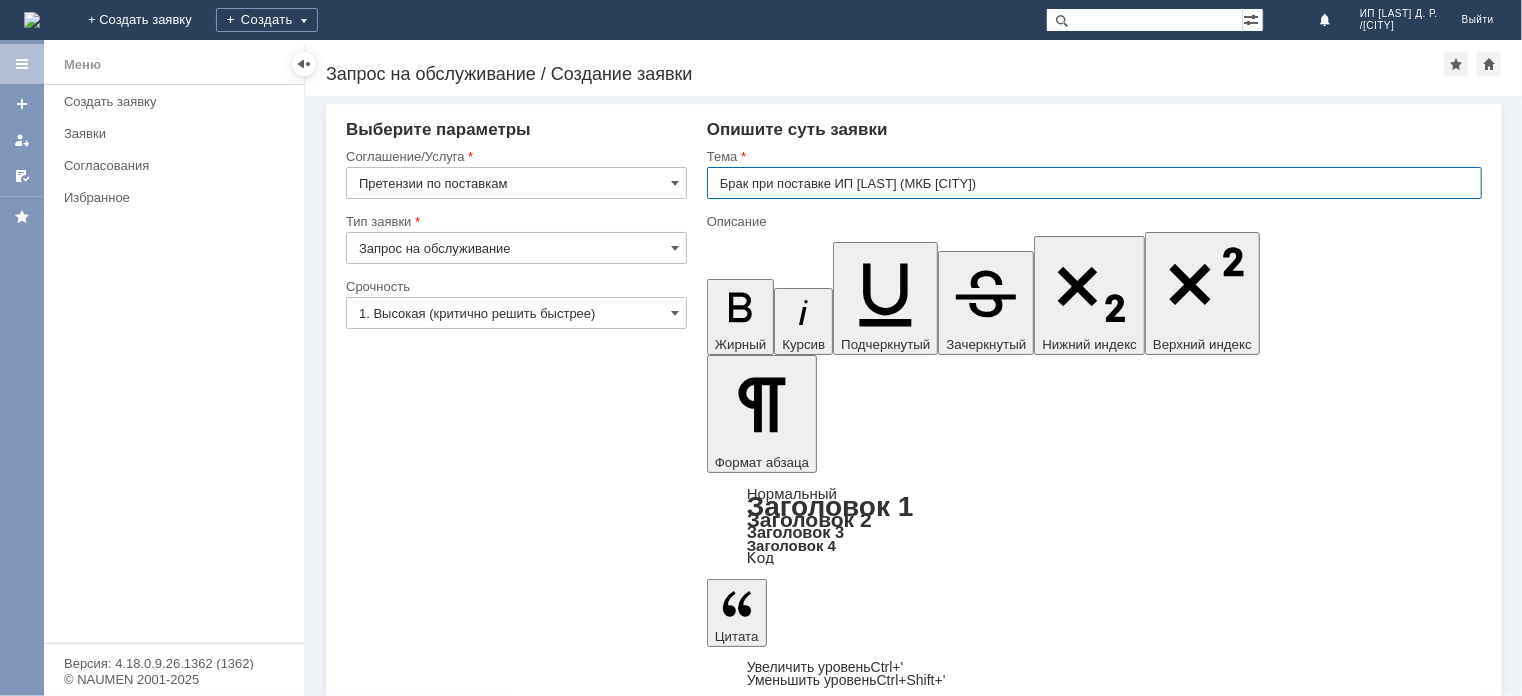 type on "Брак при поставке ИП Ткаченко (МКБ Петропавловск-Камчатский)" 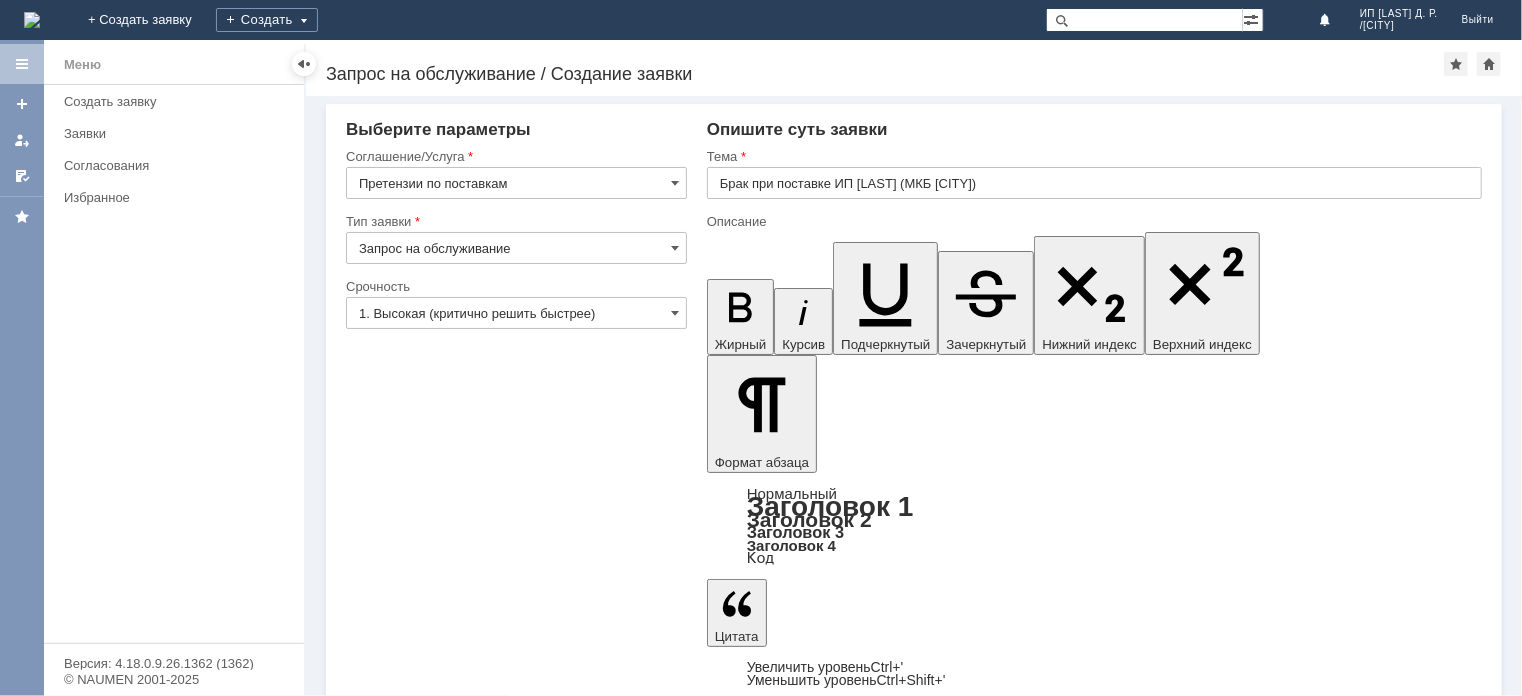 click on "здравствуйте! прошу взять в работу акт претензию брак при первичной поставке ИП [LAST_NAME] (МКБ [CITY]-[CITY])" at bounding box center (859, 5184) 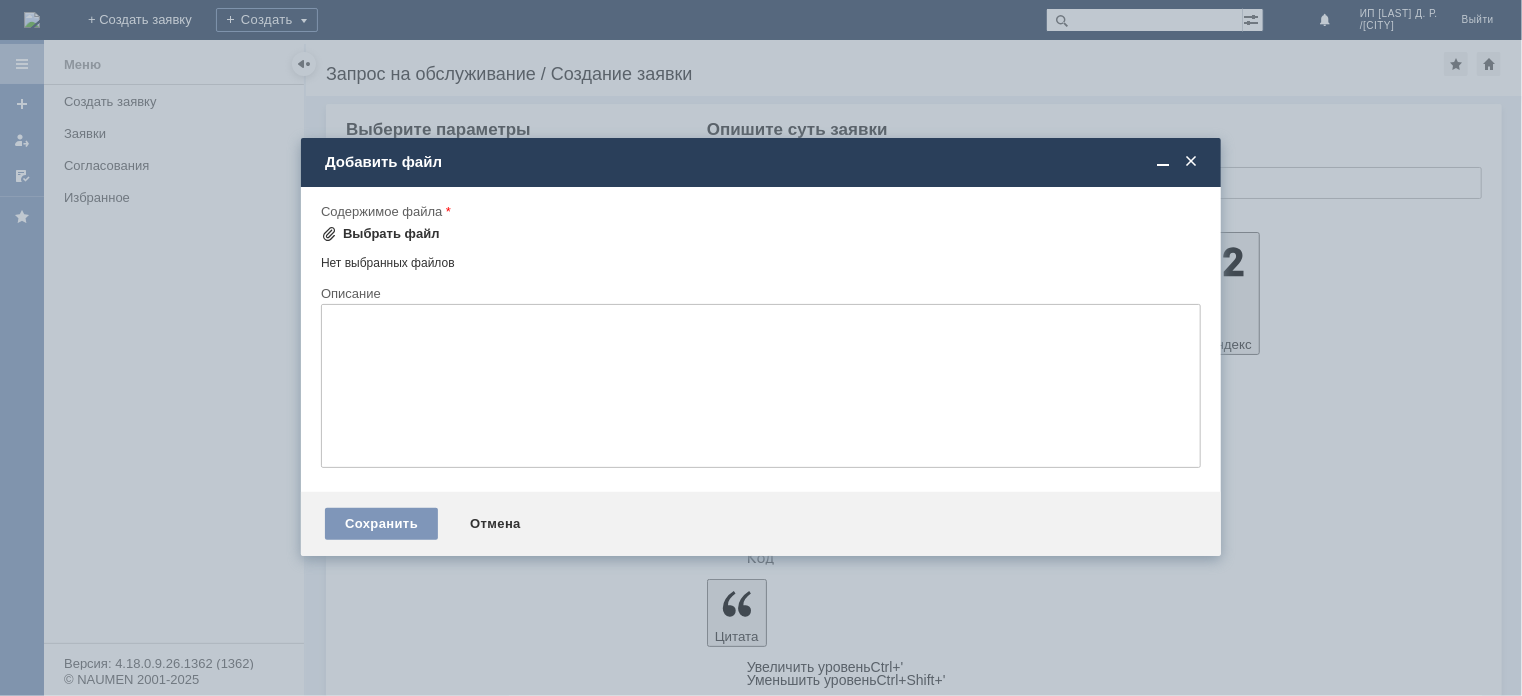 click at bounding box center (329, 234) 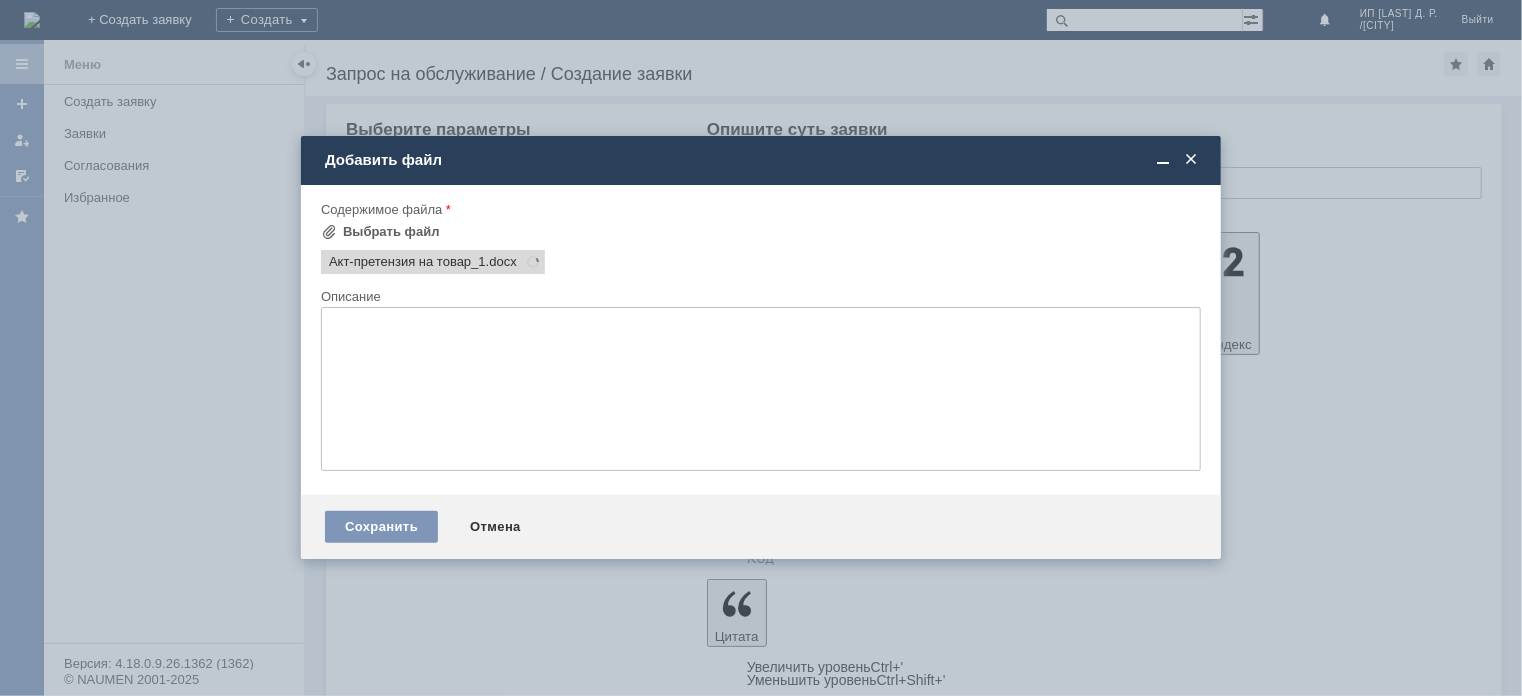 scroll, scrollTop: 0, scrollLeft: 0, axis: both 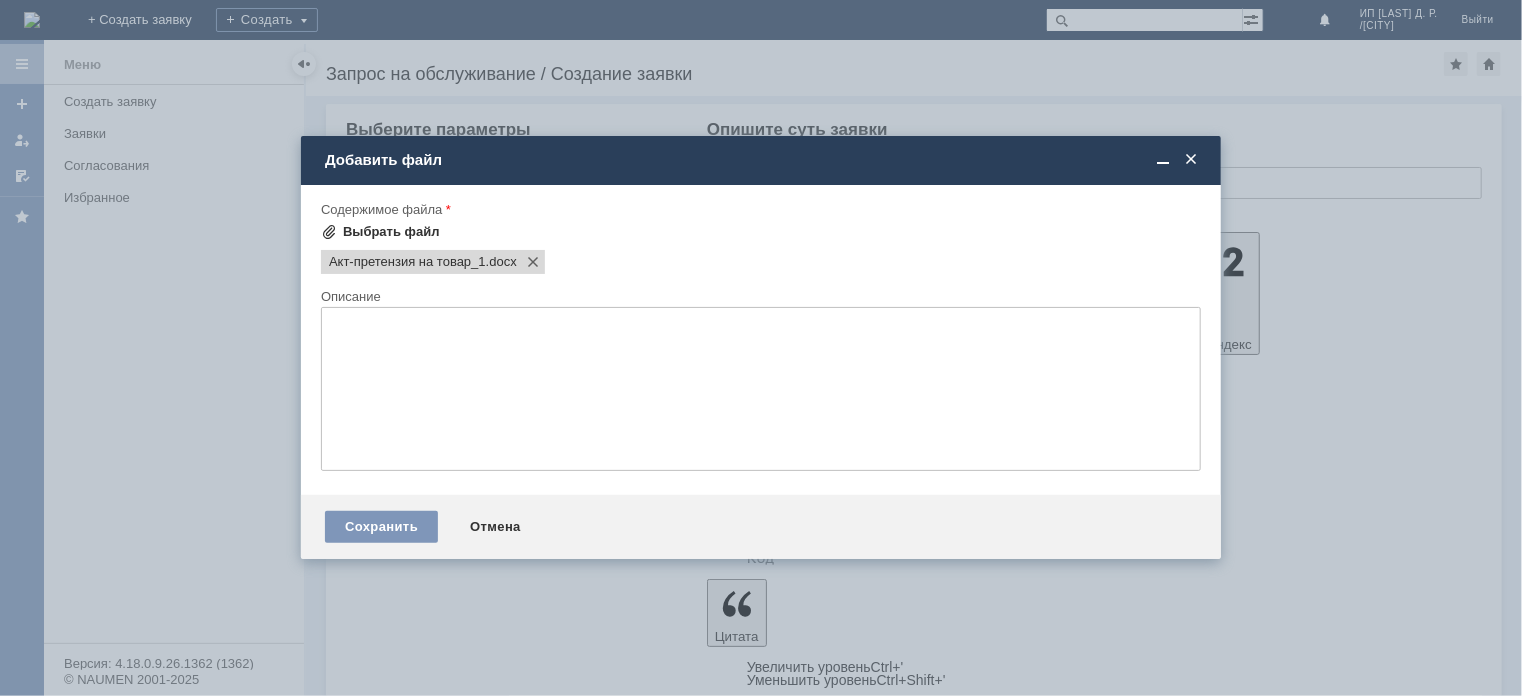 click at bounding box center [329, 232] 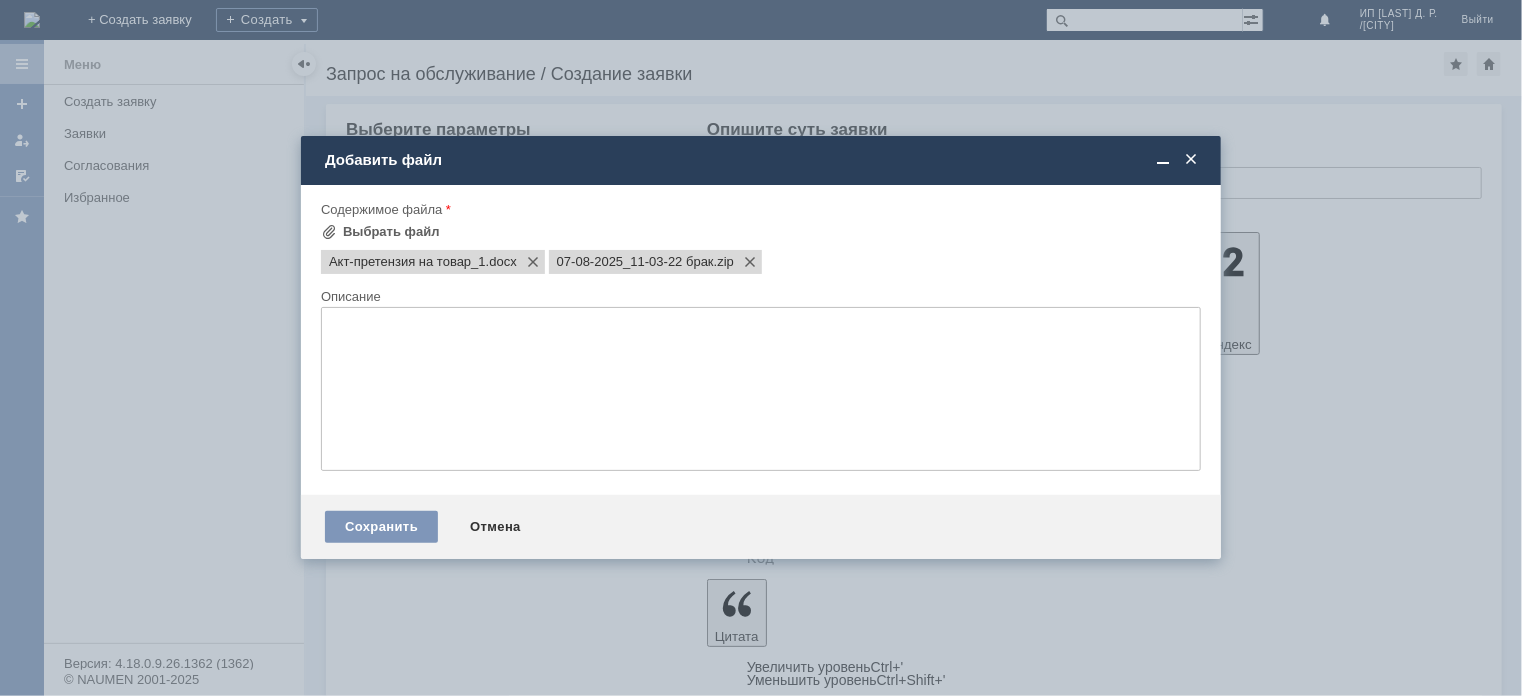 scroll, scrollTop: 0, scrollLeft: 0, axis: both 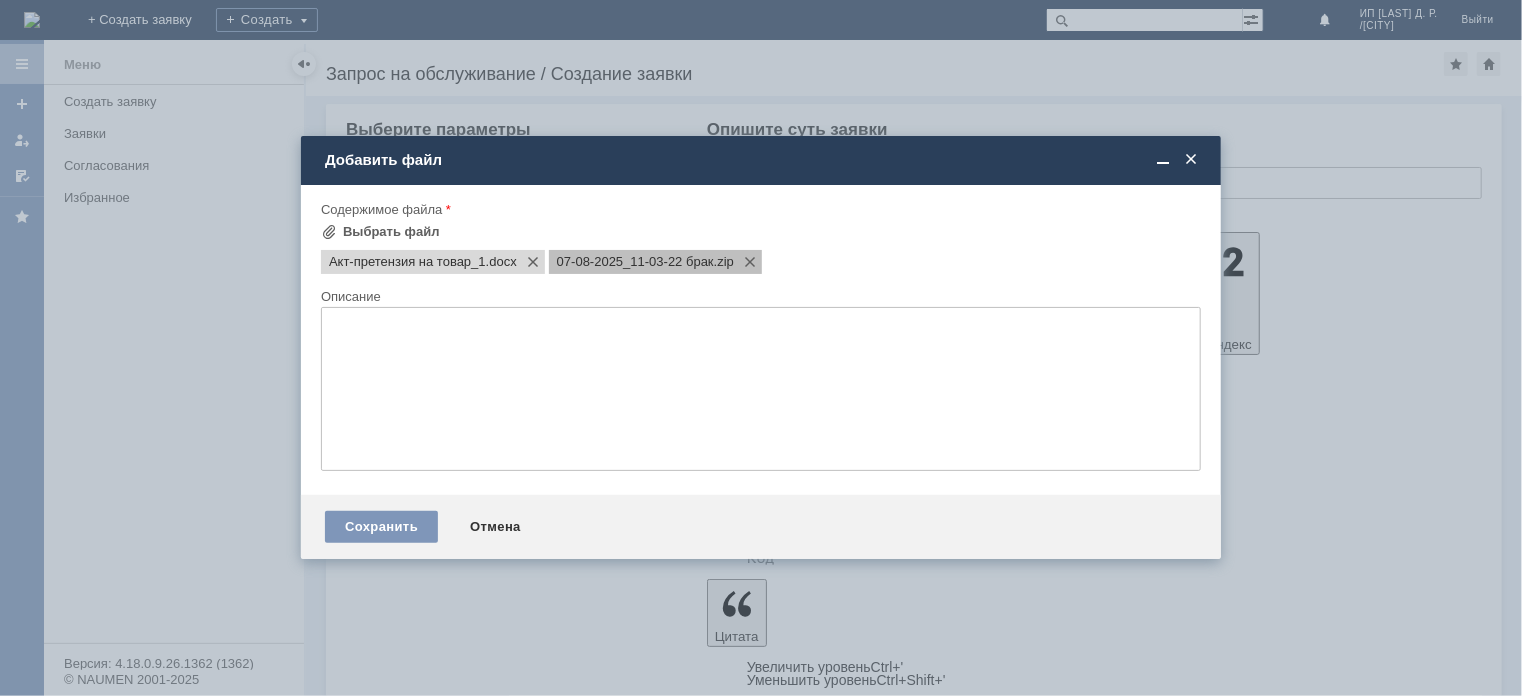 click on "07-08-2025_11-03-22 брак" at bounding box center (407, 262) 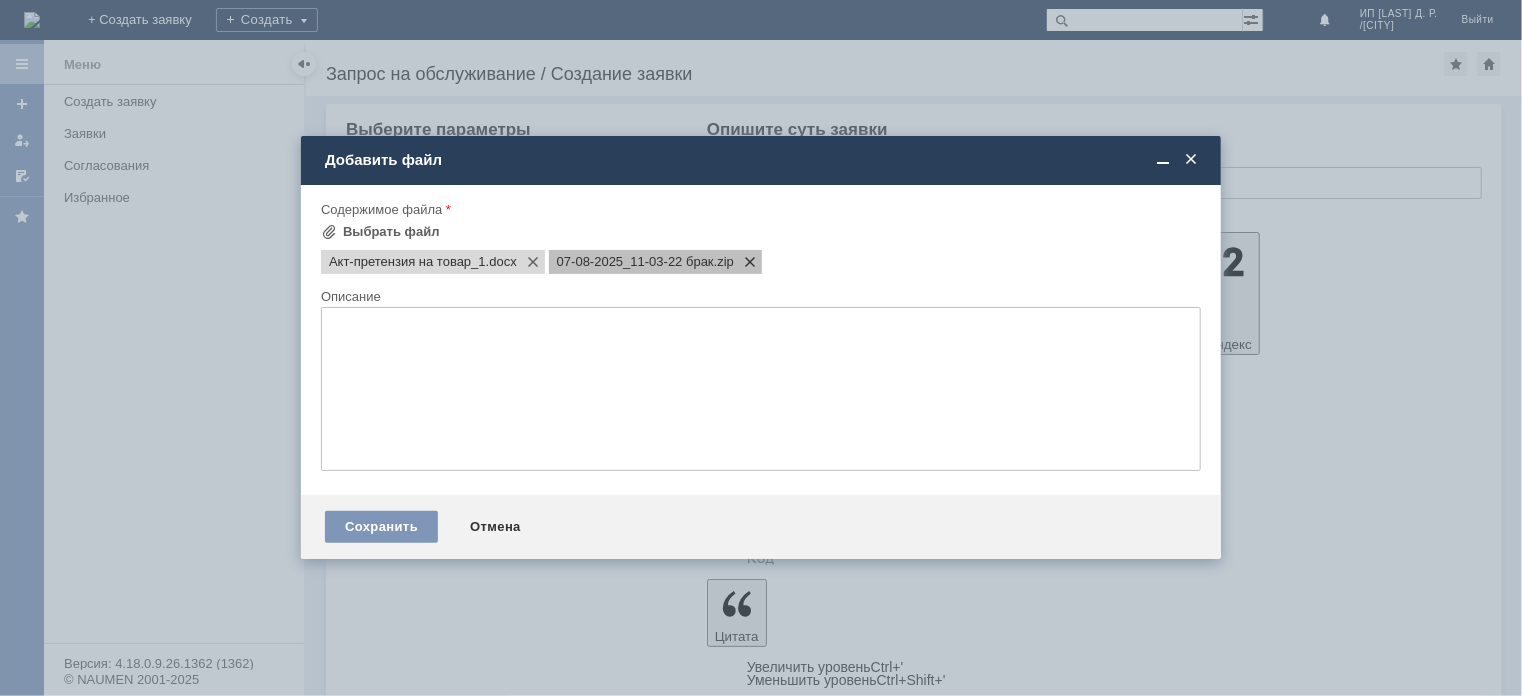 click at bounding box center [746, 262] 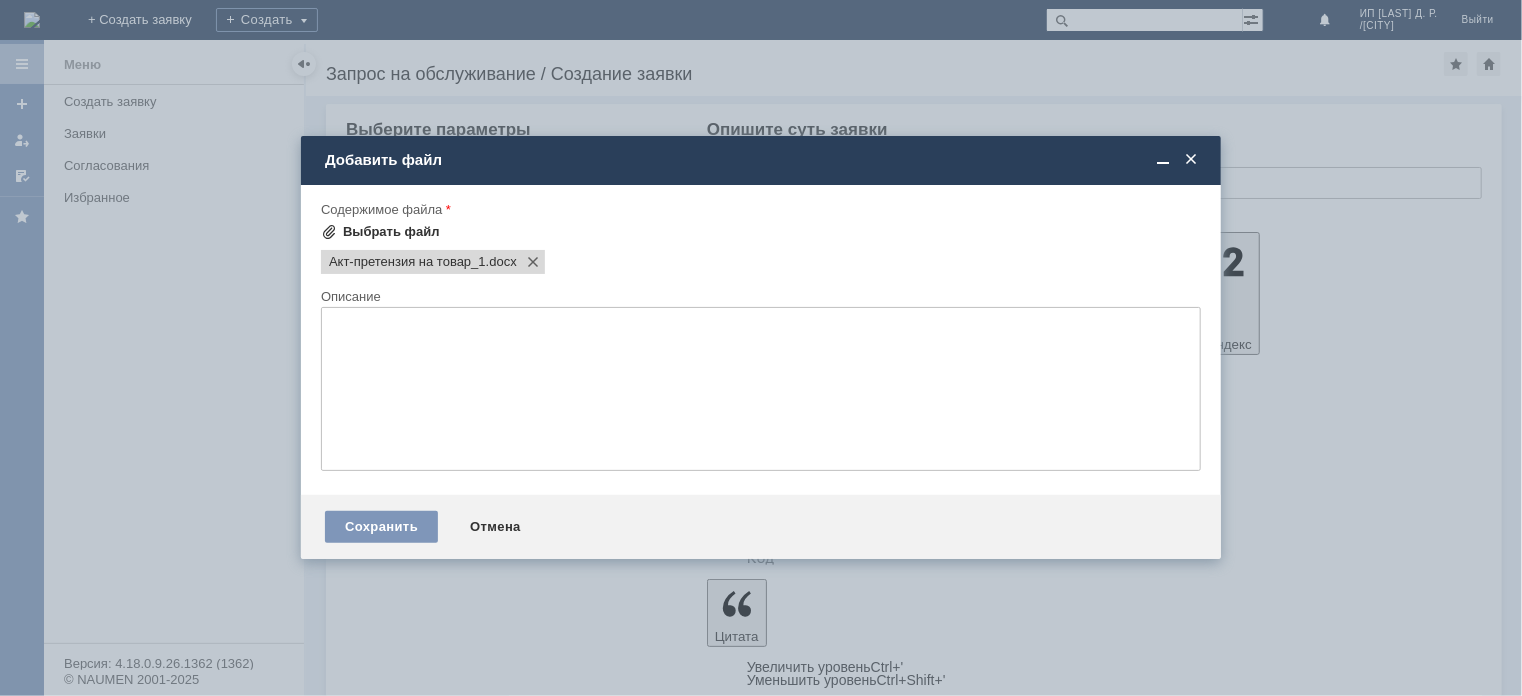 click at bounding box center (329, 232) 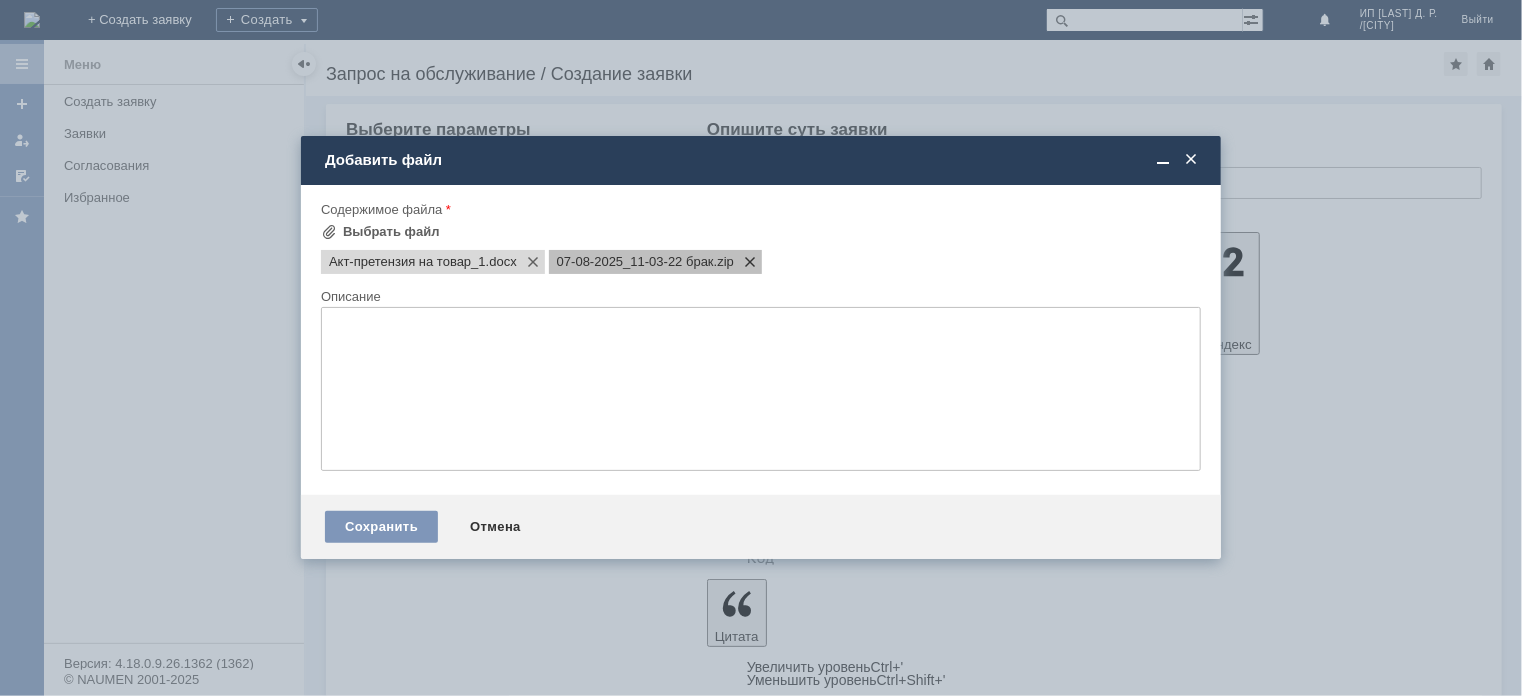 click at bounding box center [746, 262] 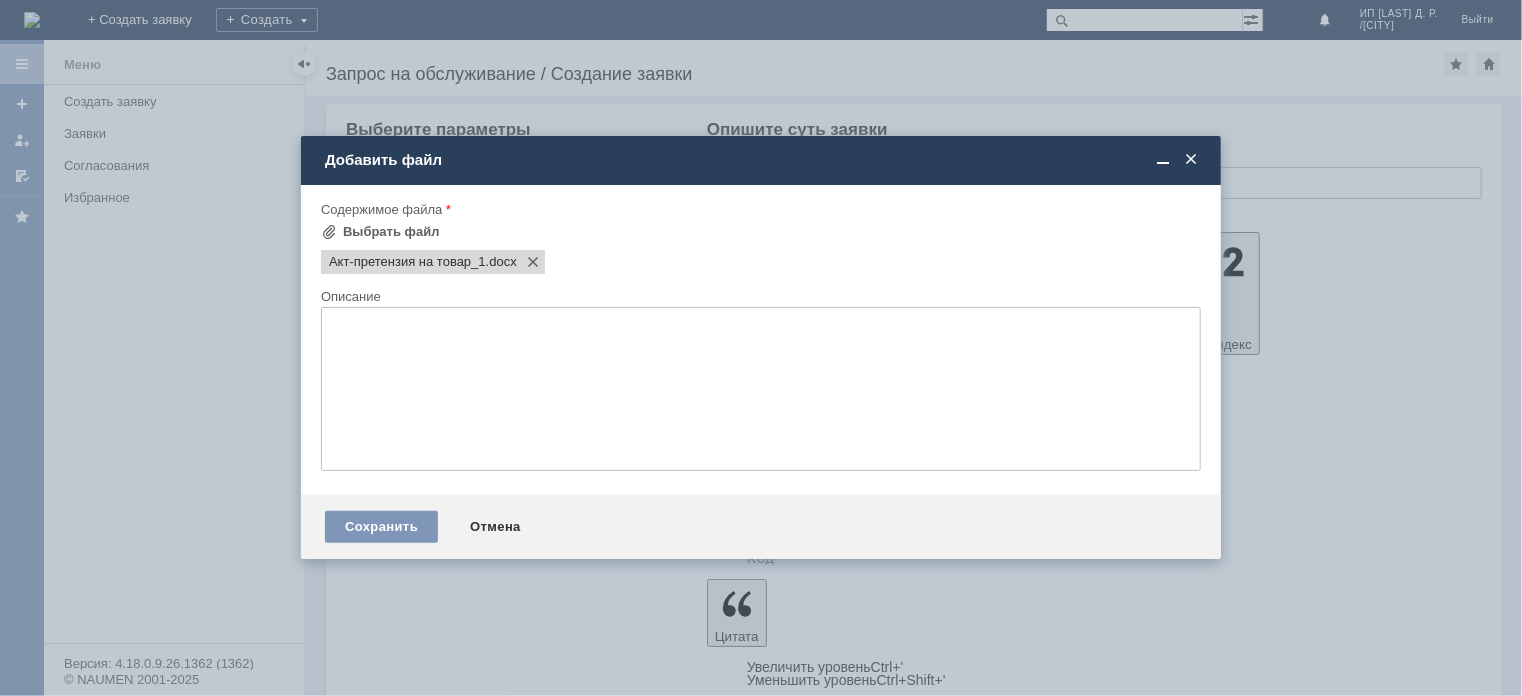 click at bounding box center [1163, 160] 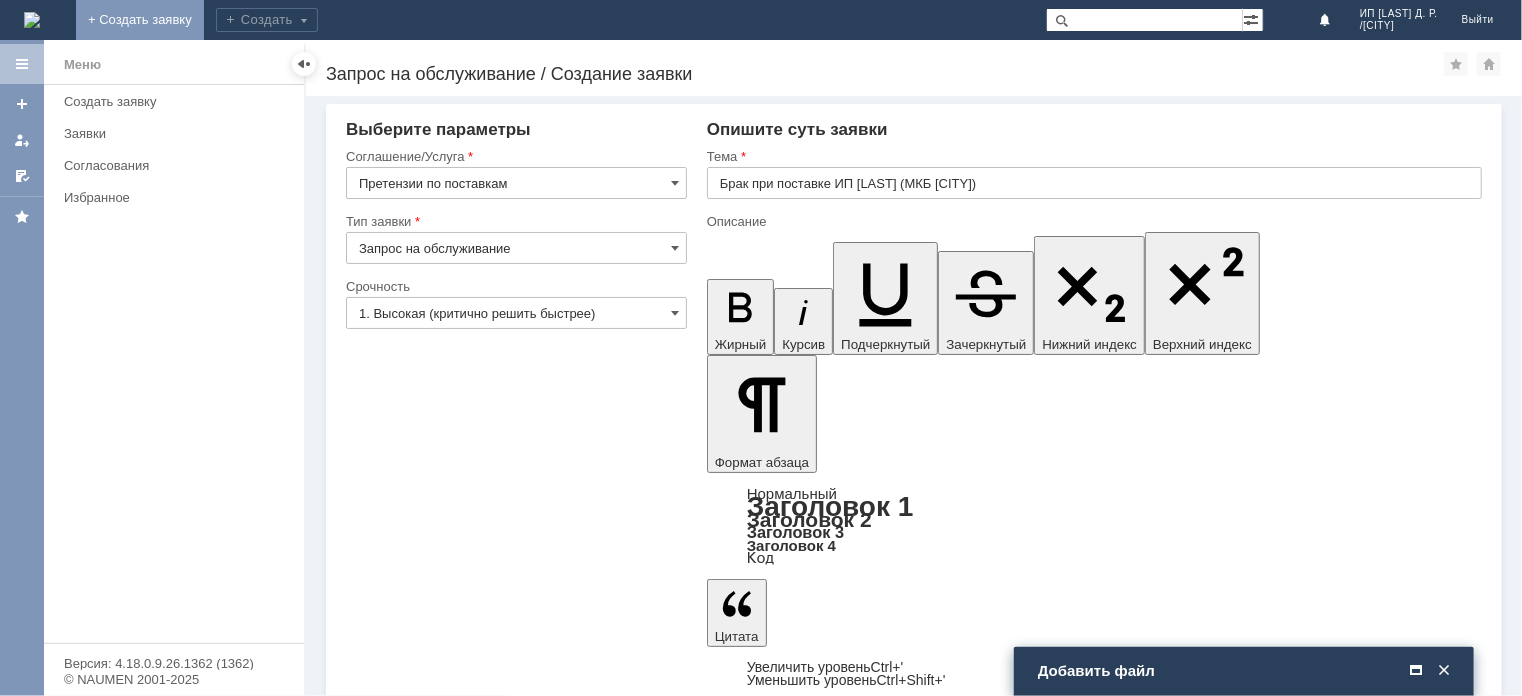click on "+ Создать заявку" at bounding box center [140, 20] 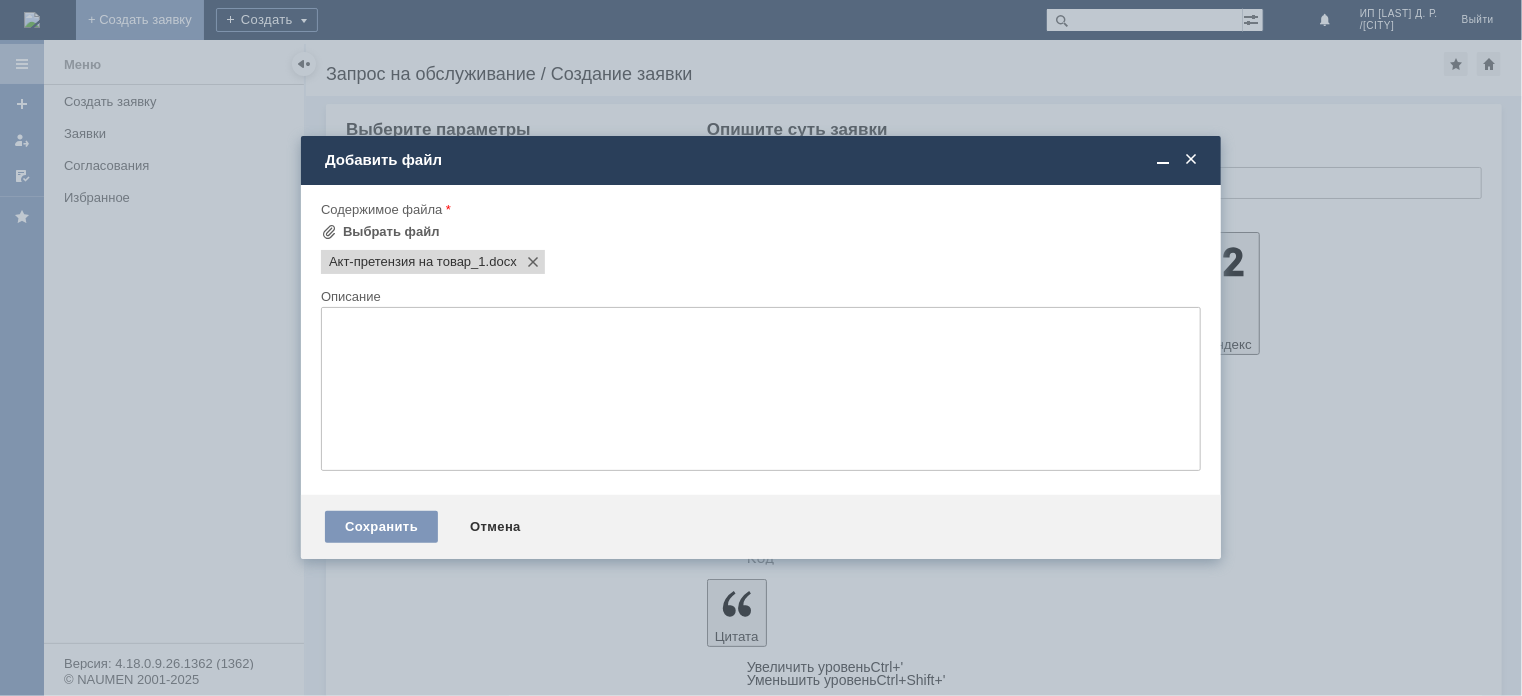 click at bounding box center (1191, 160) 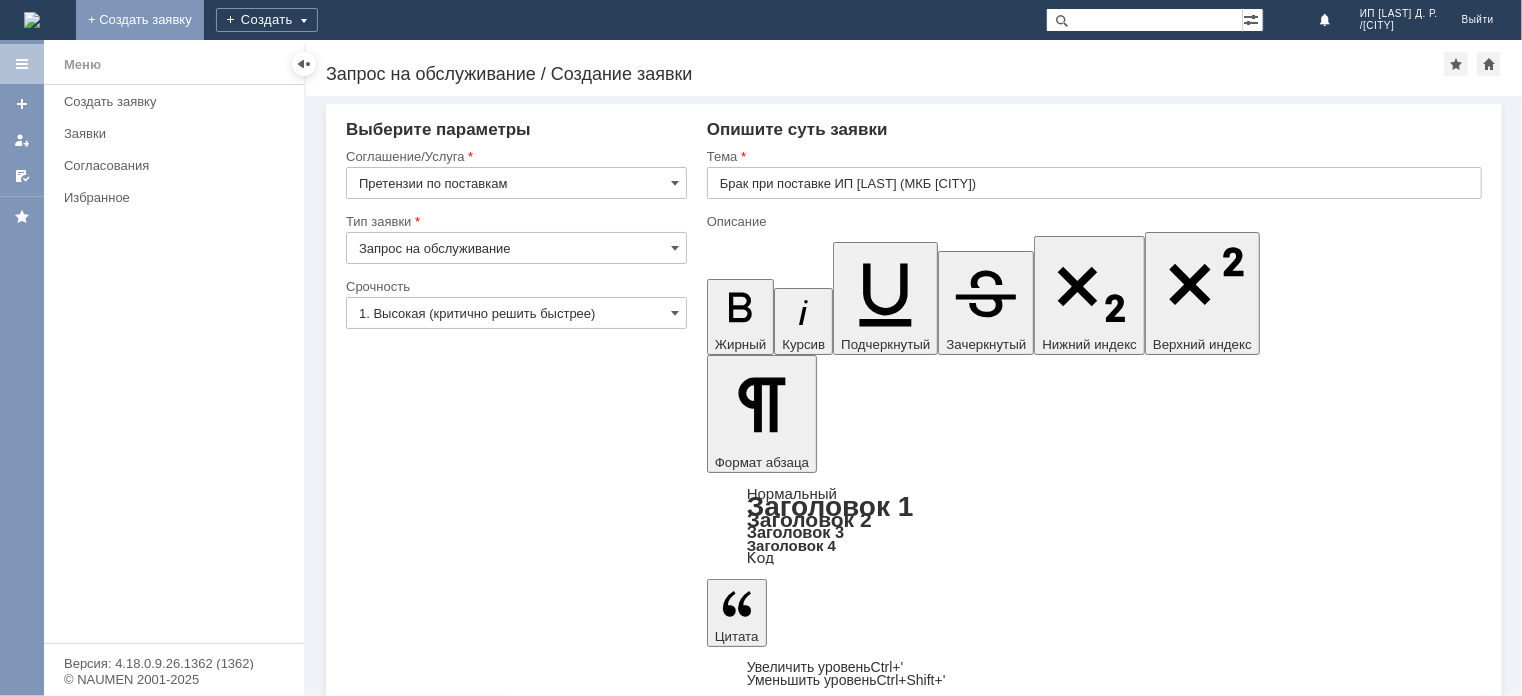 click on "+ Создать заявку" at bounding box center [140, 20] 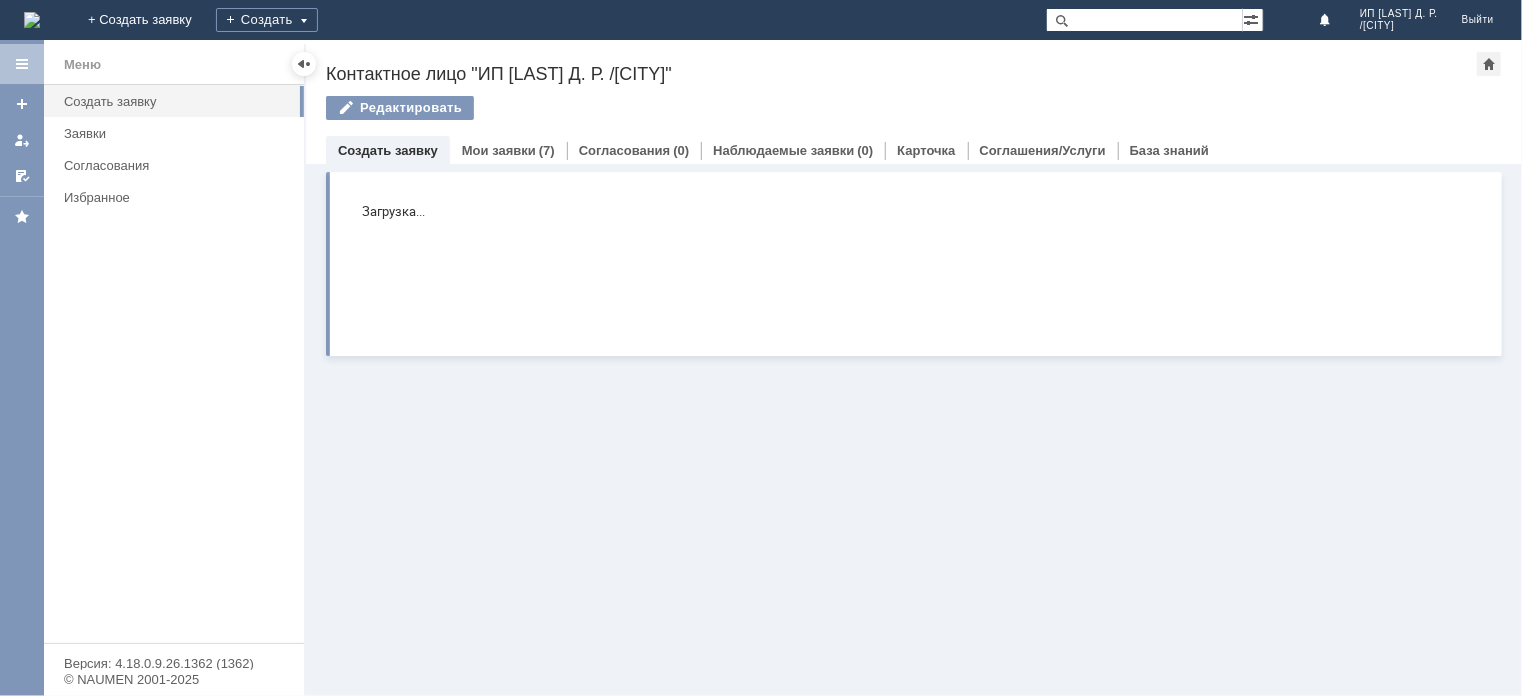 scroll, scrollTop: 0, scrollLeft: 0, axis: both 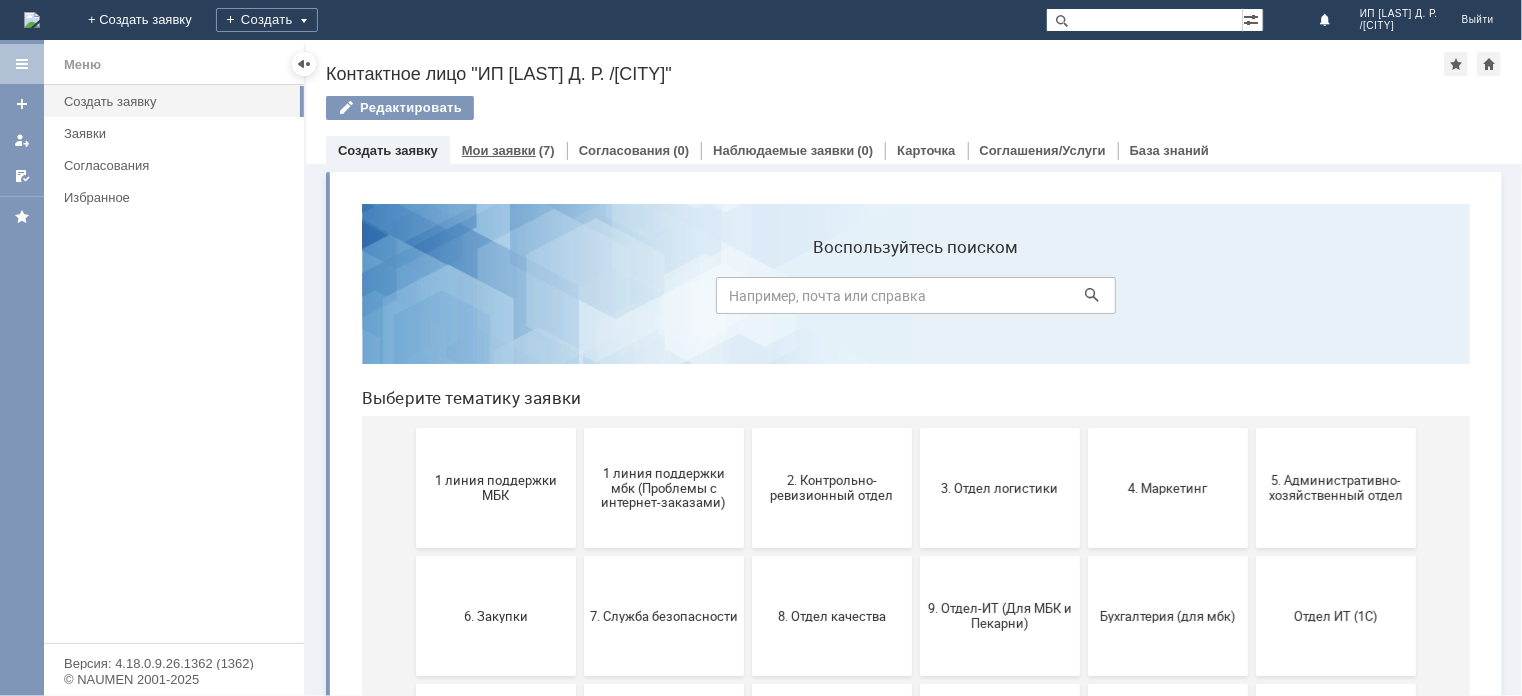 click on "Мои заявки" at bounding box center [499, 150] 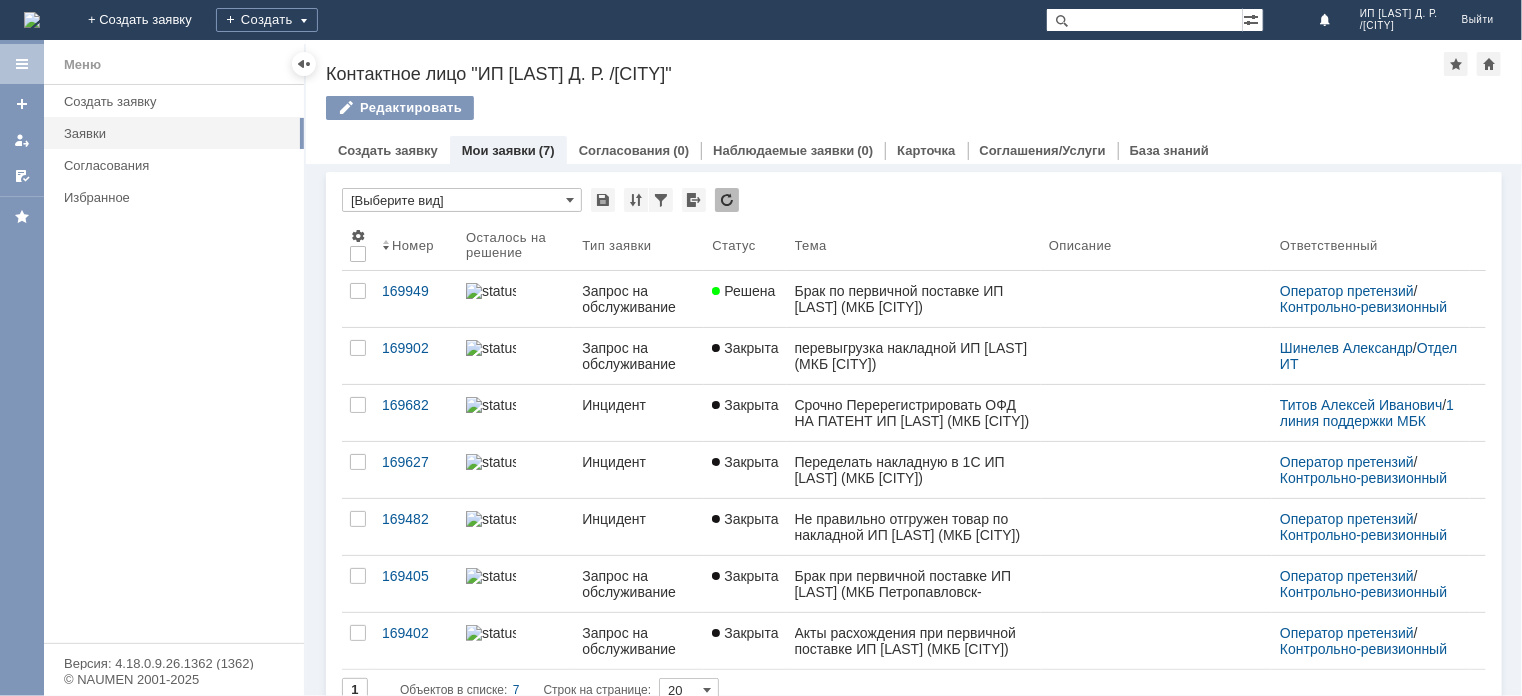 scroll, scrollTop: 0, scrollLeft: 0, axis: both 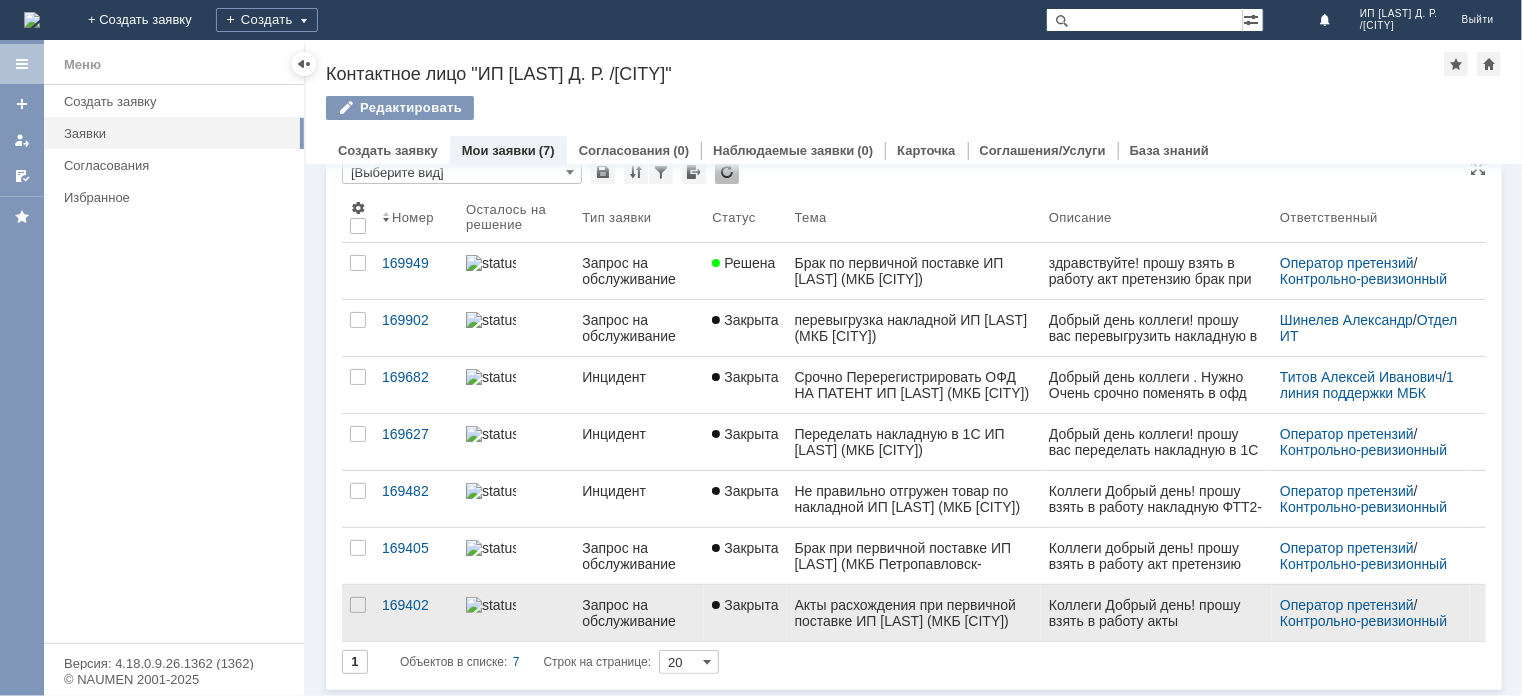 click on "Акты расхождения при первичной поставке ИП Ткаченко (МБК петропавловск-камчатский)" at bounding box center [914, 613] 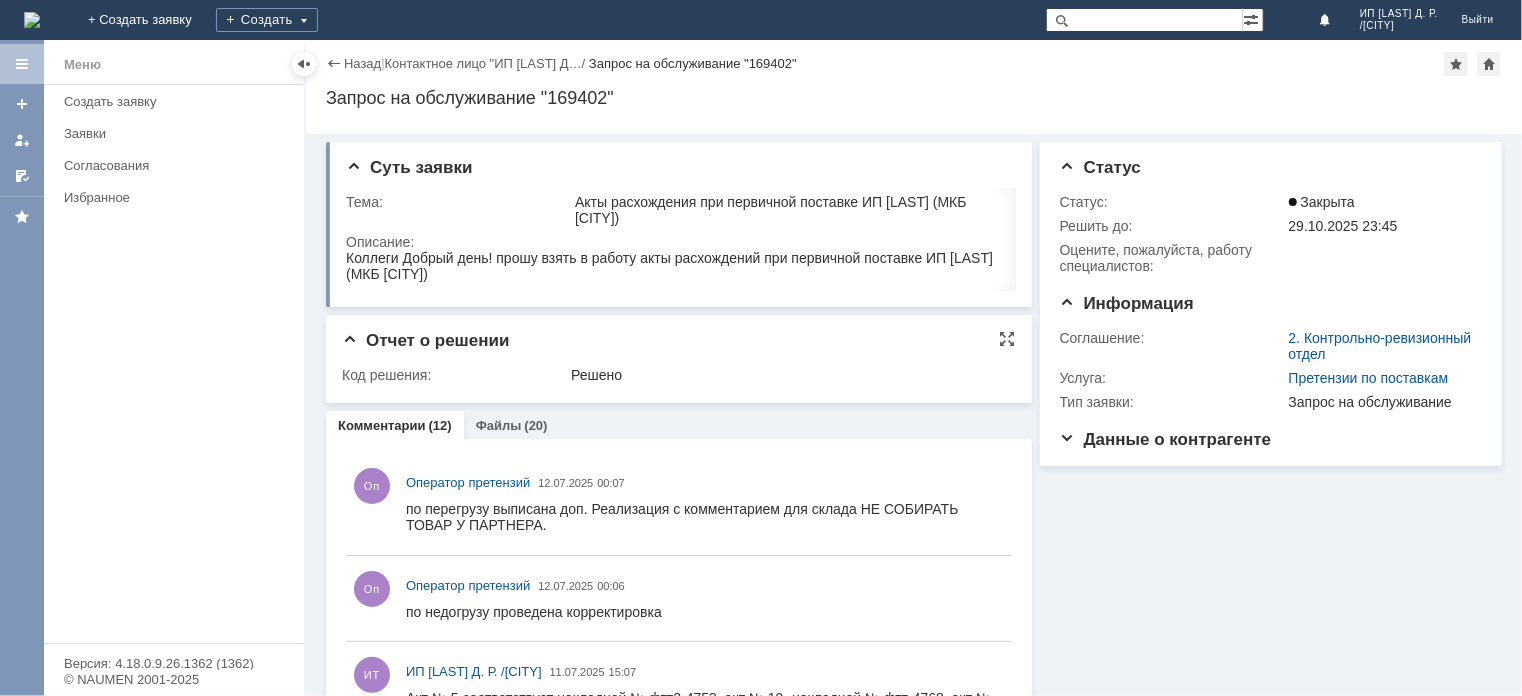 scroll, scrollTop: 0, scrollLeft: 0, axis: both 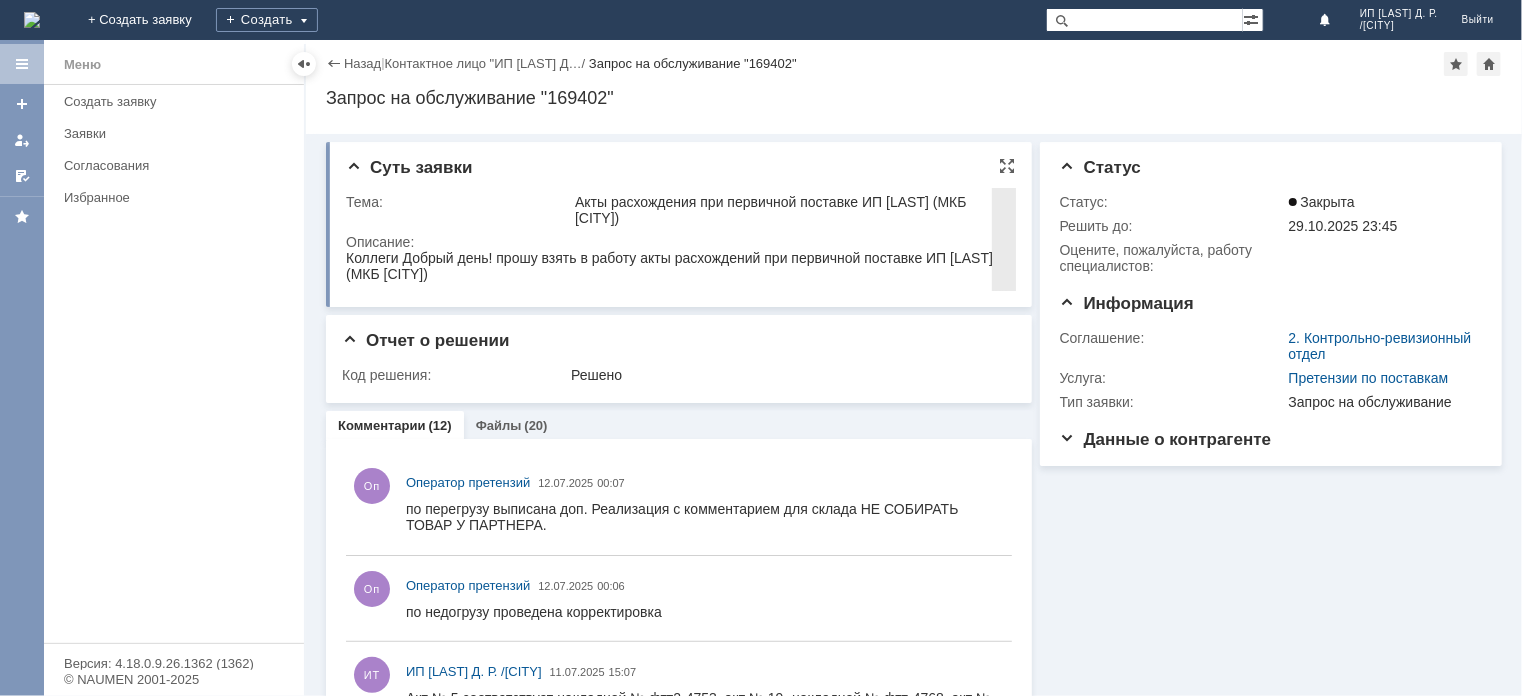 drag, startPoint x: 347, startPoint y: 255, endPoint x: 646, endPoint y: 274, distance: 299.60306 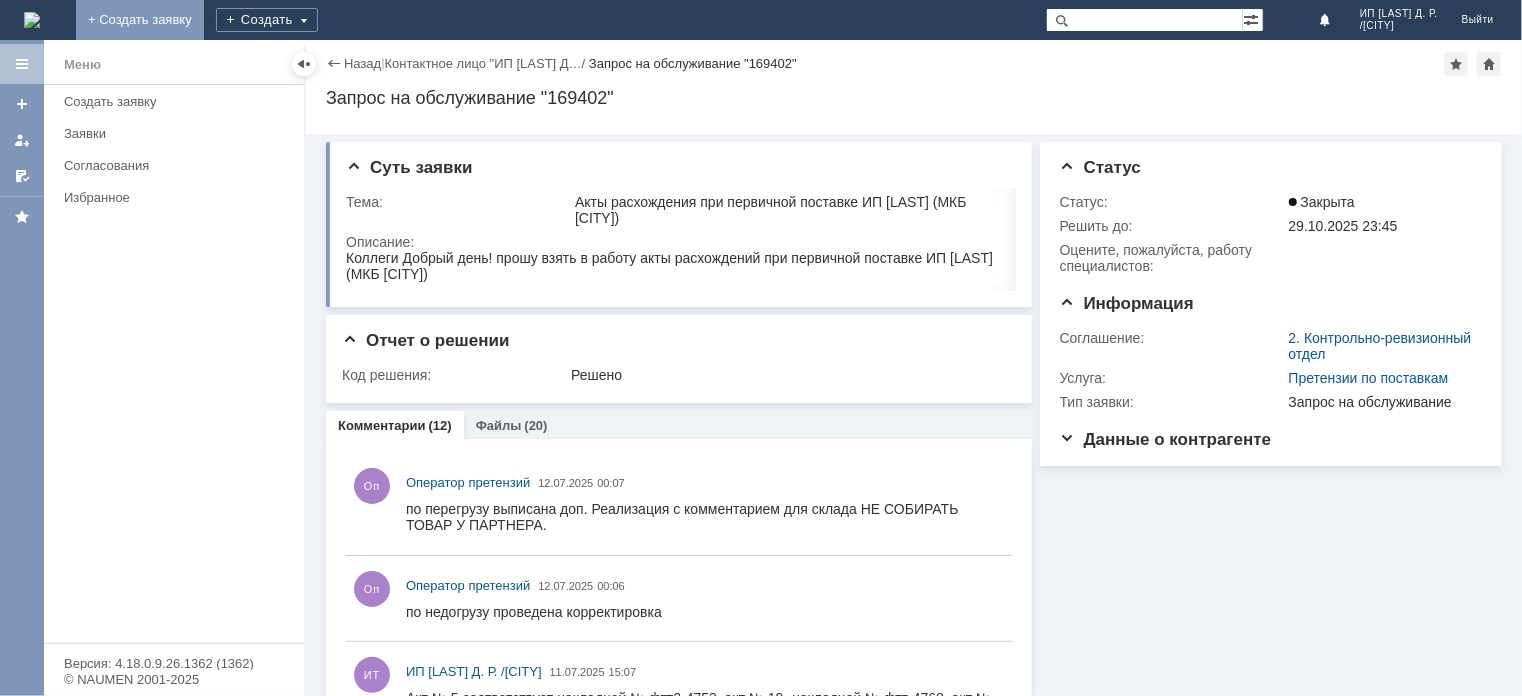 click on "+ Создать заявку" at bounding box center (140, 20) 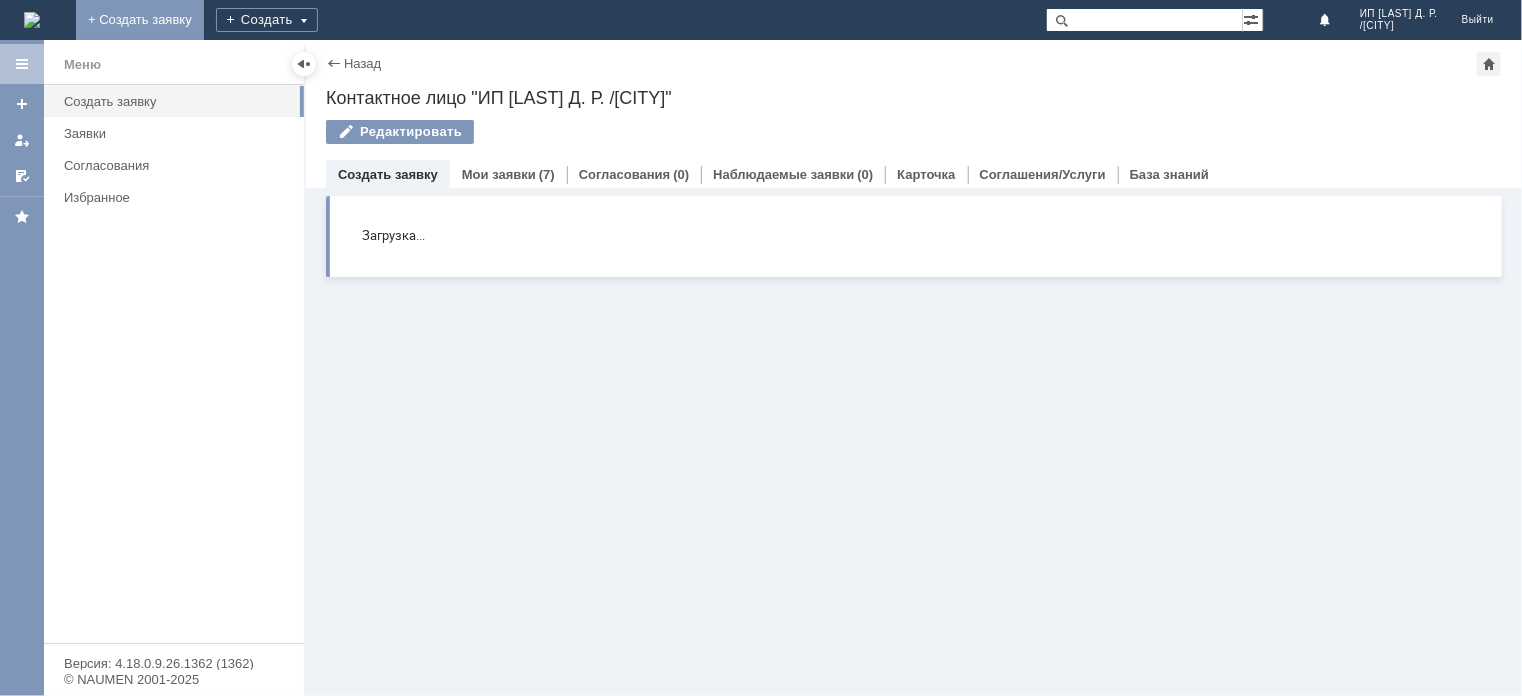 scroll, scrollTop: 0, scrollLeft: 0, axis: both 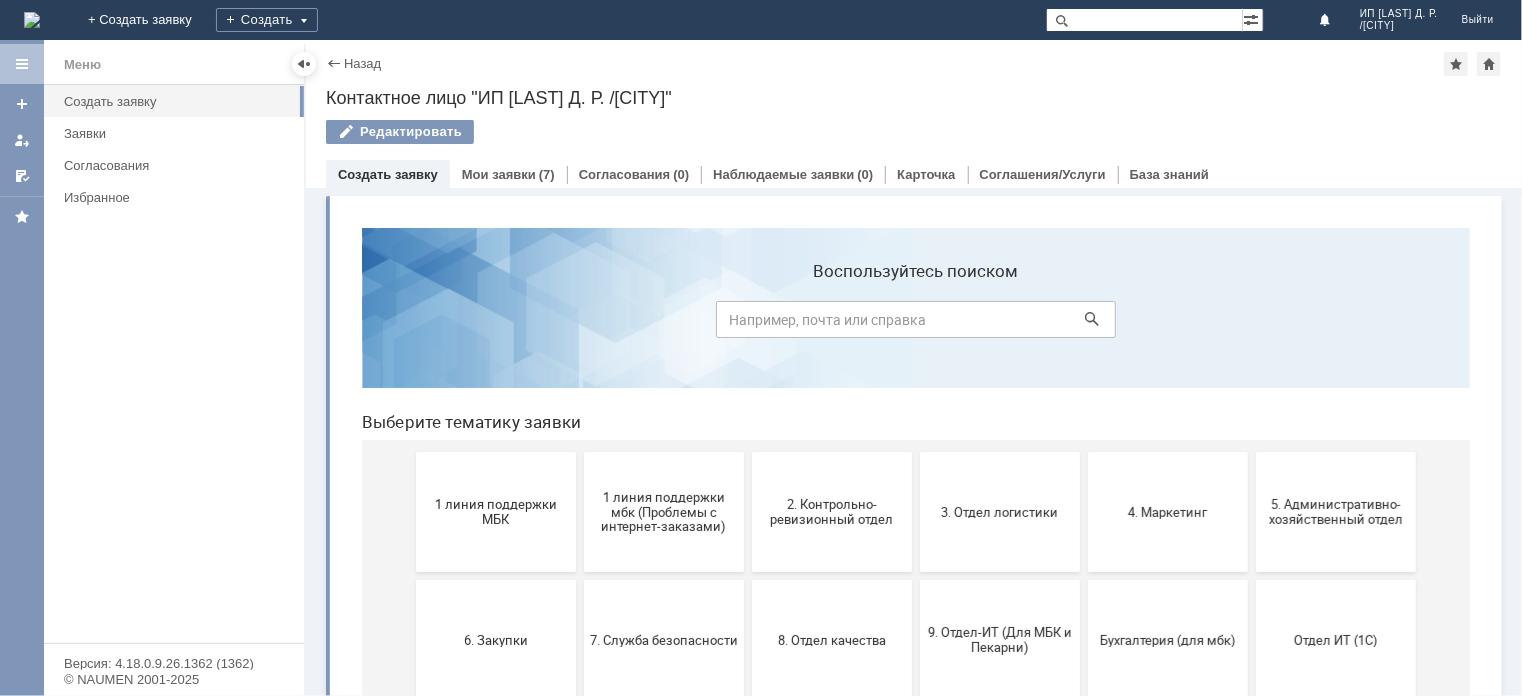click on "2. Контрольно-ревизионный отдел" at bounding box center [831, 511] 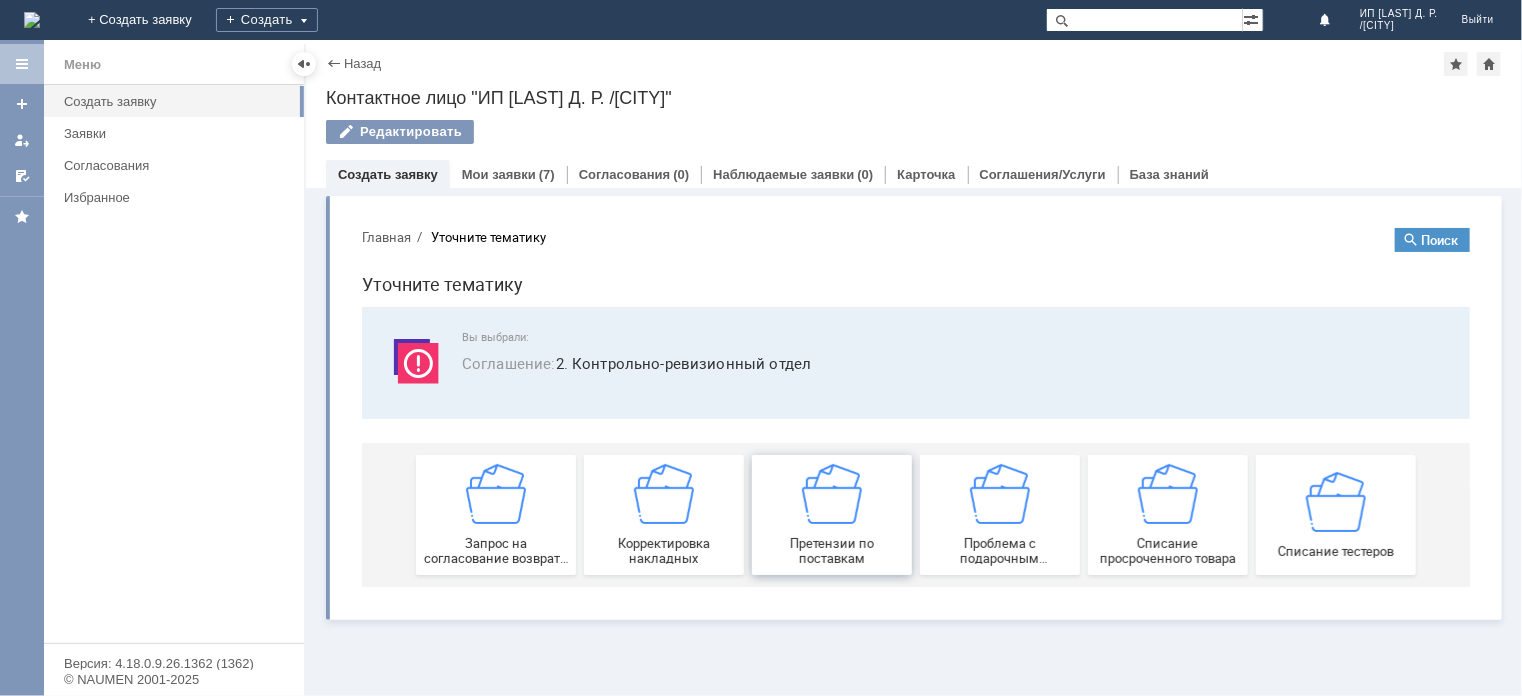 click at bounding box center [831, 493] 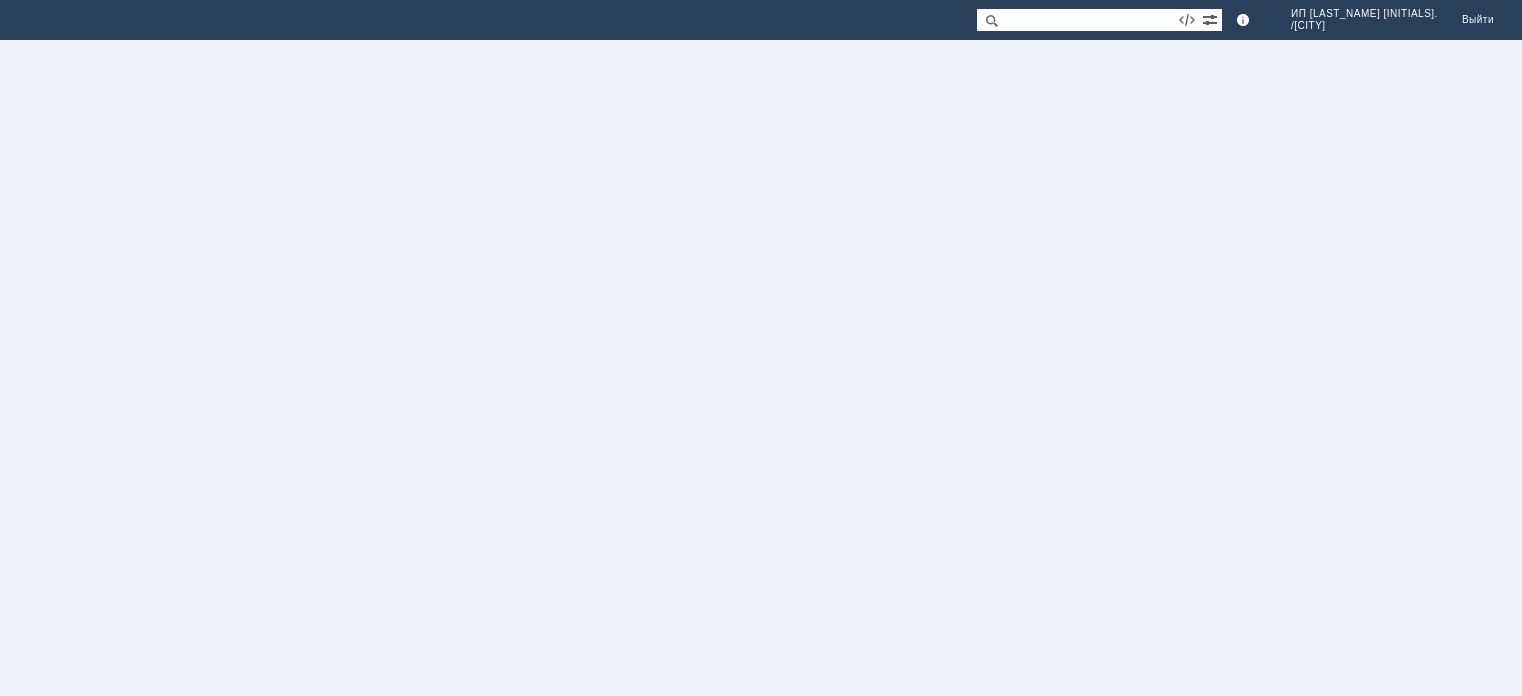 scroll, scrollTop: 0, scrollLeft: 0, axis: both 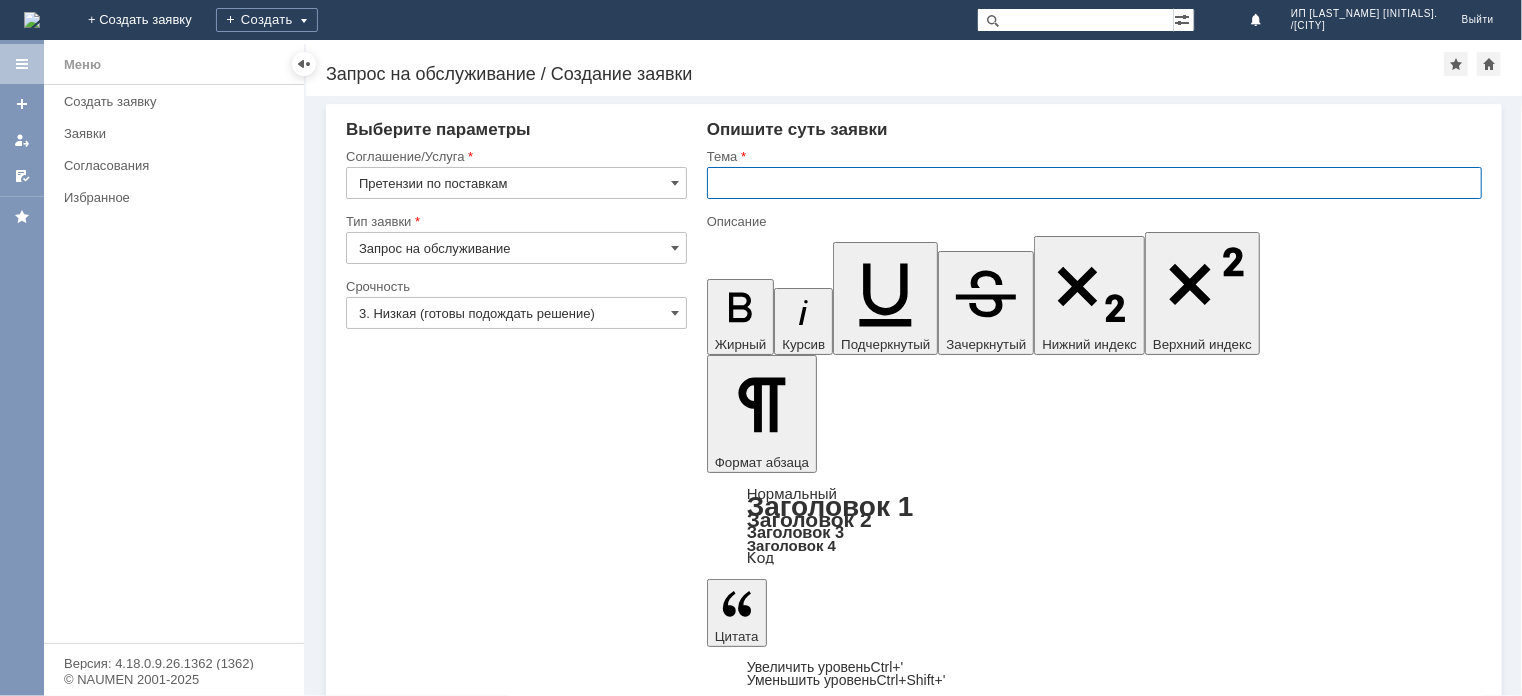 click at bounding box center (1094, 183) 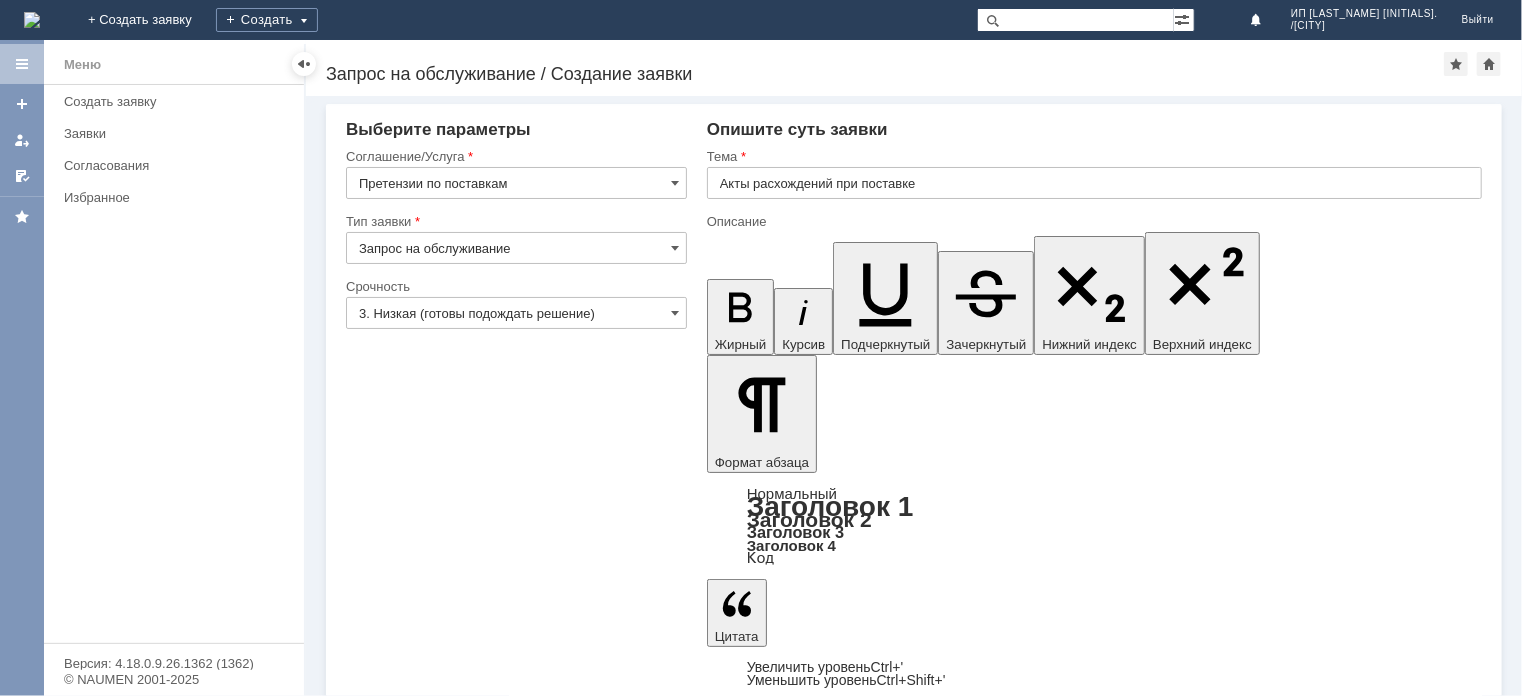 click on "Акты расхождений при поставке" at bounding box center (1094, 183) 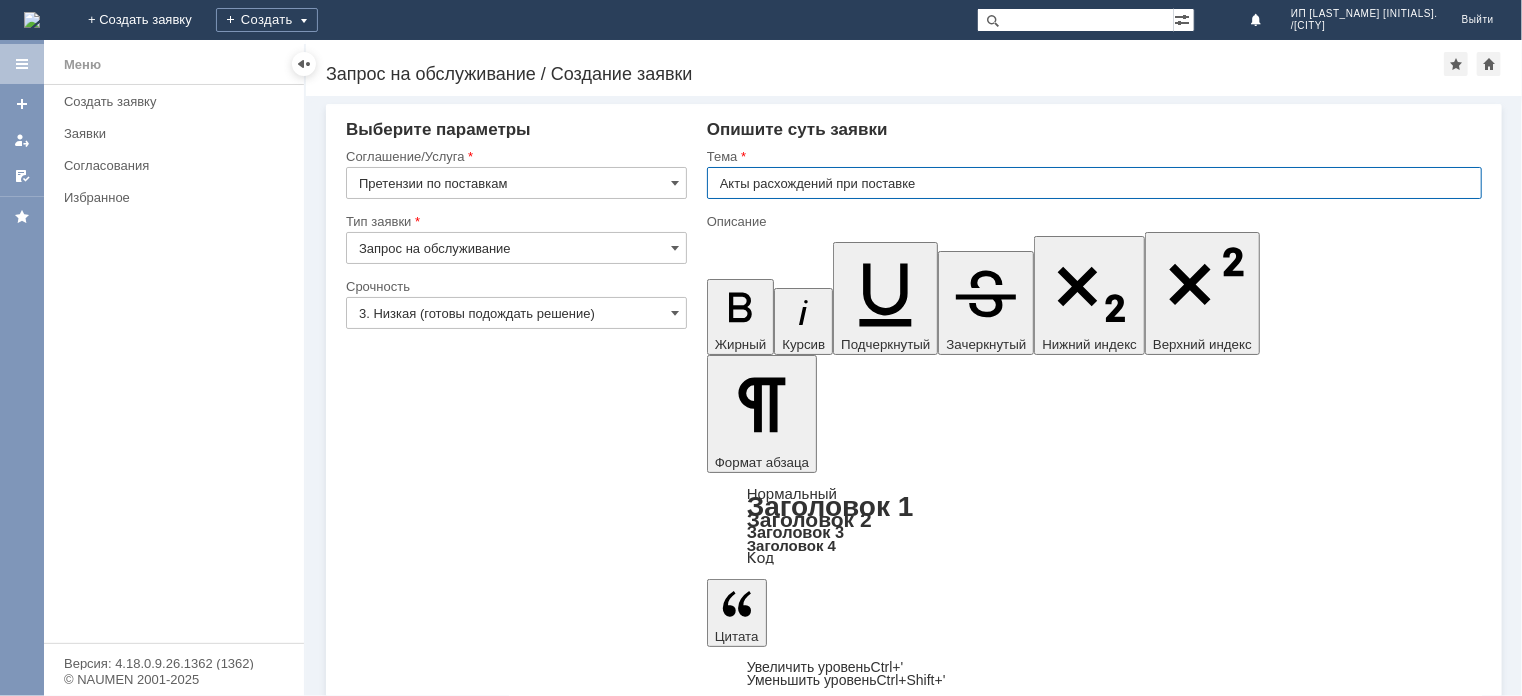 click on "Акты расхождений при поставке" at bounding box center [1094, 183] 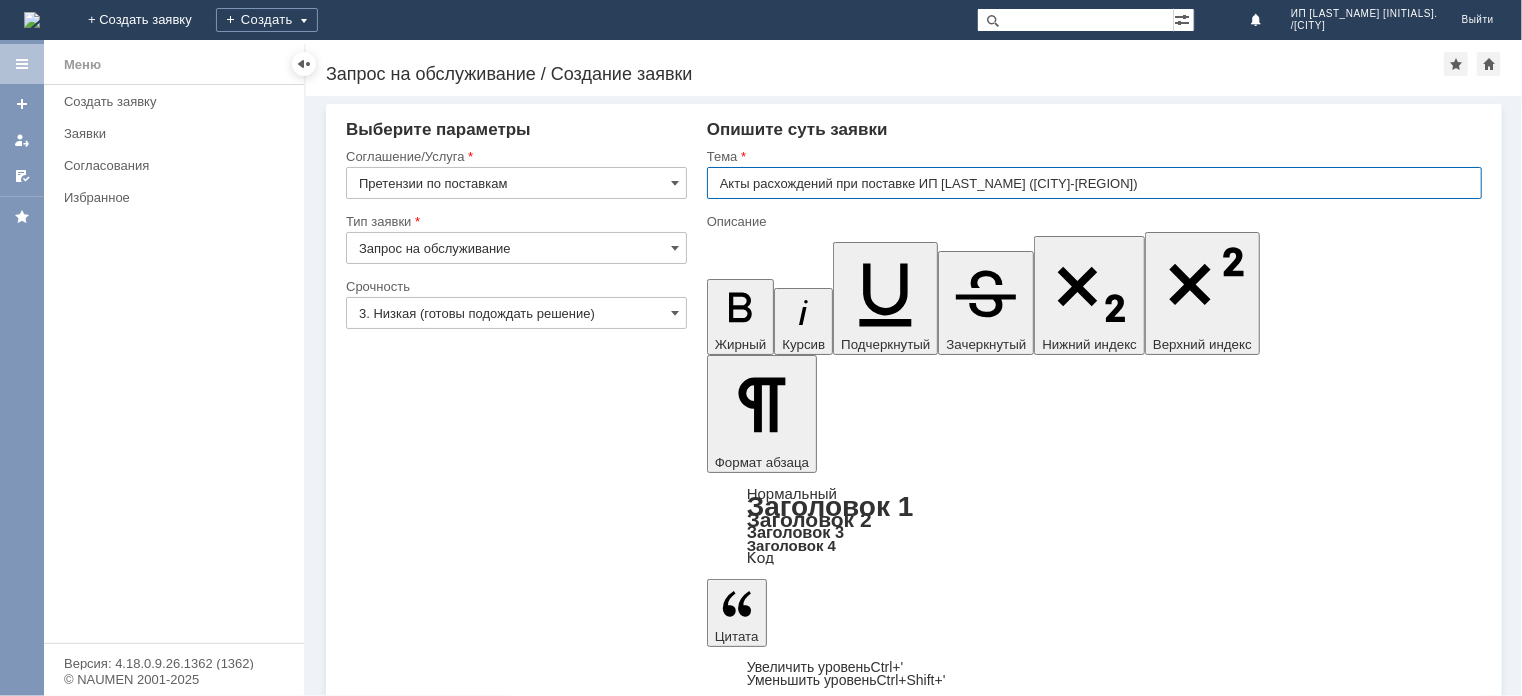 type on "Акты расхождений при поставке ИП Ткаченко (МБК Петропавловск-Камчатский)" 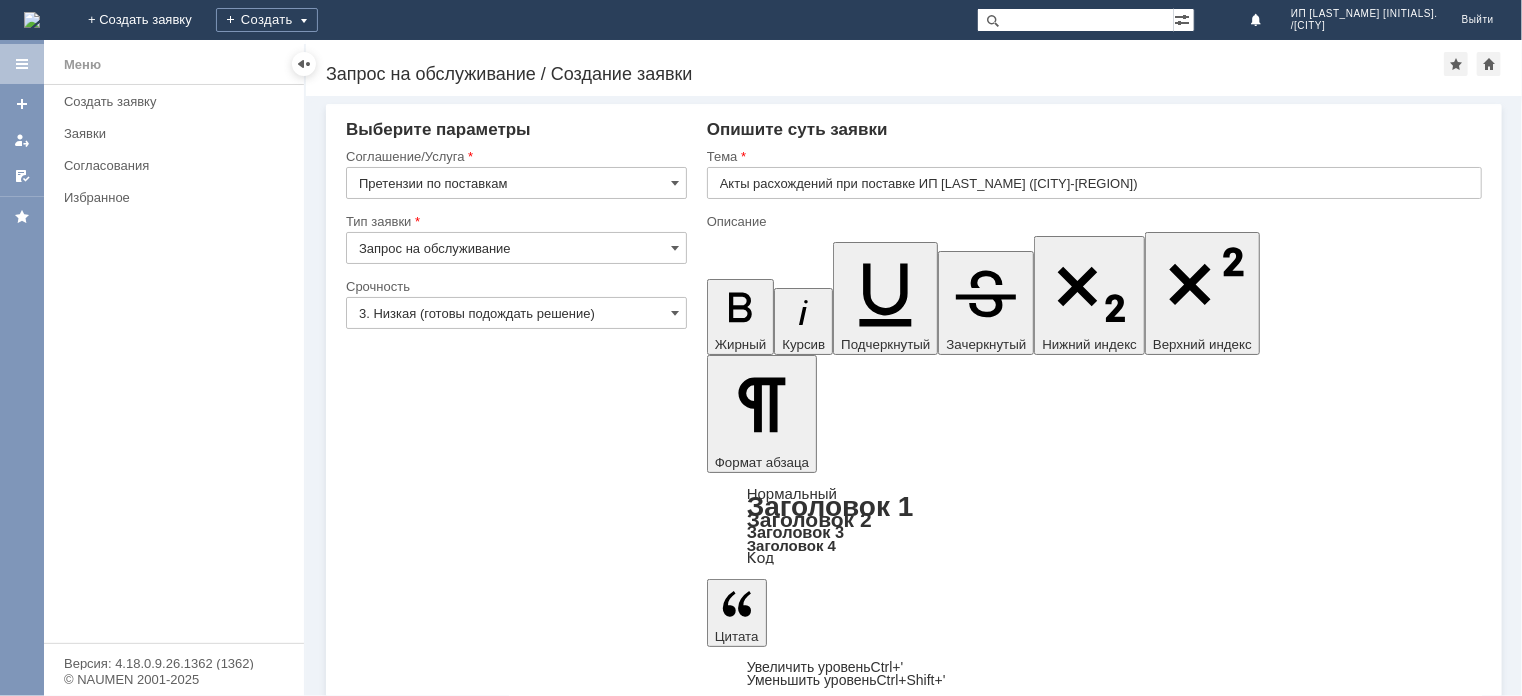 click on "Коллеги Добрый день! прошу взять в работу акты расхождений при  первичной поставке ИП Ткаченко (МБК петропавловск-камчатский)" at bounding box center (861, 5192) 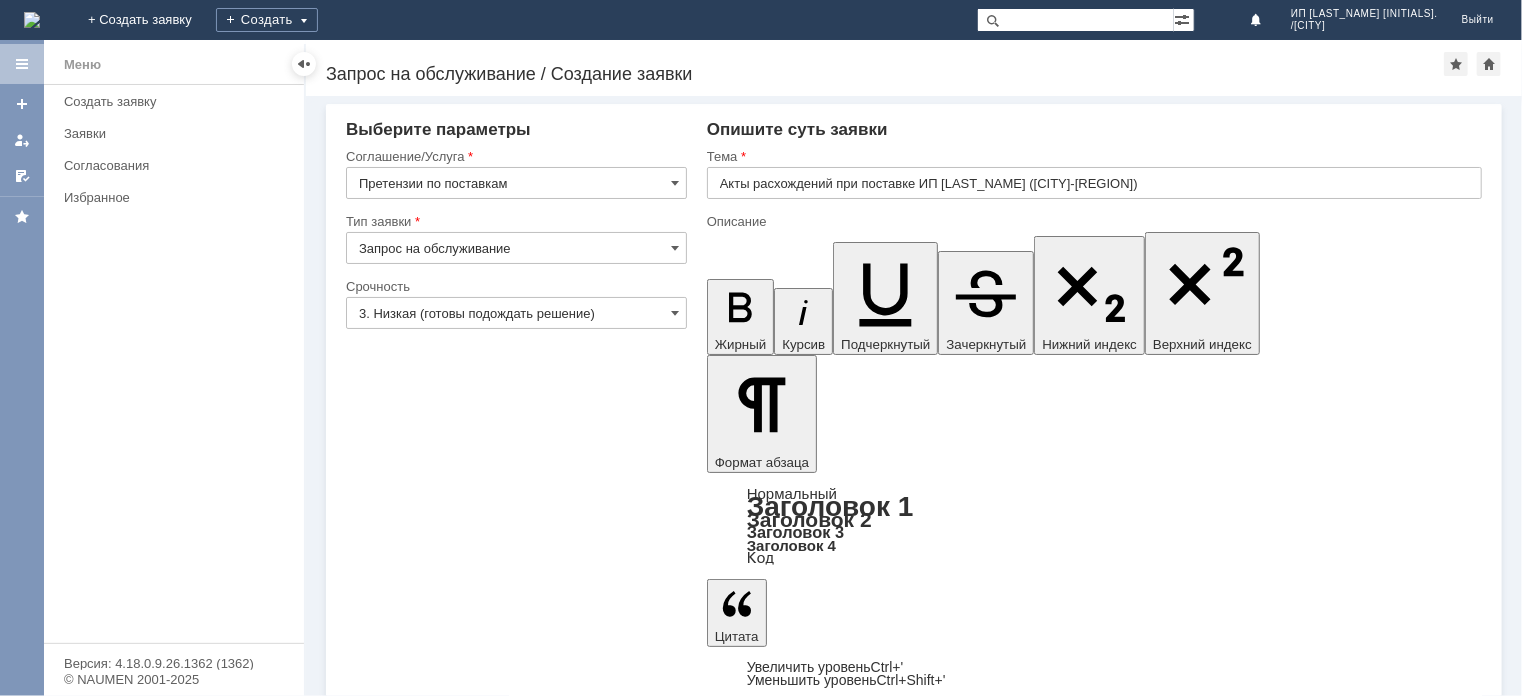 type 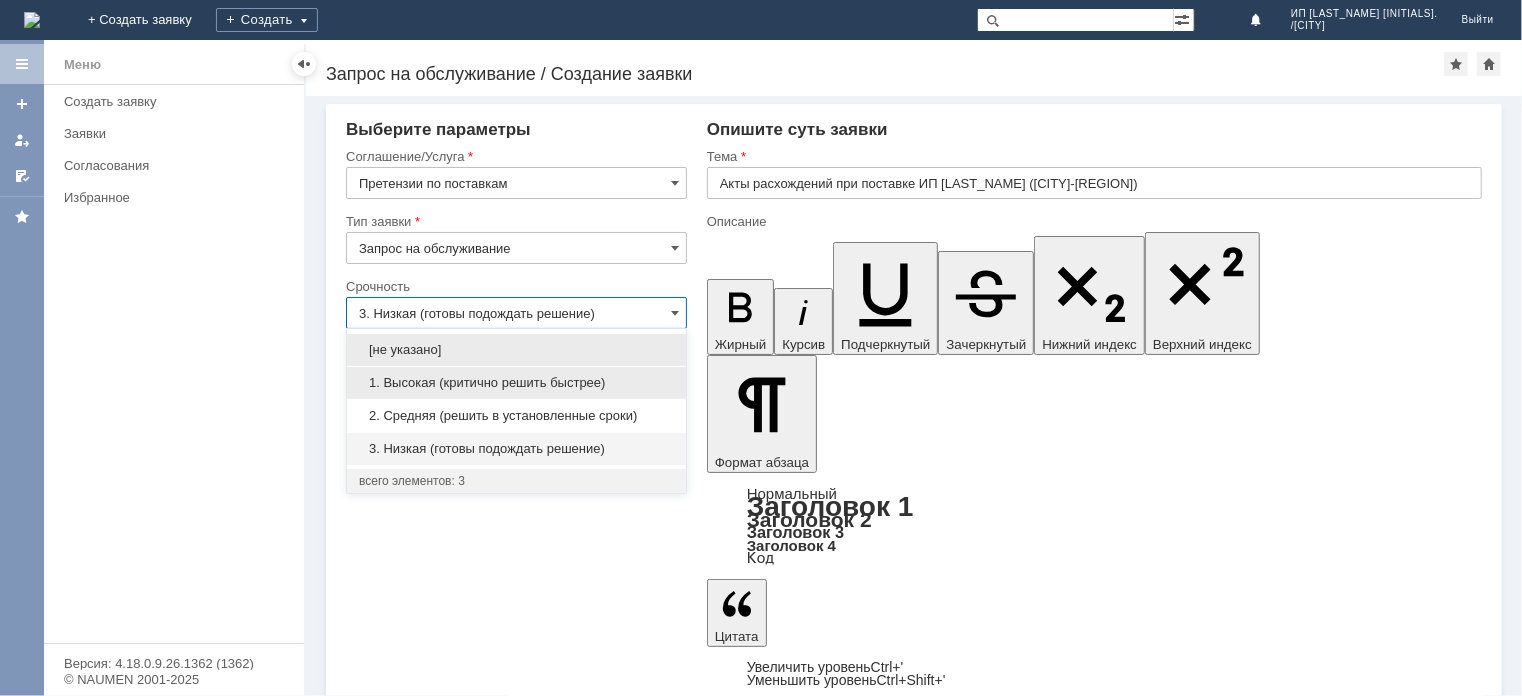 click on "1. Высокая (критично решить быстрее)" at bounding box center [516, 383] 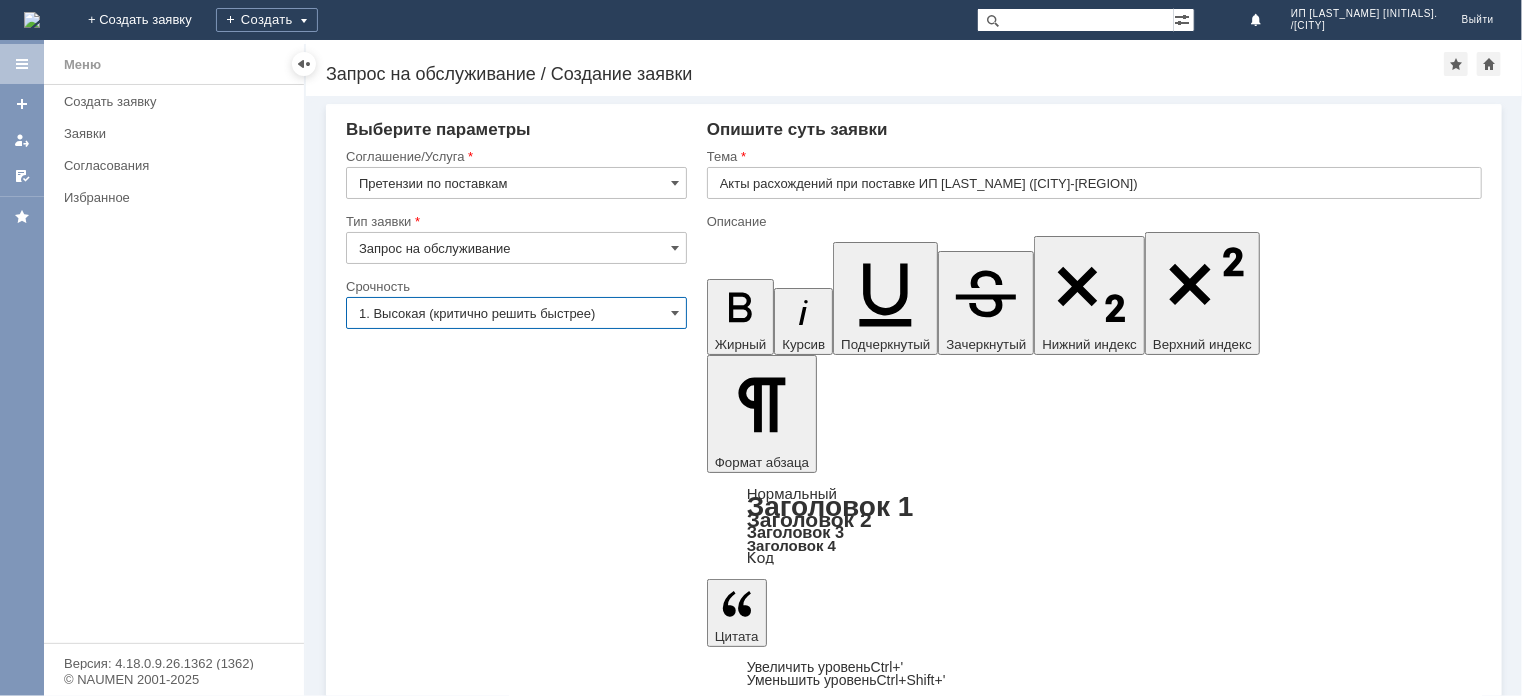 type on "1. Высокая (критично решить быстрее)" 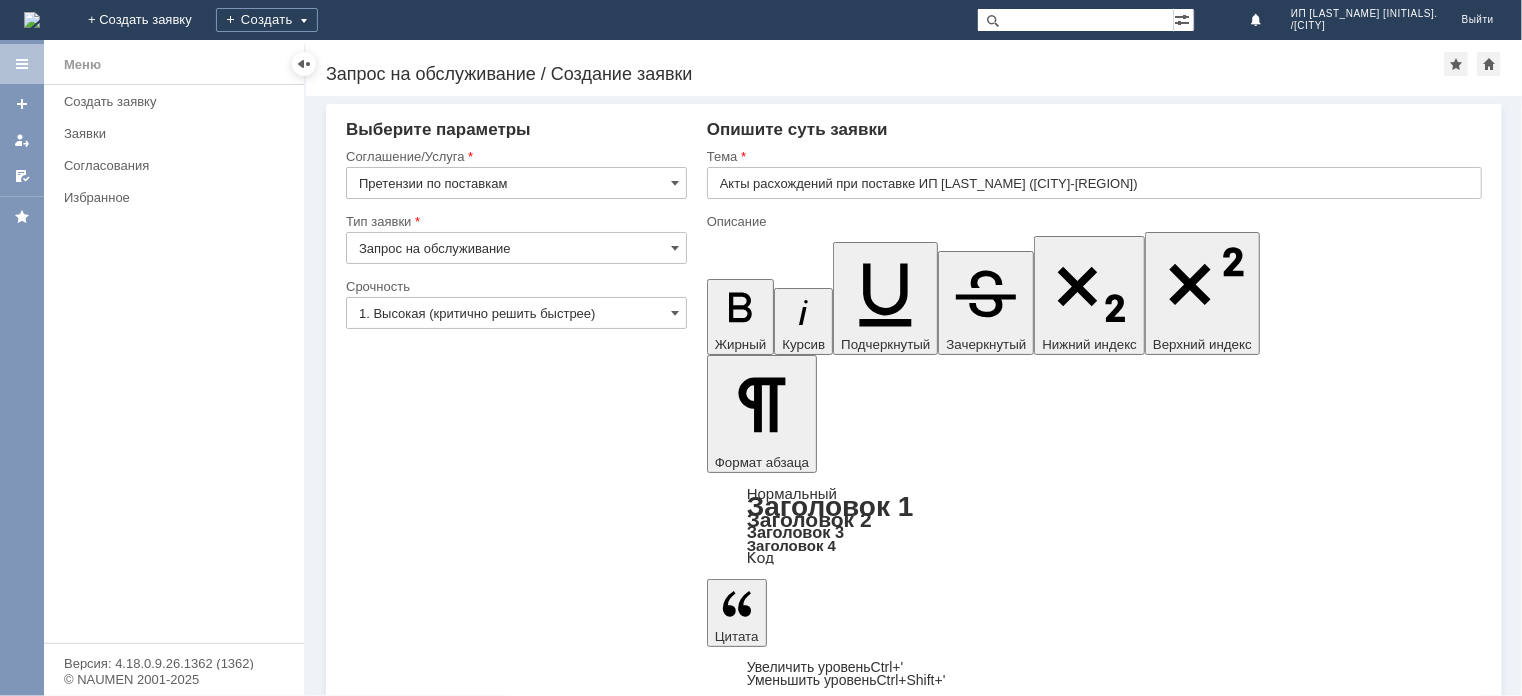click on "Добавить файл" at bounding box center [783, 5330] 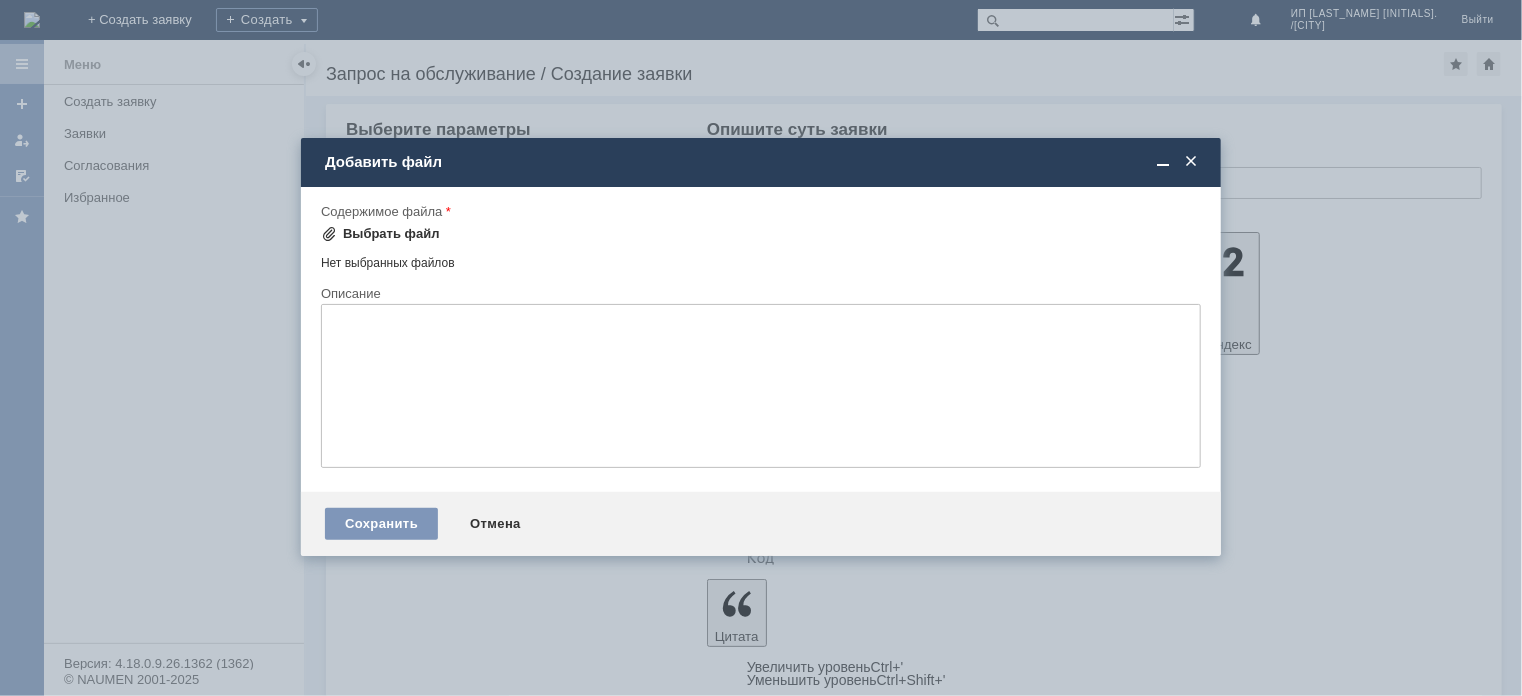 click on "Выбрать файл" at bounding box center [380, 234] 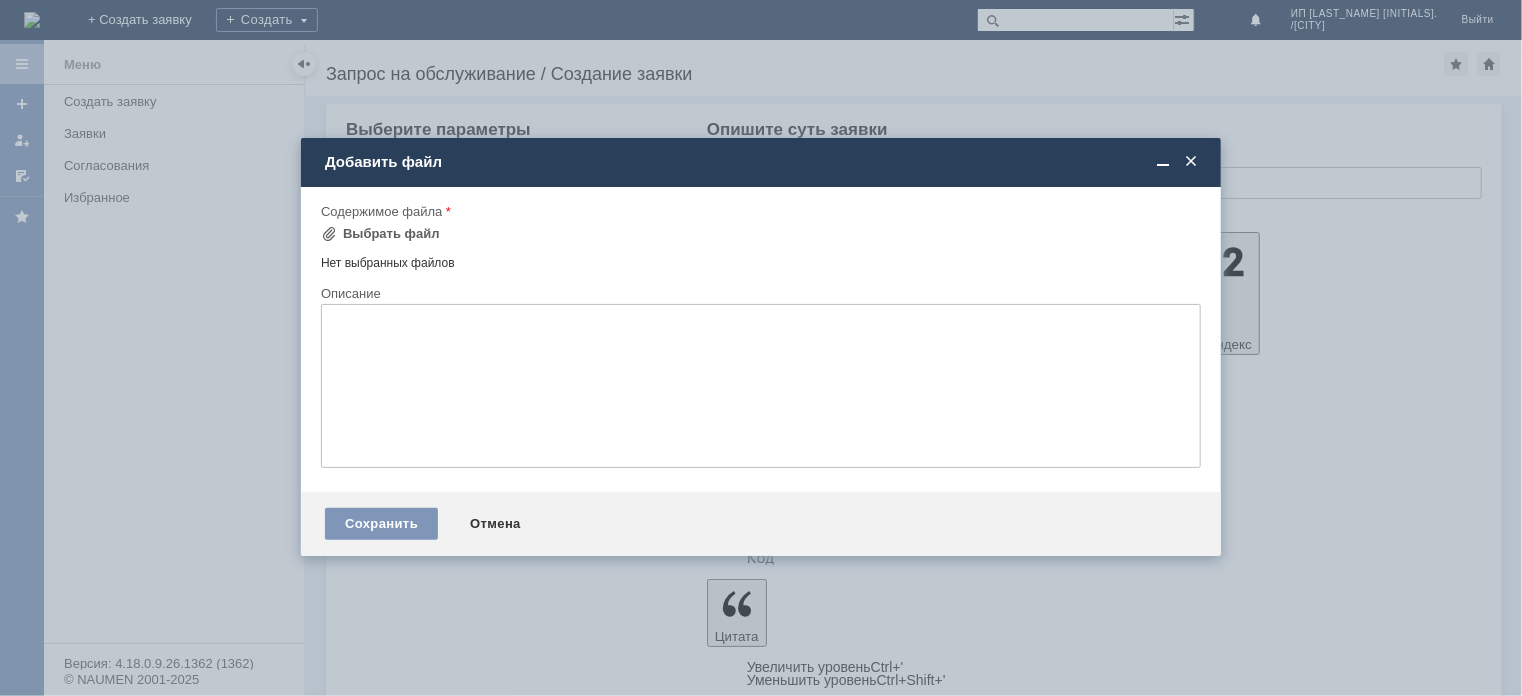 click at bounding box center (761, 386) 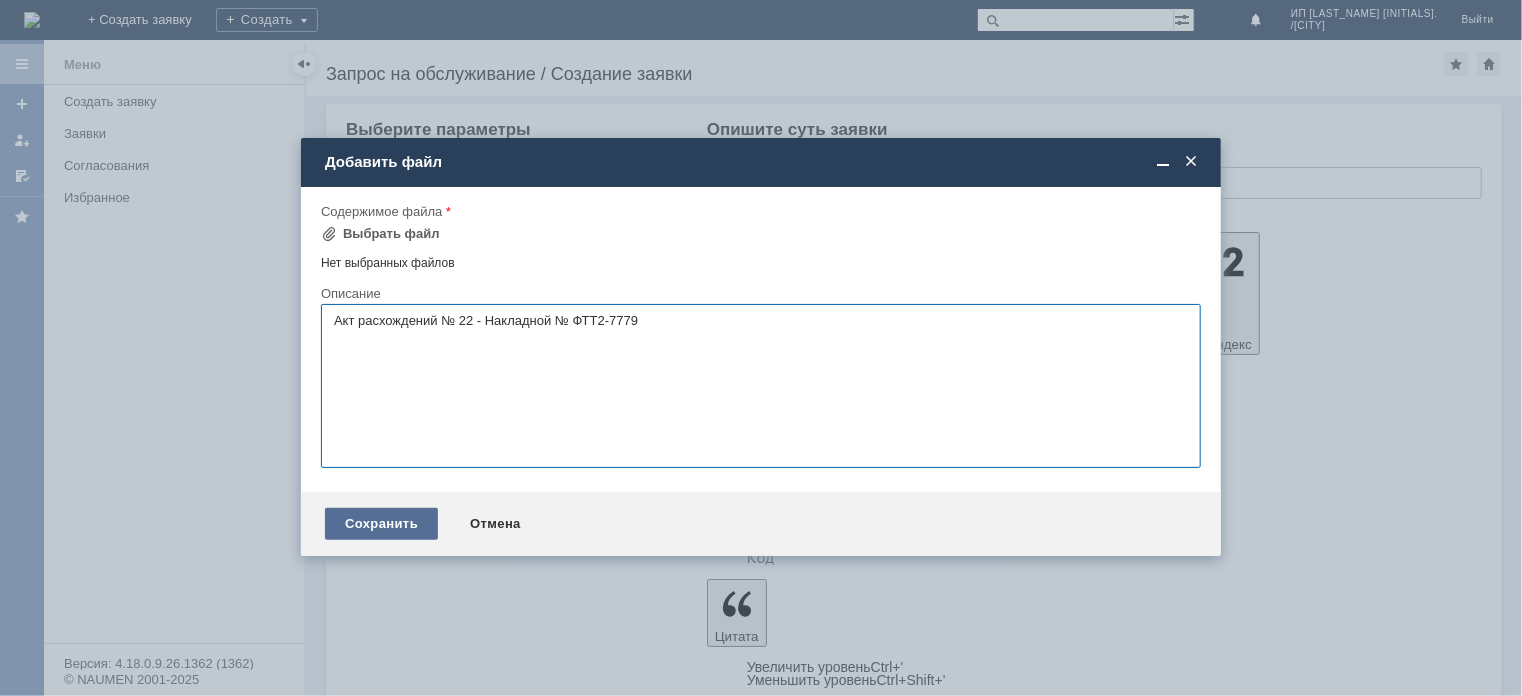 type on "Акт расхождений № 22 - Накладной № ФТТ2-7779" 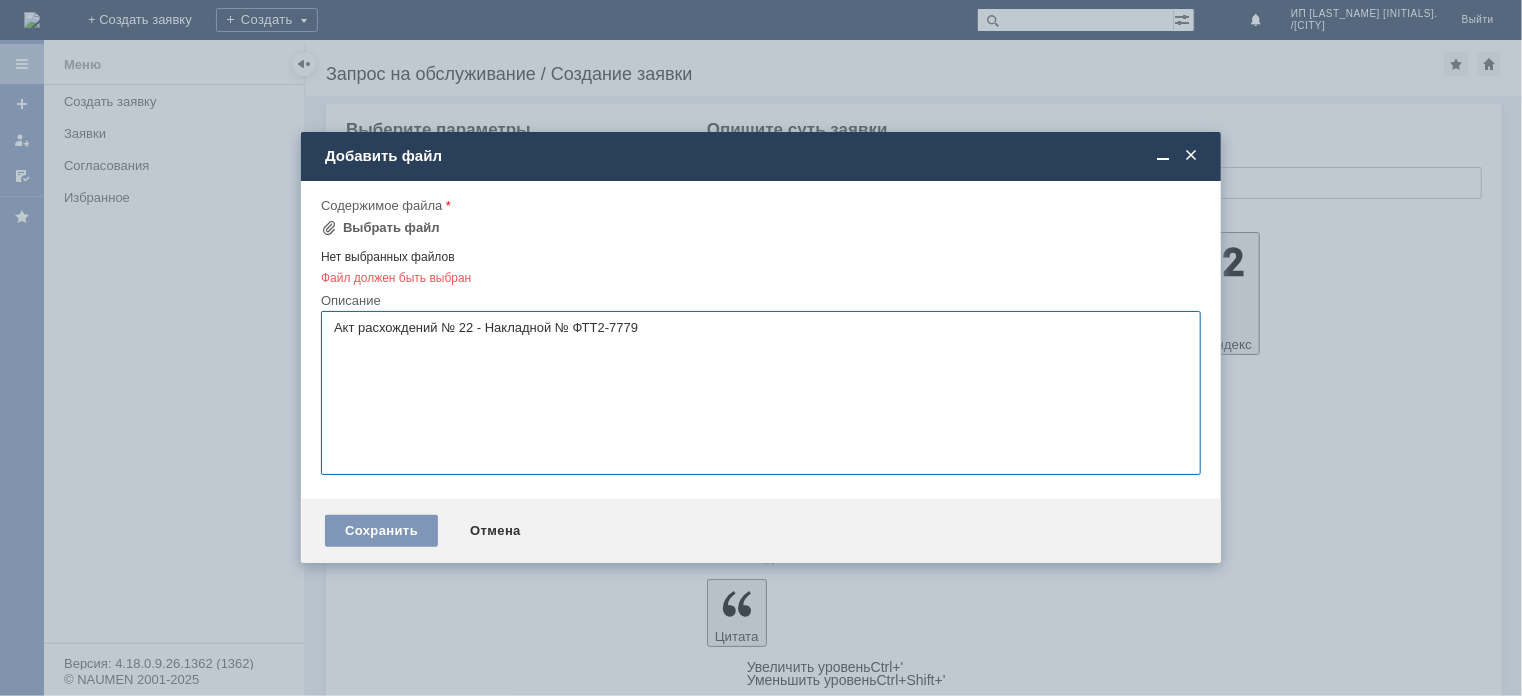drag, startPoint x: 639, startPoint y: 326, endPoint x: 319, endPoint y: 328, distance: 320.00626 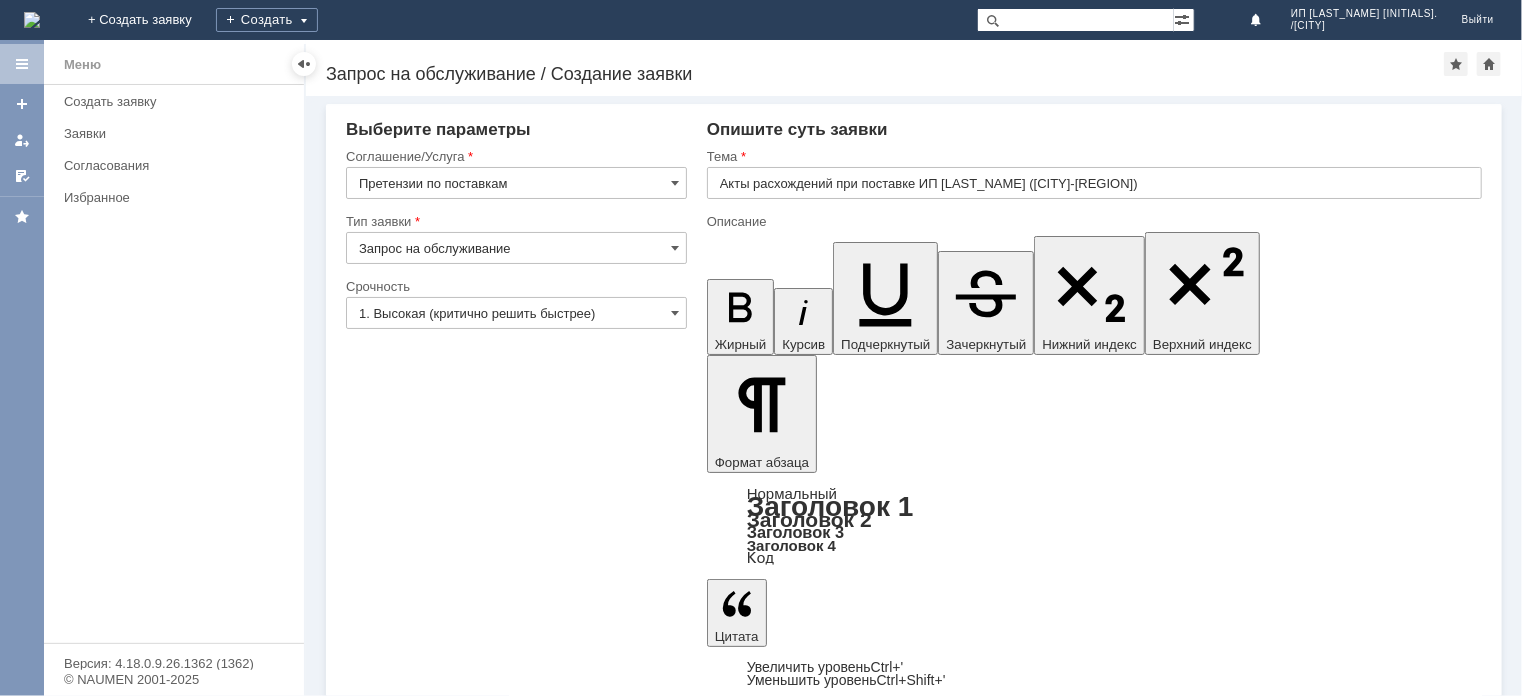 click on "здравствуйте! прошу взять в работу акты расхождений при поставке ИП Ткаченко (МБК петропавловск-камчатский)" at bounding box center (861, 5184) 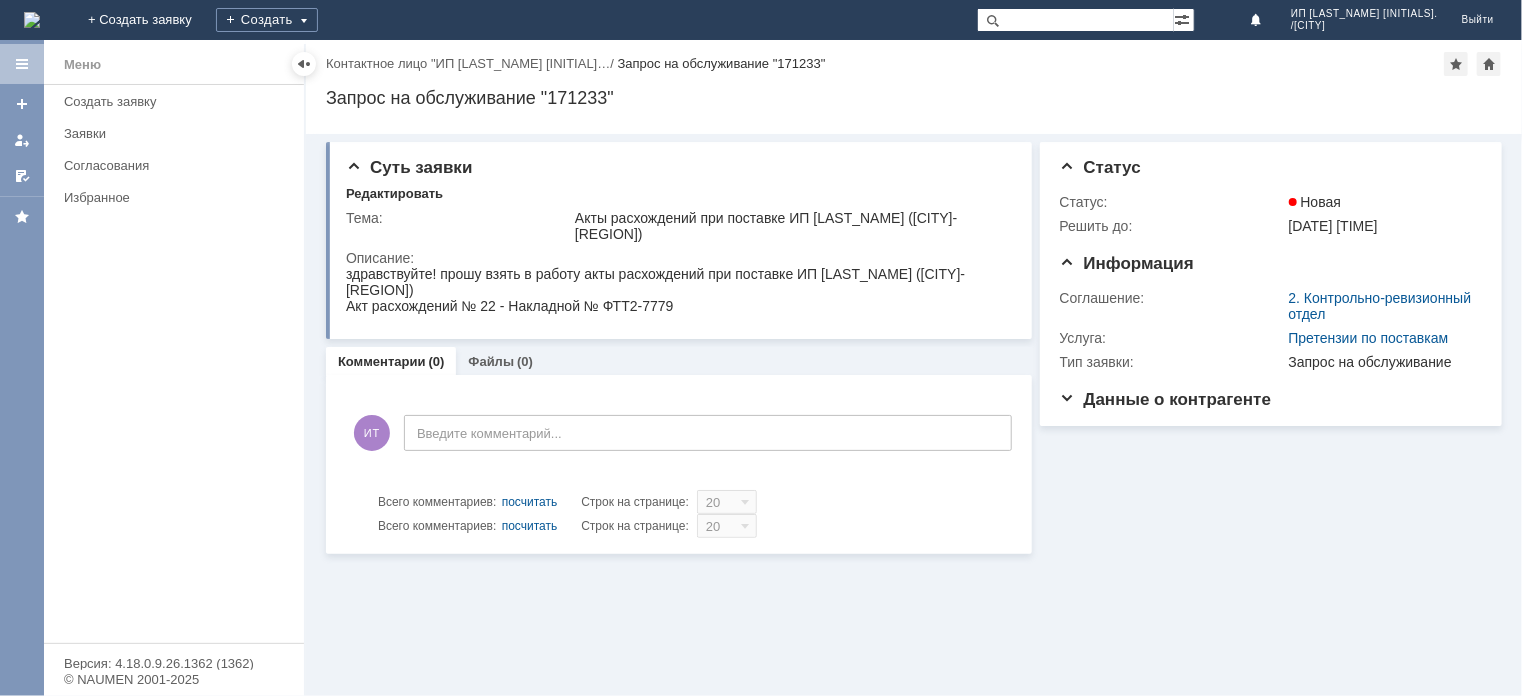scroll, scrollTop: 0, scrollLeft: 0, axis: both 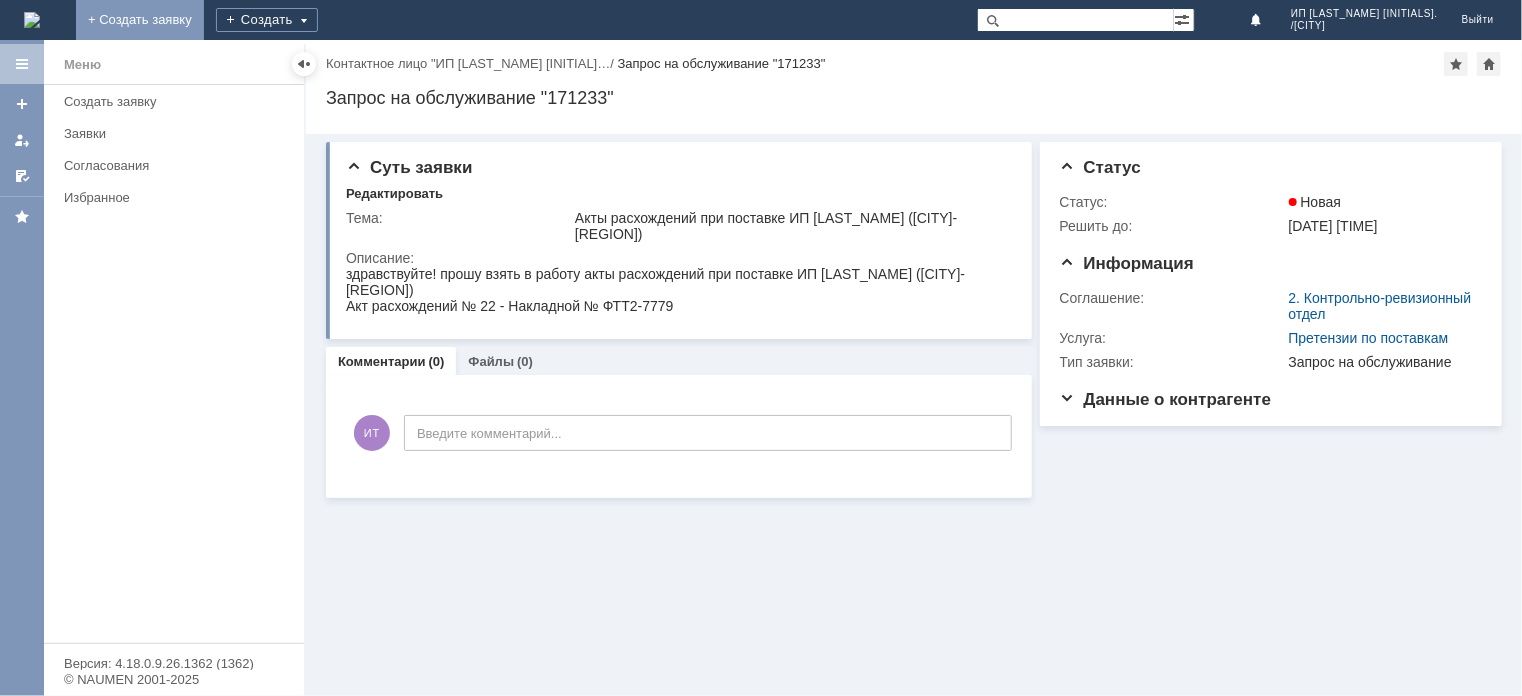 click on "+ Создать заявку" at bounding box center [140, 20] 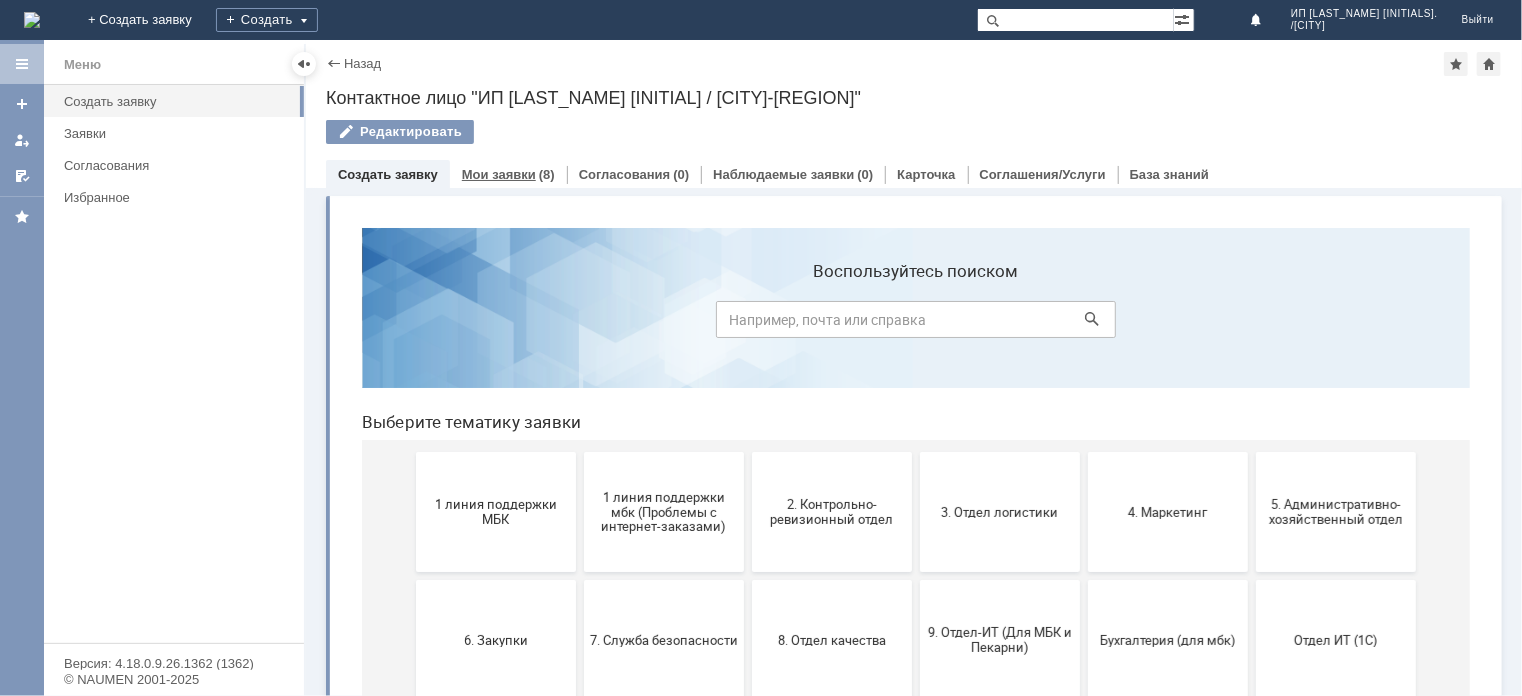 scroll, scrollTop: 0, scrollLeft: 0, axis: both 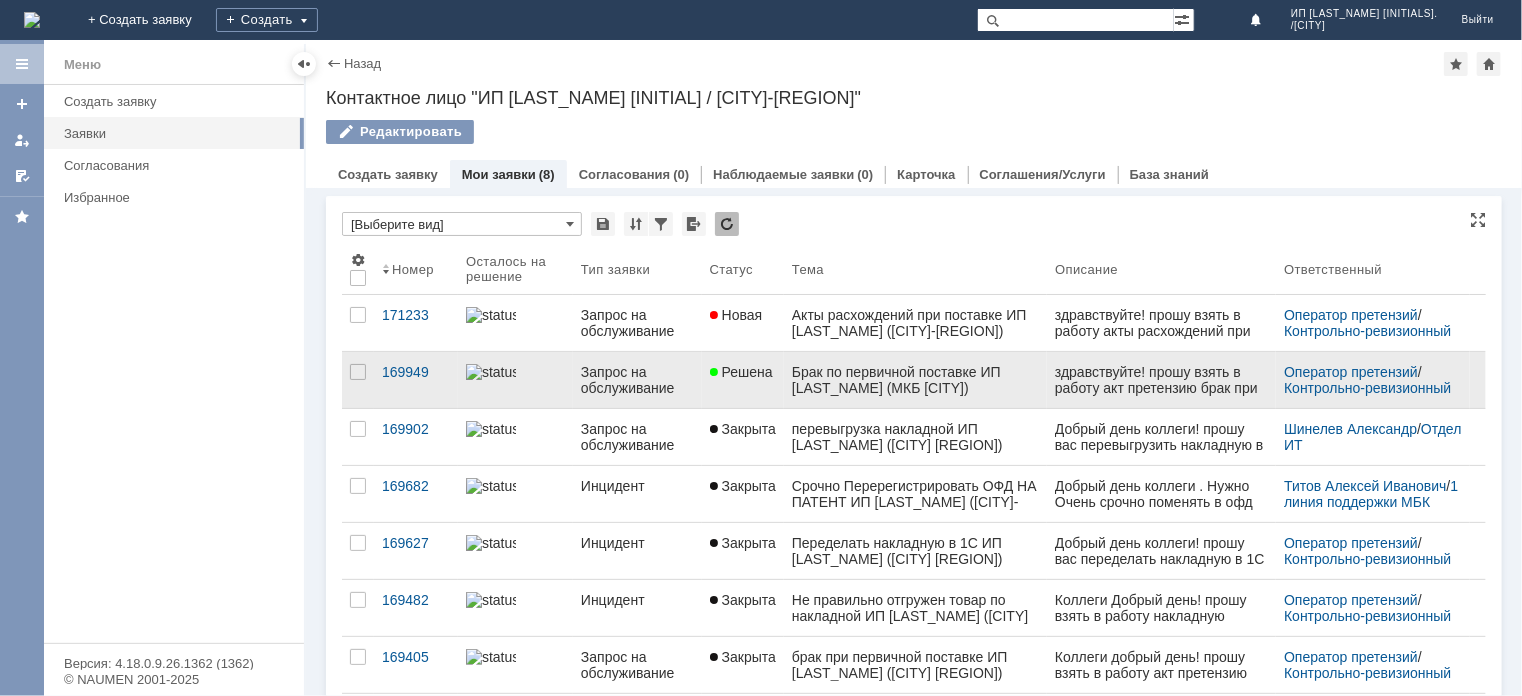 click on "Брак по первичной поставке ИП Ткаченко (МКБ Петропавловск-Камчатский)" at bounding box center [915, 380] 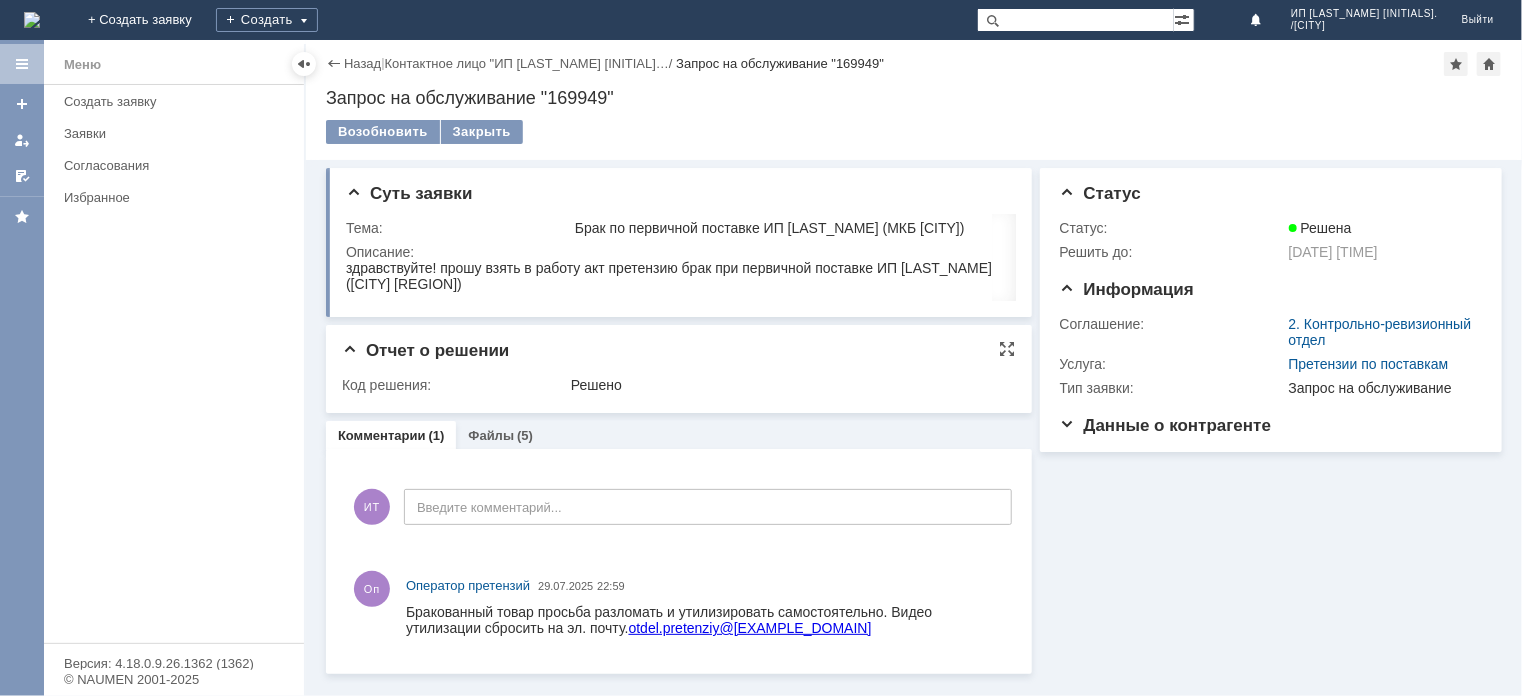 scroll, scrollTop: 0, scrollLeft: 0, axis: both 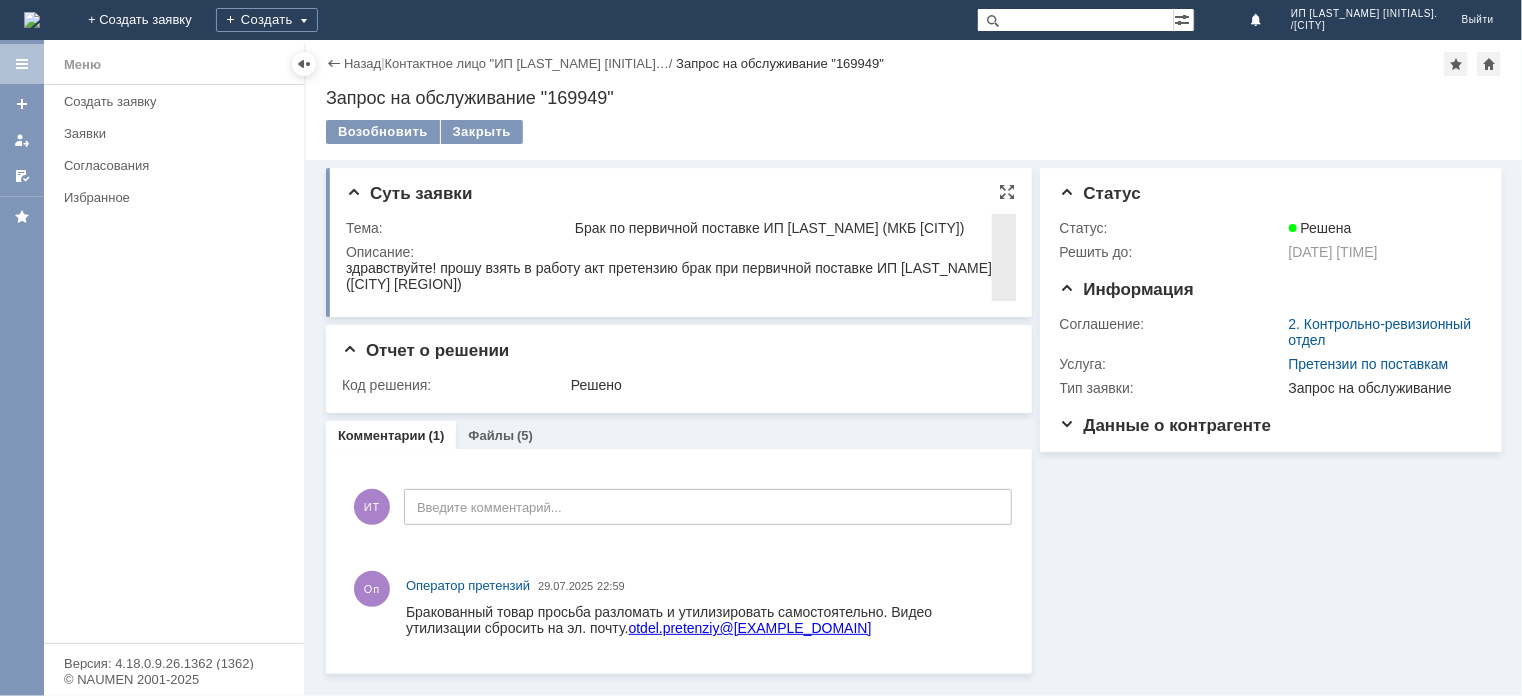 drag, startPoint x: 346, startPoint y: 265, endPoint x: 595, endPoint y: 290, distance: 250.25188 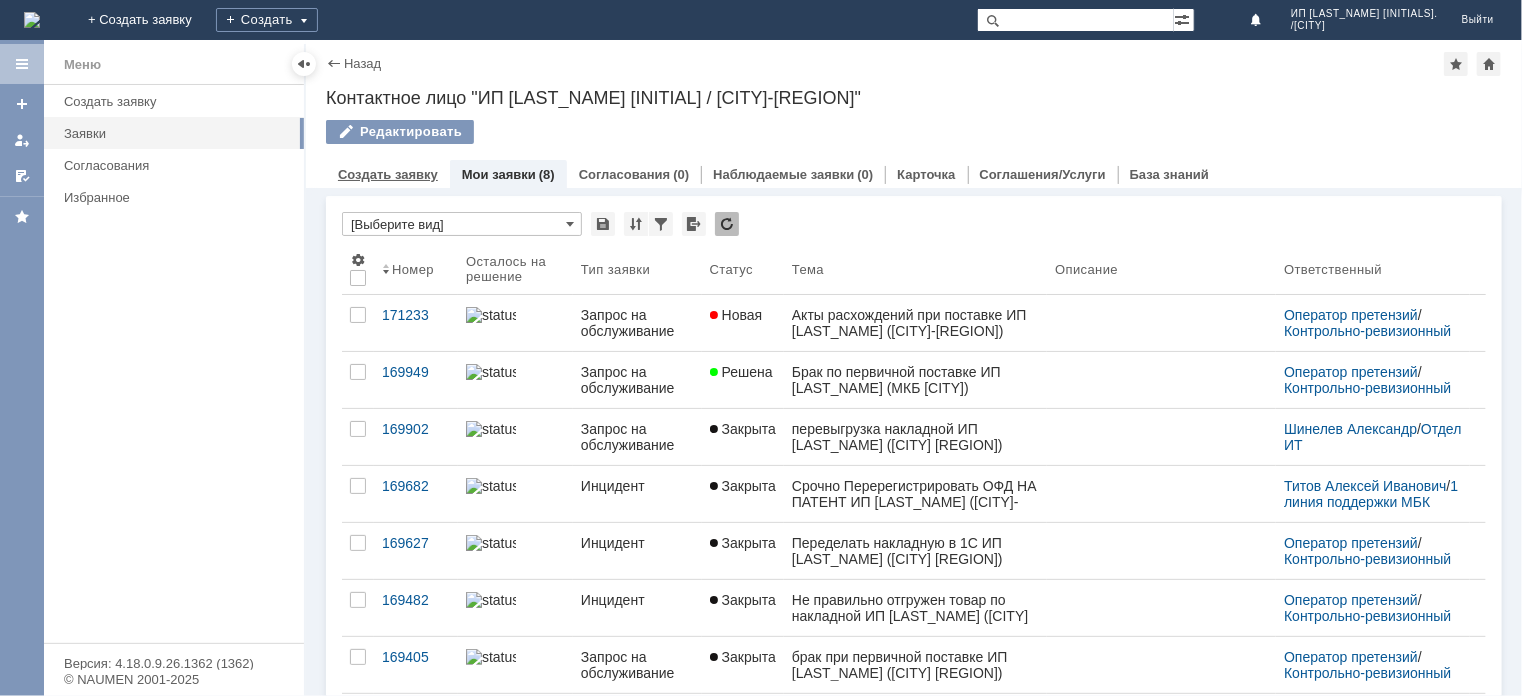 scroll, scrollTop: 0, scrollLeft: 0, axis: both 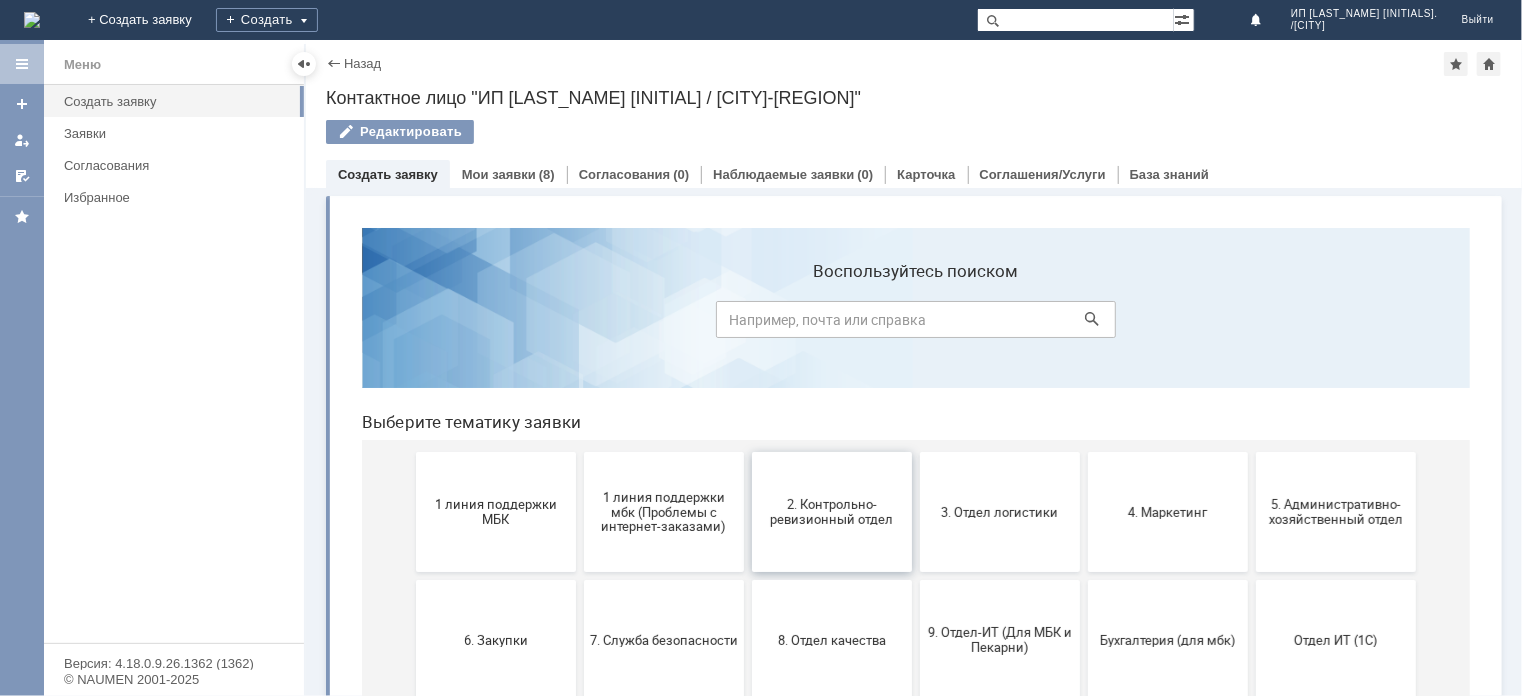 click on "2. Контрольно-ревизионный отдел" at bounding box center (831, 511) 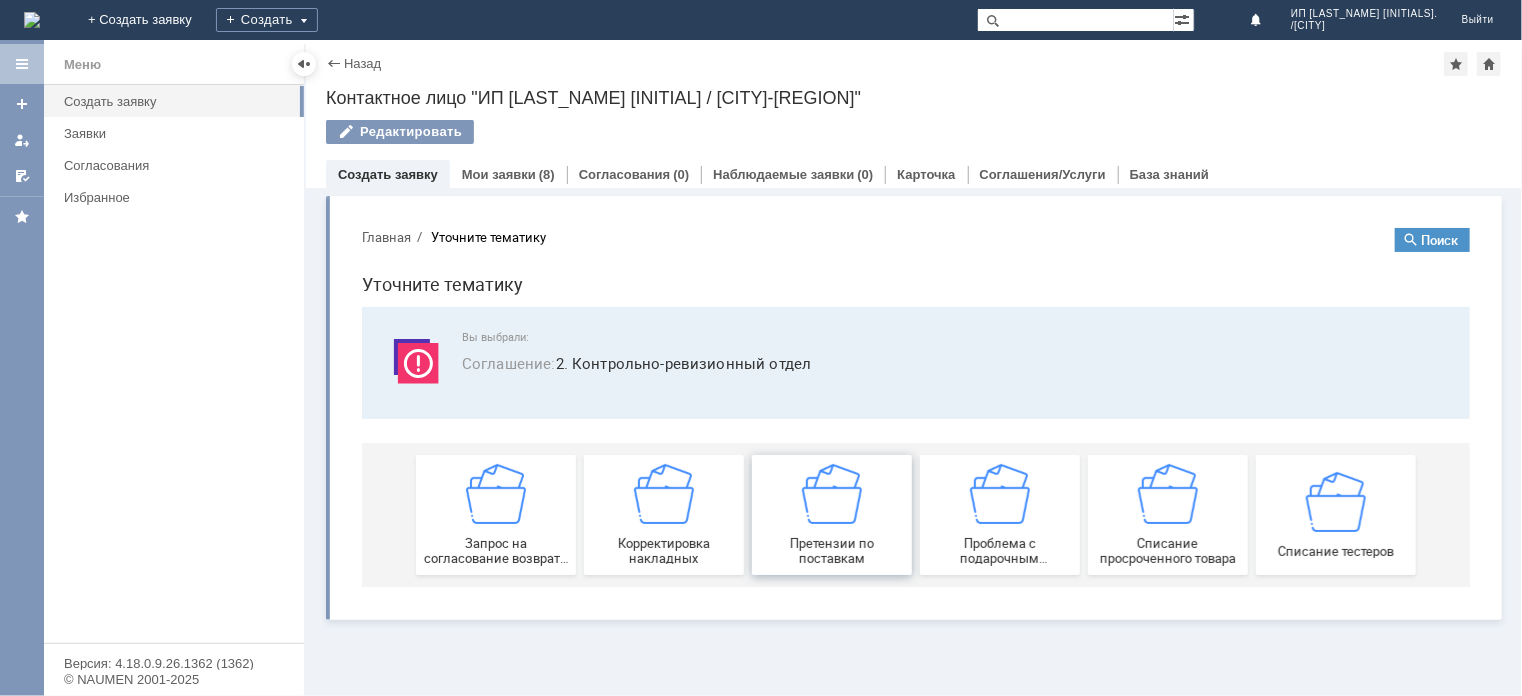 click on "Претензии по поставкам" at bounding box center (831, 514) 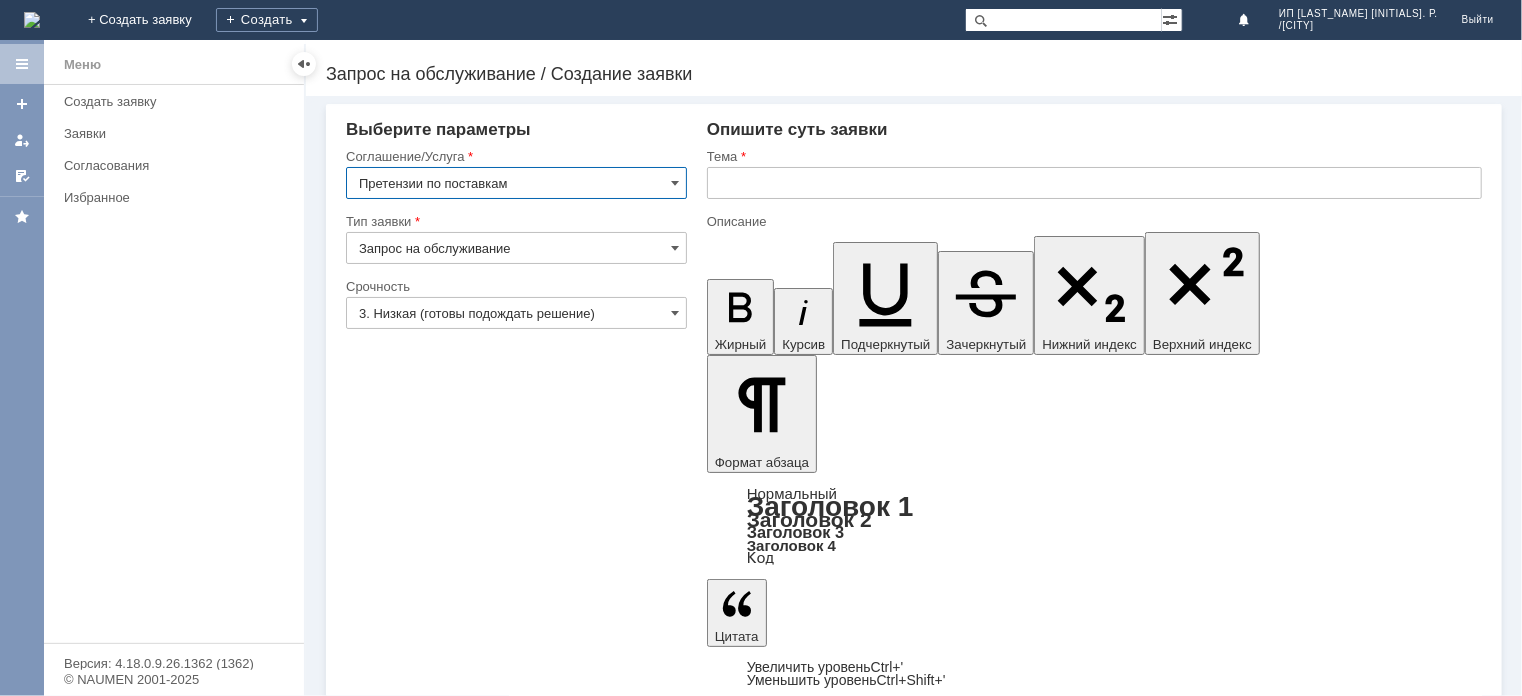 scroll, scrollTop: 0, scrollLeft: 0, axis: both 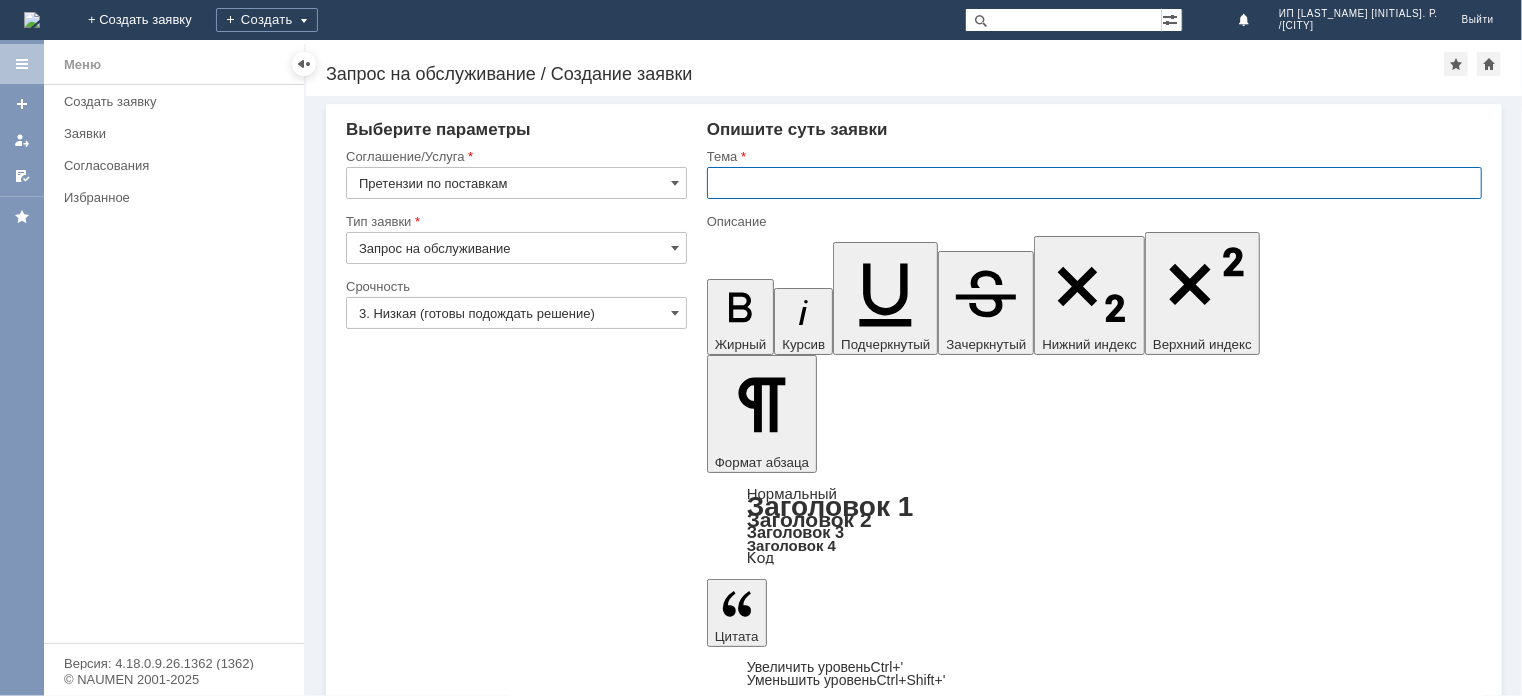 click at bounding box center (1094, 183) 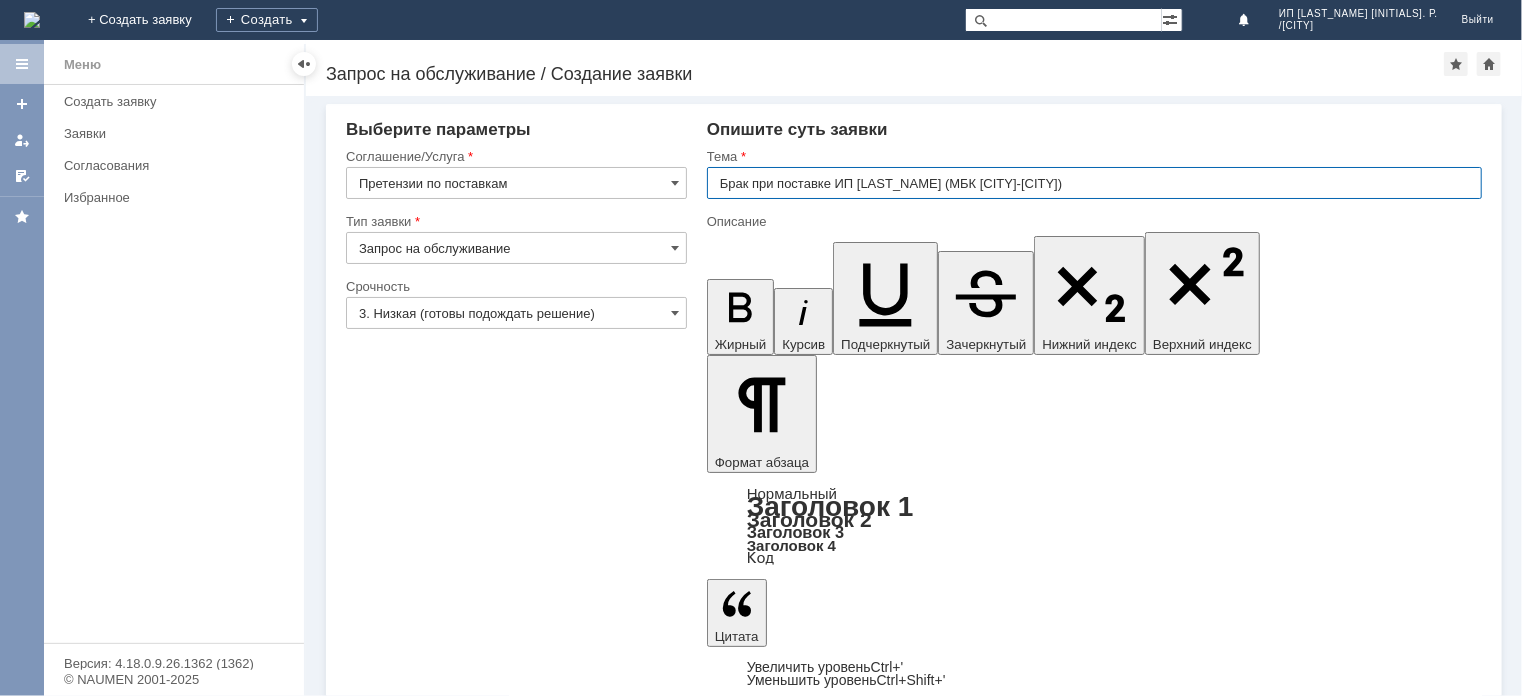 type on "Брак при поставке ИП [LAST_NAME] (МБК [CITY]-[CITY])" 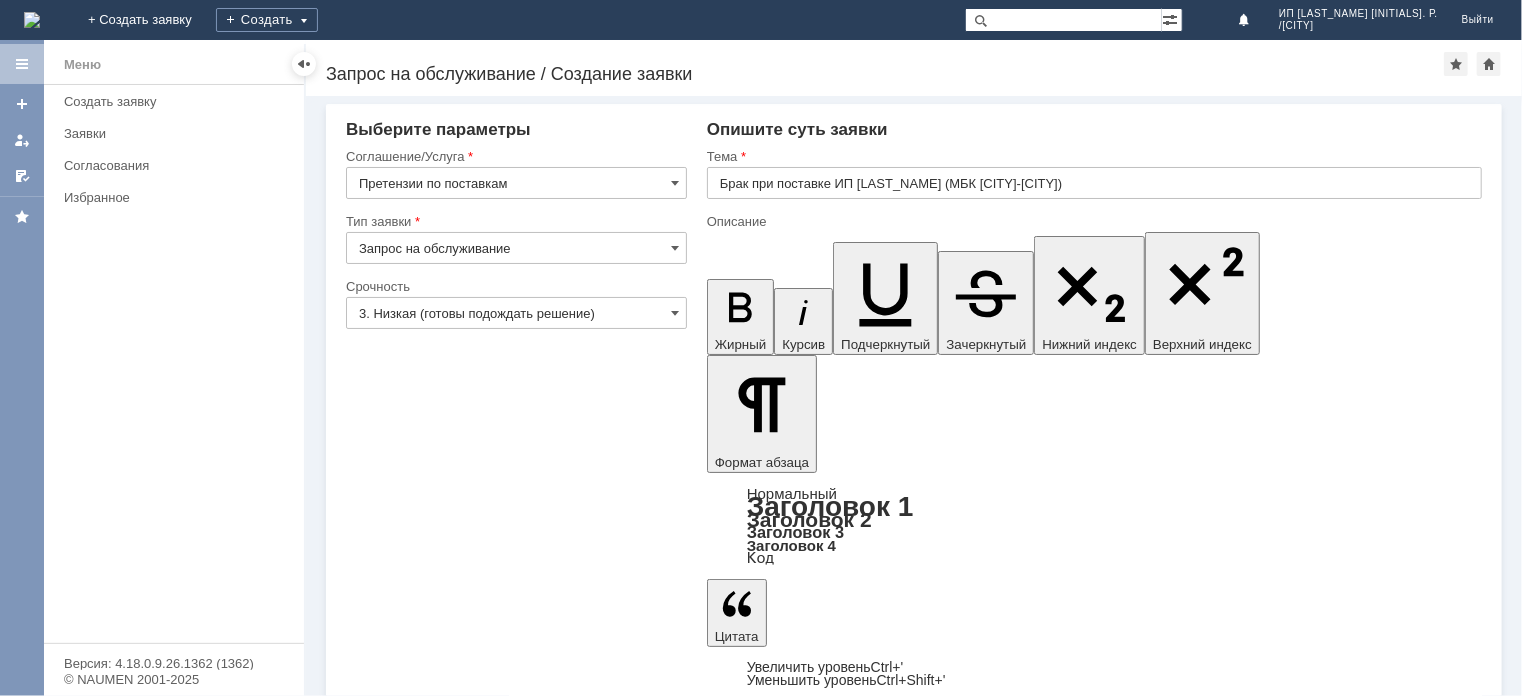 click on "здравствуйте! прошу взять в работу акт претензию брак при первичной поставке ИП [LAST_NAME] (МКБ [CITY]-[CITY])" at bounding box center [859, 5184] 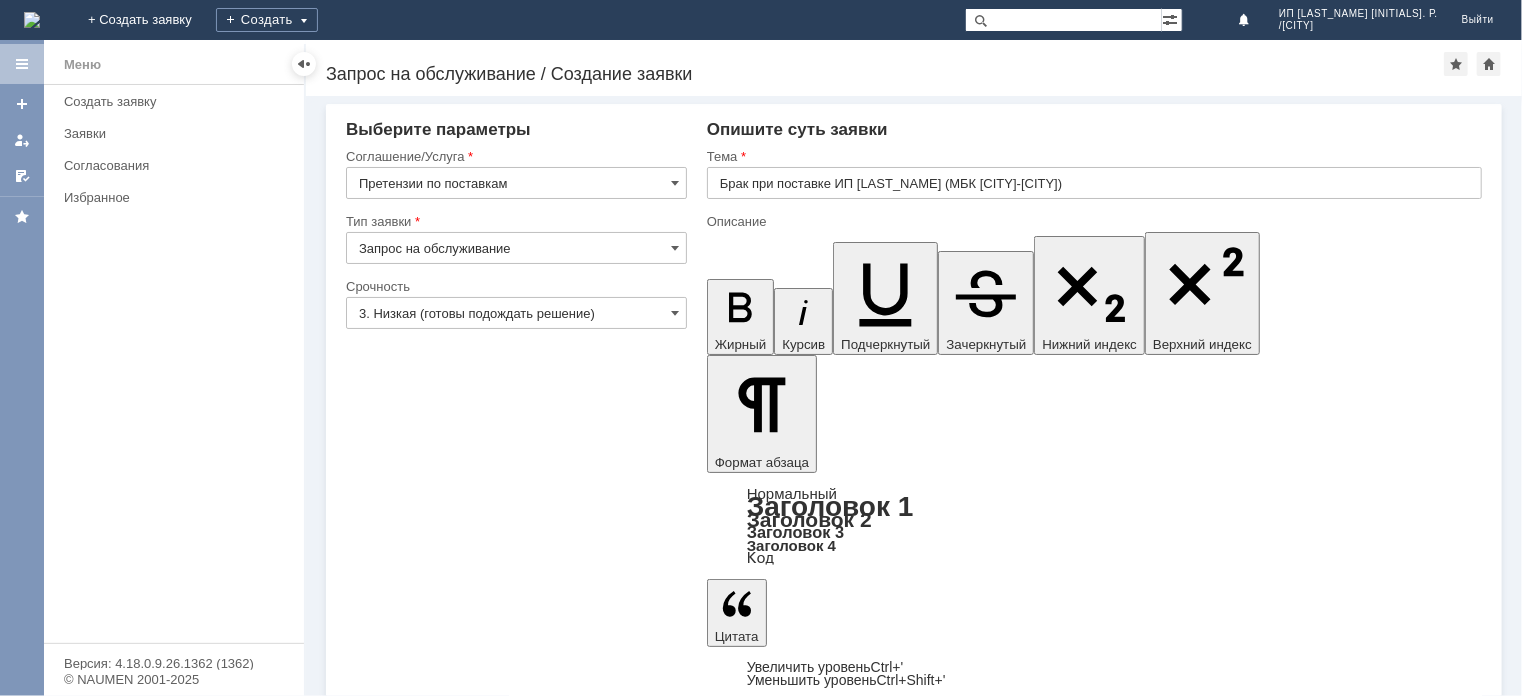 click on "Добавить файл" at bounding box center [783, 5330] 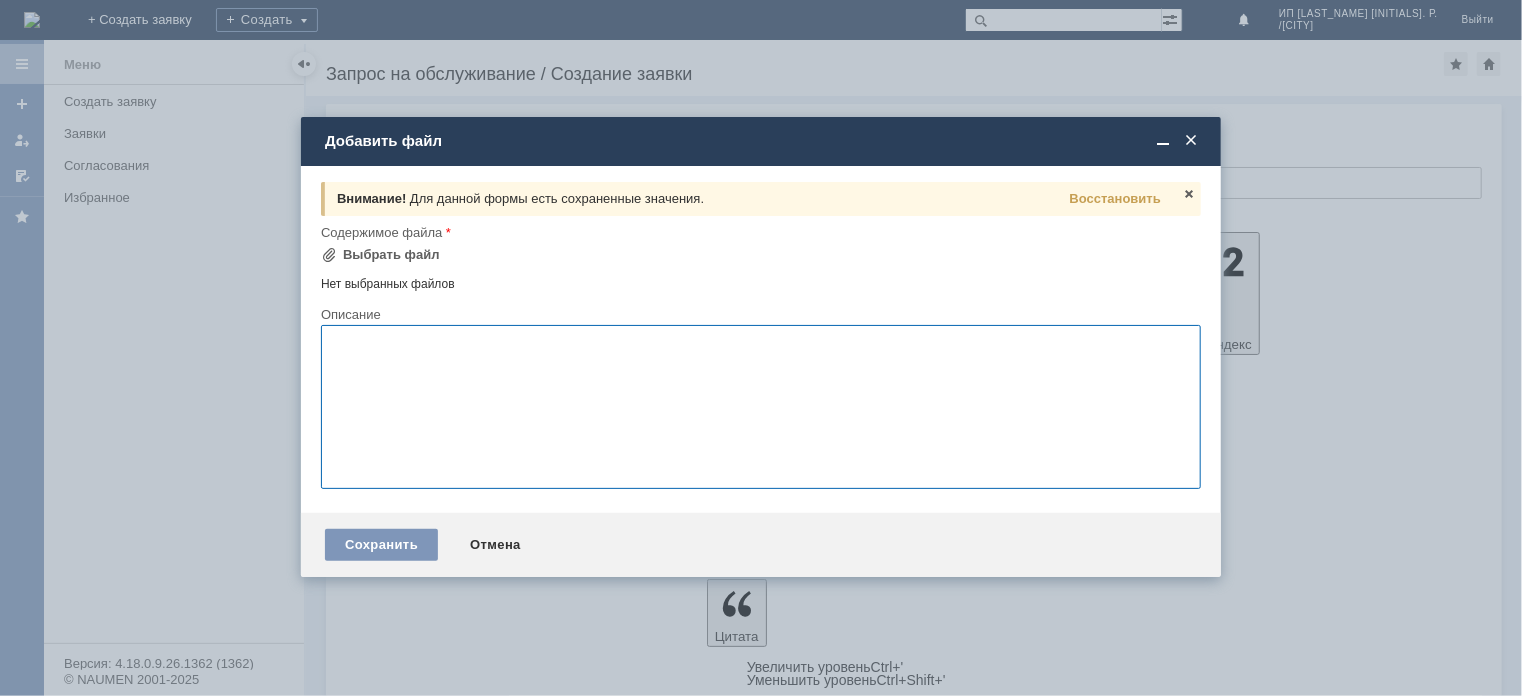 click at bounding box center (1191, 141) 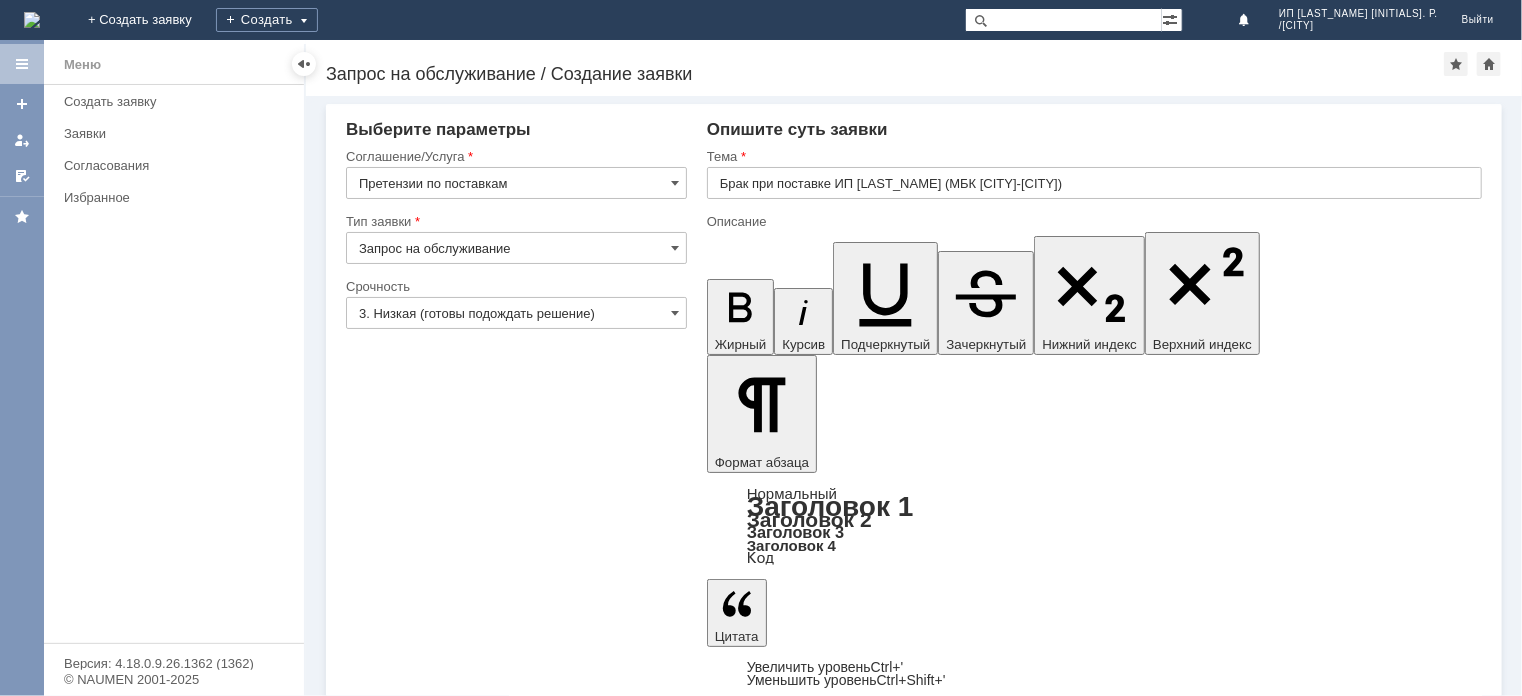 click on "3. Низкая (готовы подождать решение)" at bounding box center (516, 313) 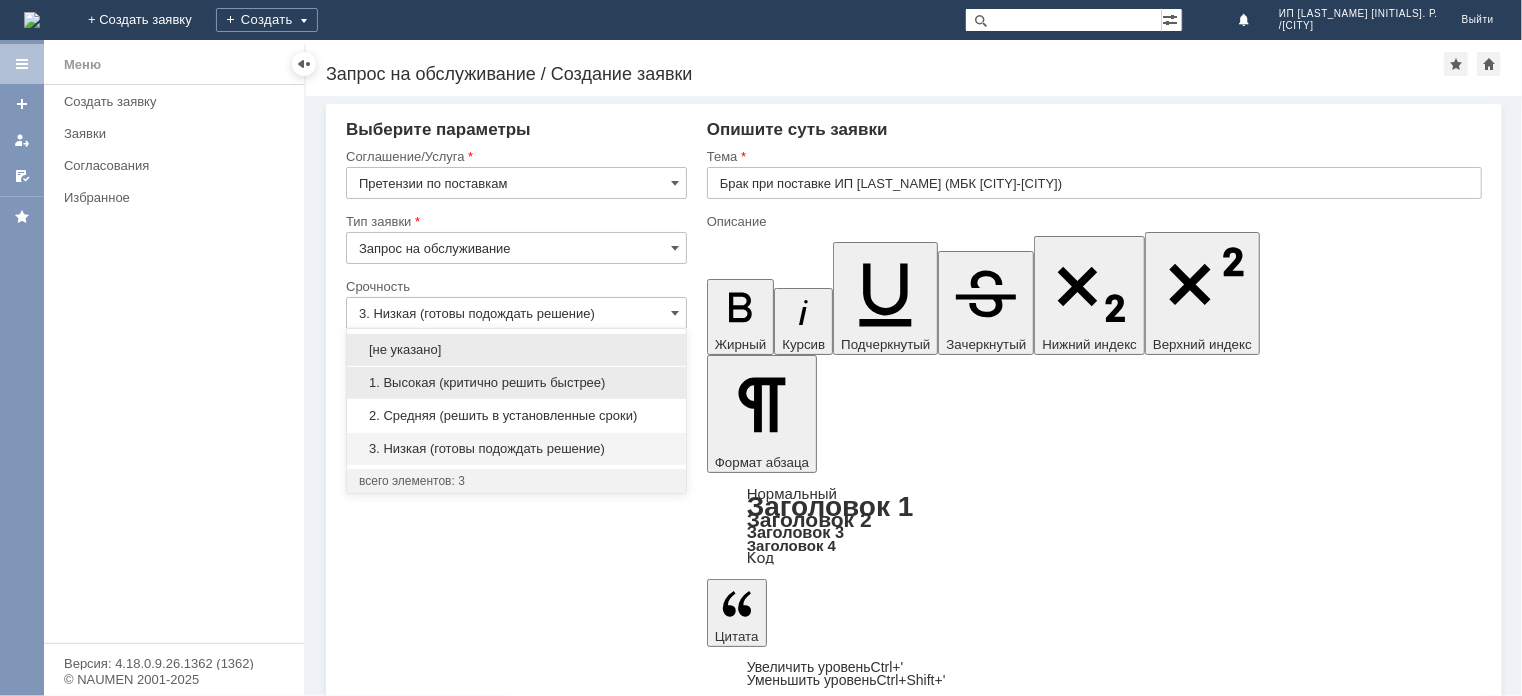 click on "1. Высокая (критично решить быстрее)" at bounding box center (516, 383) 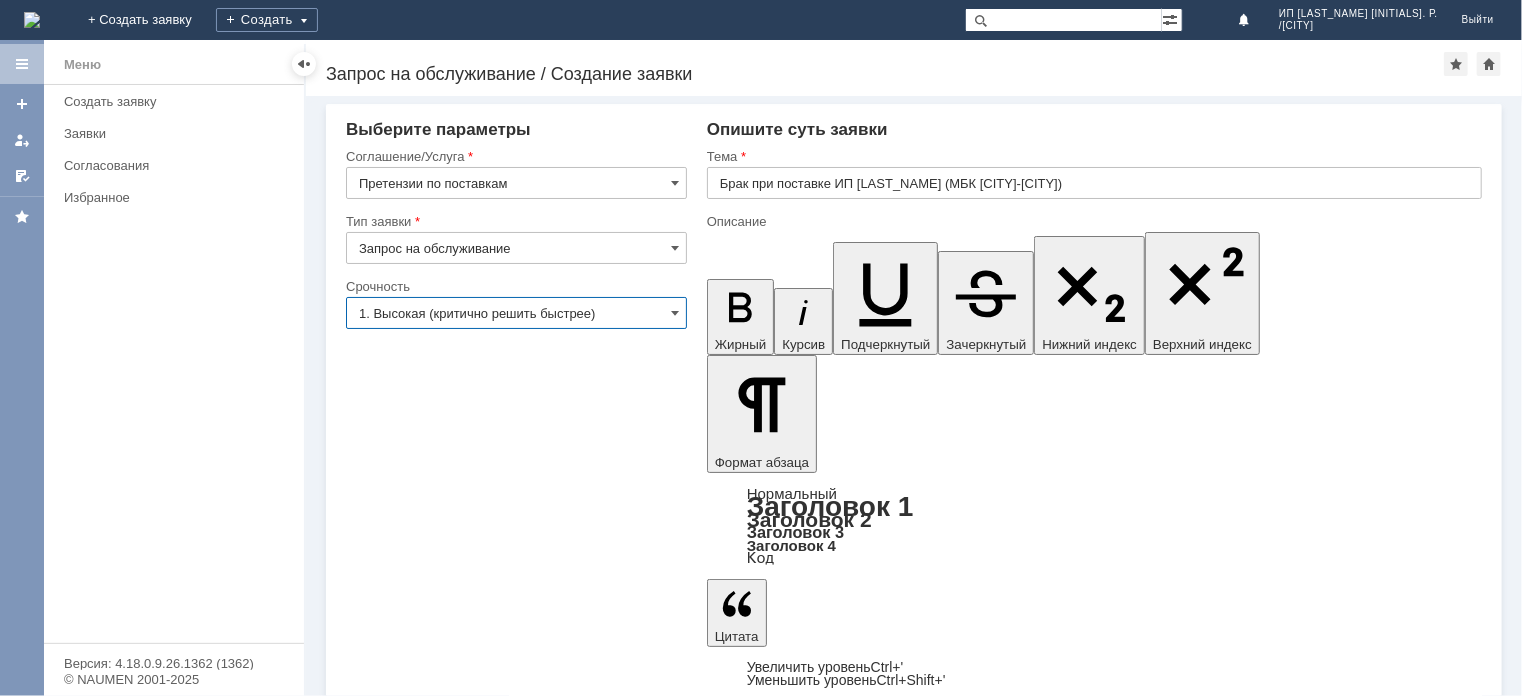 type on "1. Высокая (критично решить быстрее)" 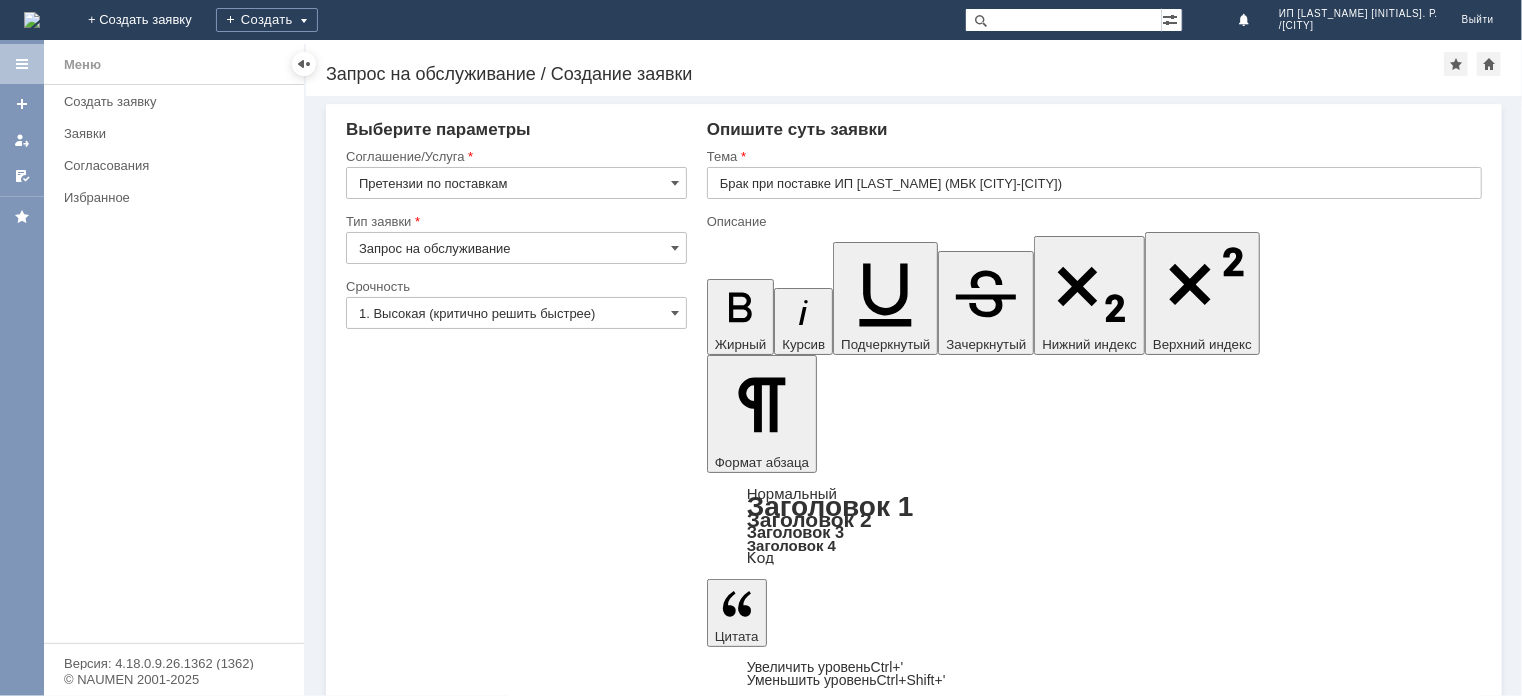 click on "Добавить файл" at bounding box center (783, 5330) 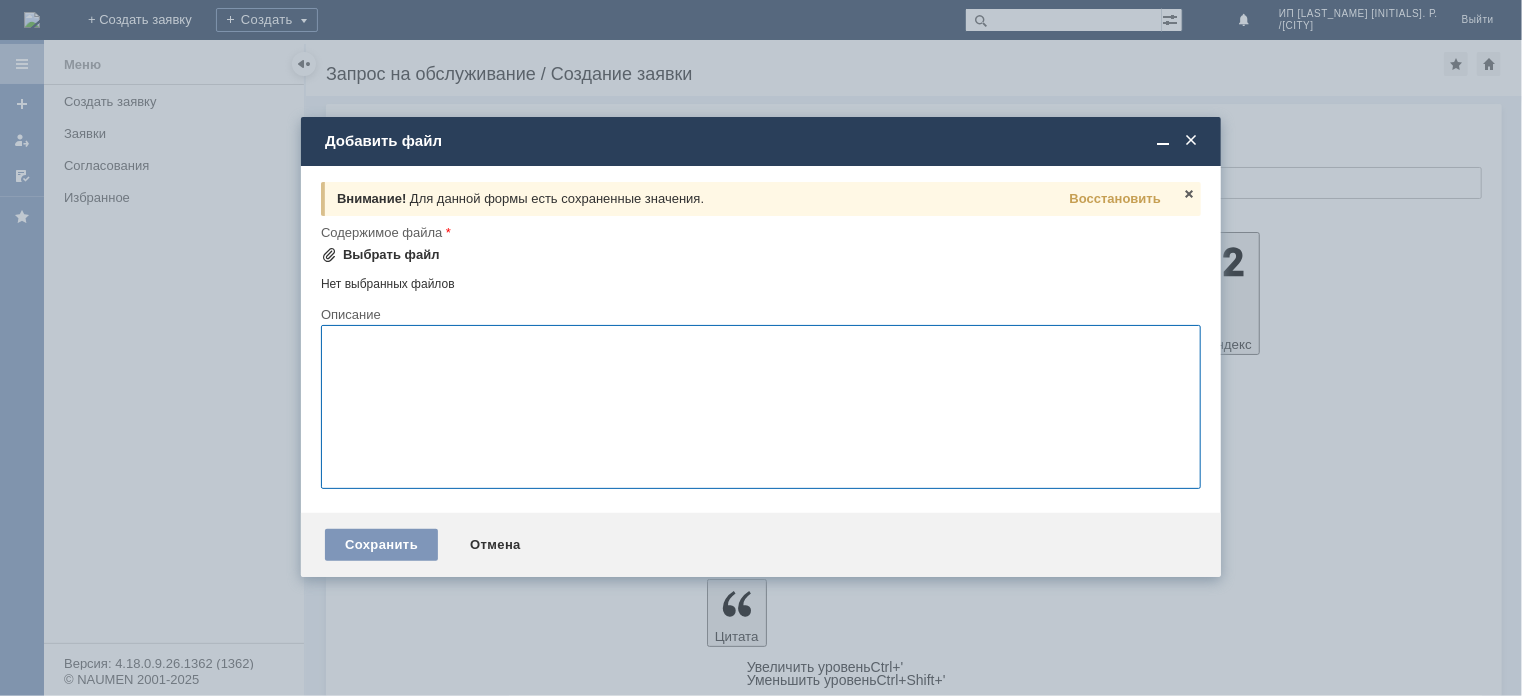 click on "Выбрать файл" at bounding box center [391, 255] 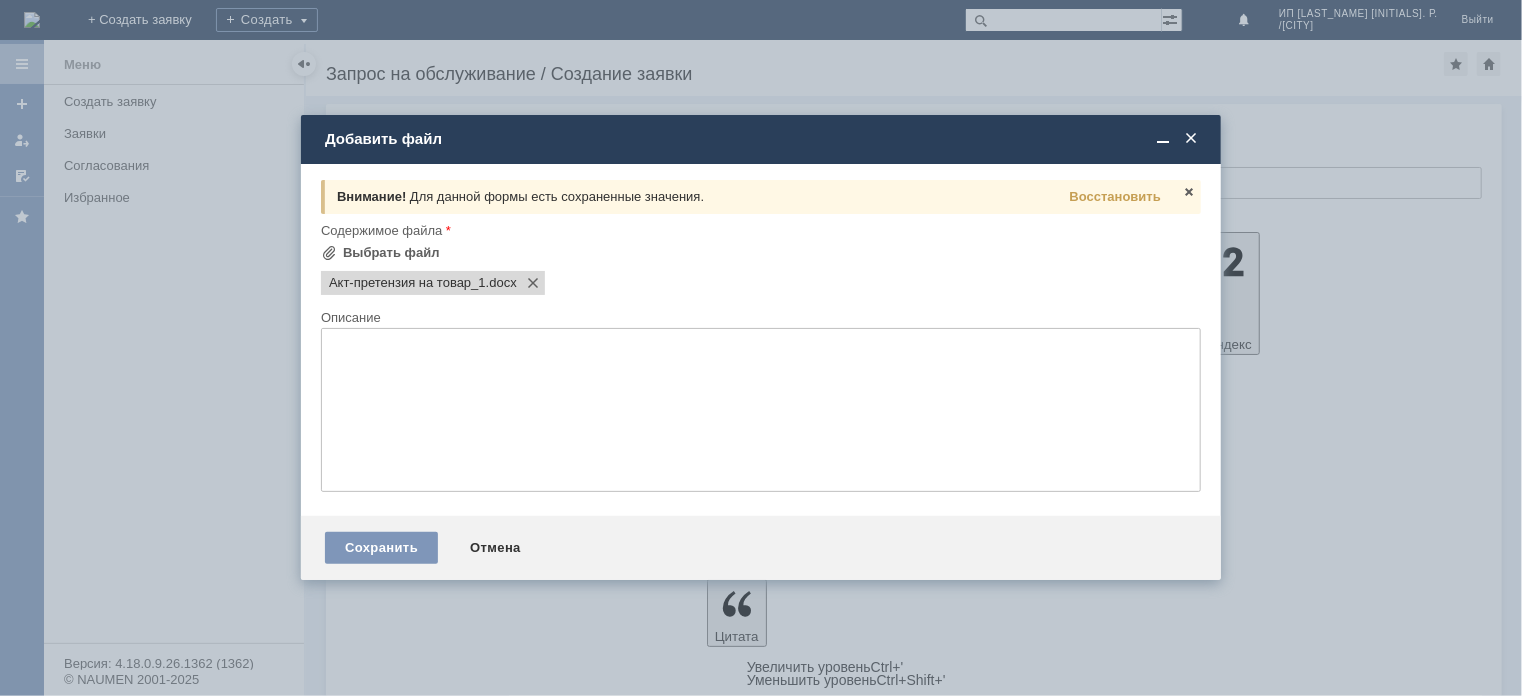 scroll, scrollTop: 0, scrollLeft: 0, axis: both 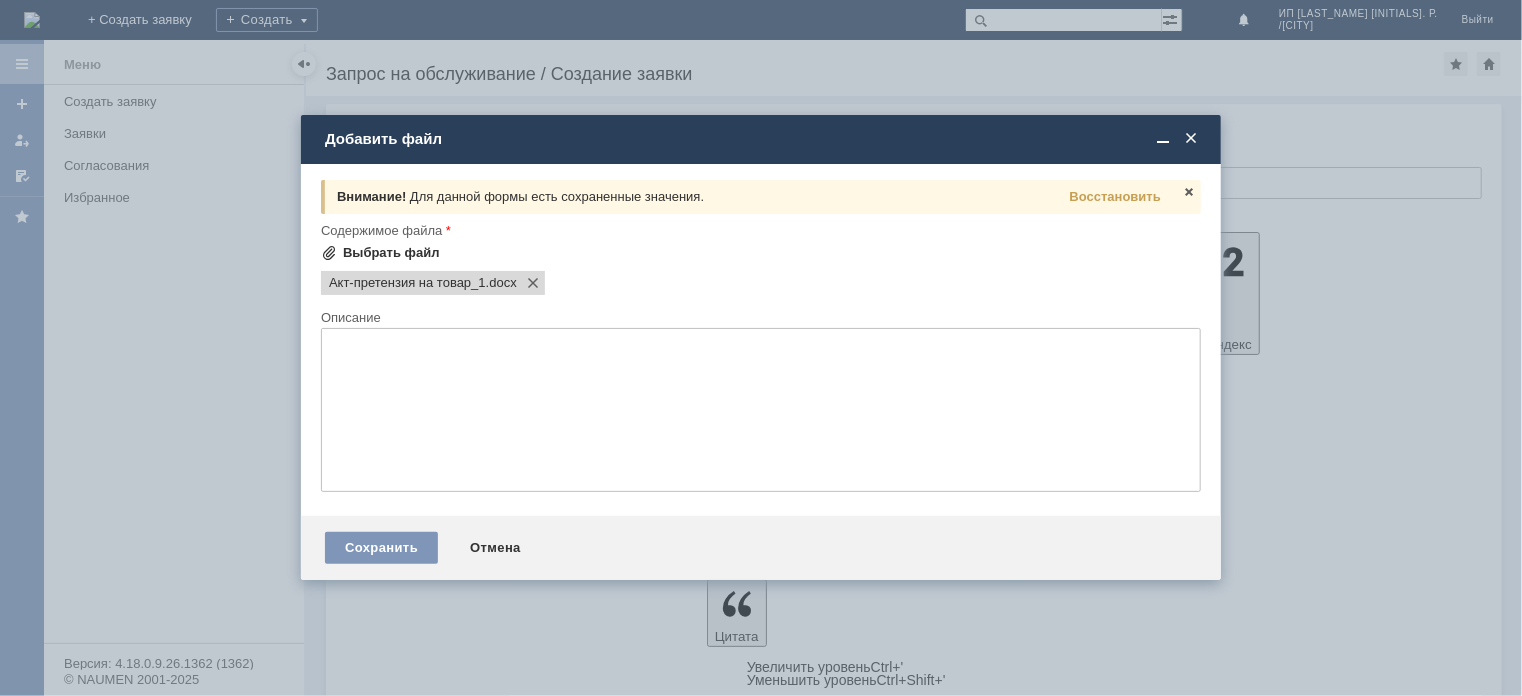 click on "Выбрать файл" at bounding box center (391, 253) 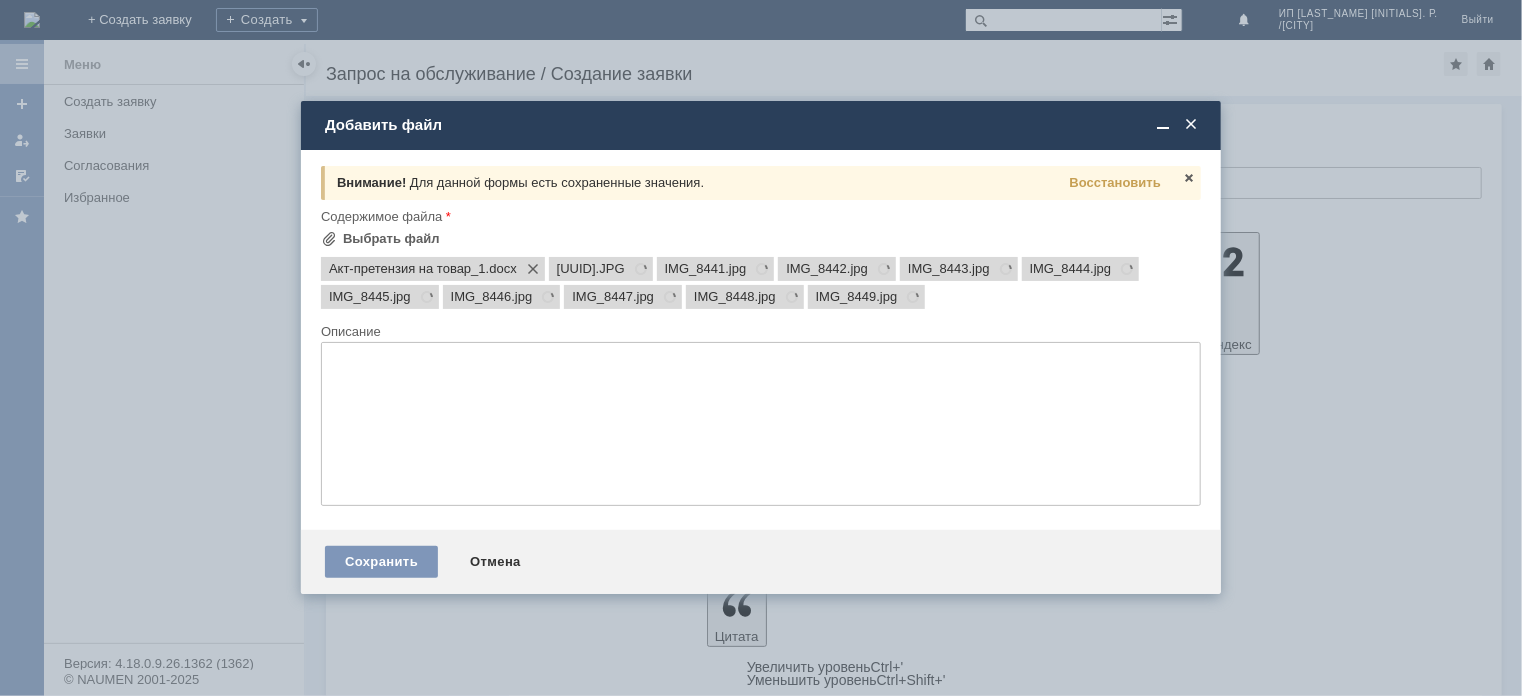 scroll, scrollTop: 0, scrollLeft: 0, axis: both 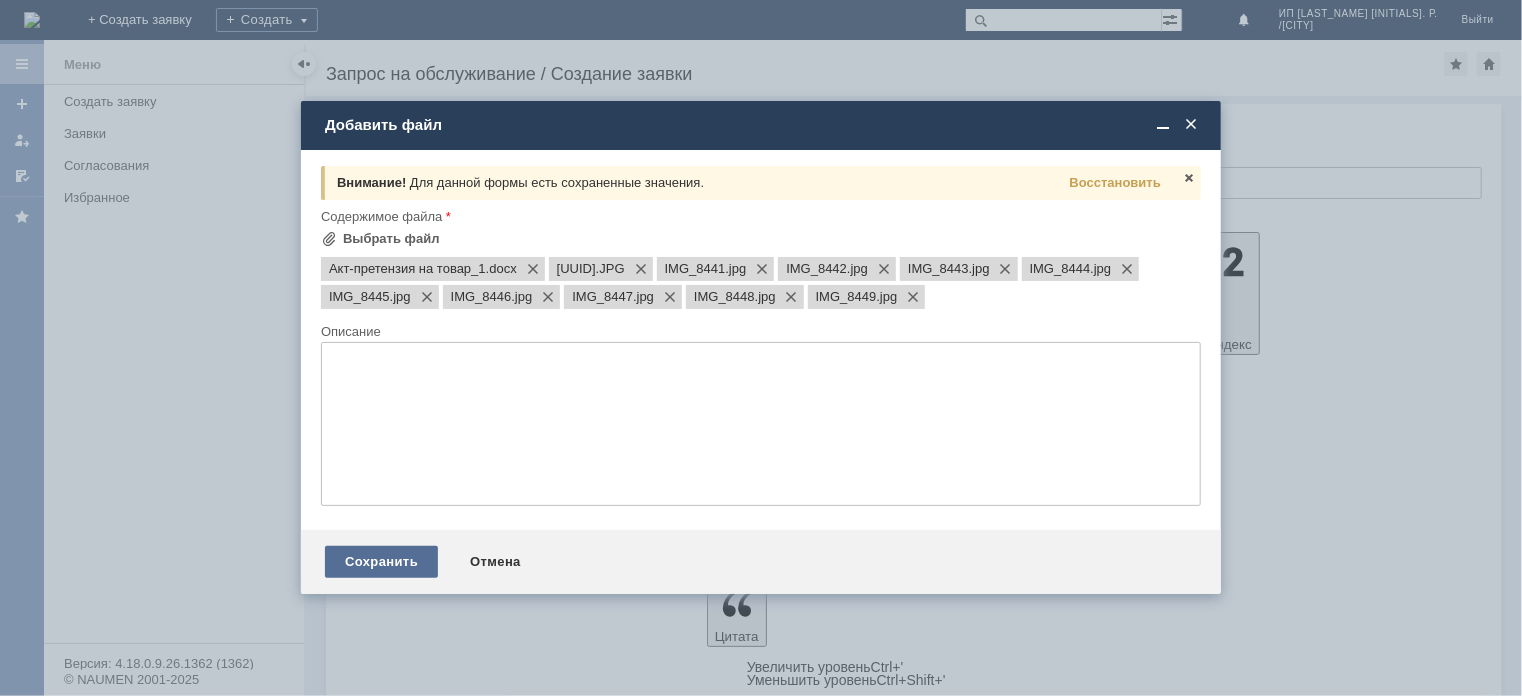 click on "Сохранить" at bounding box center [381, 562] 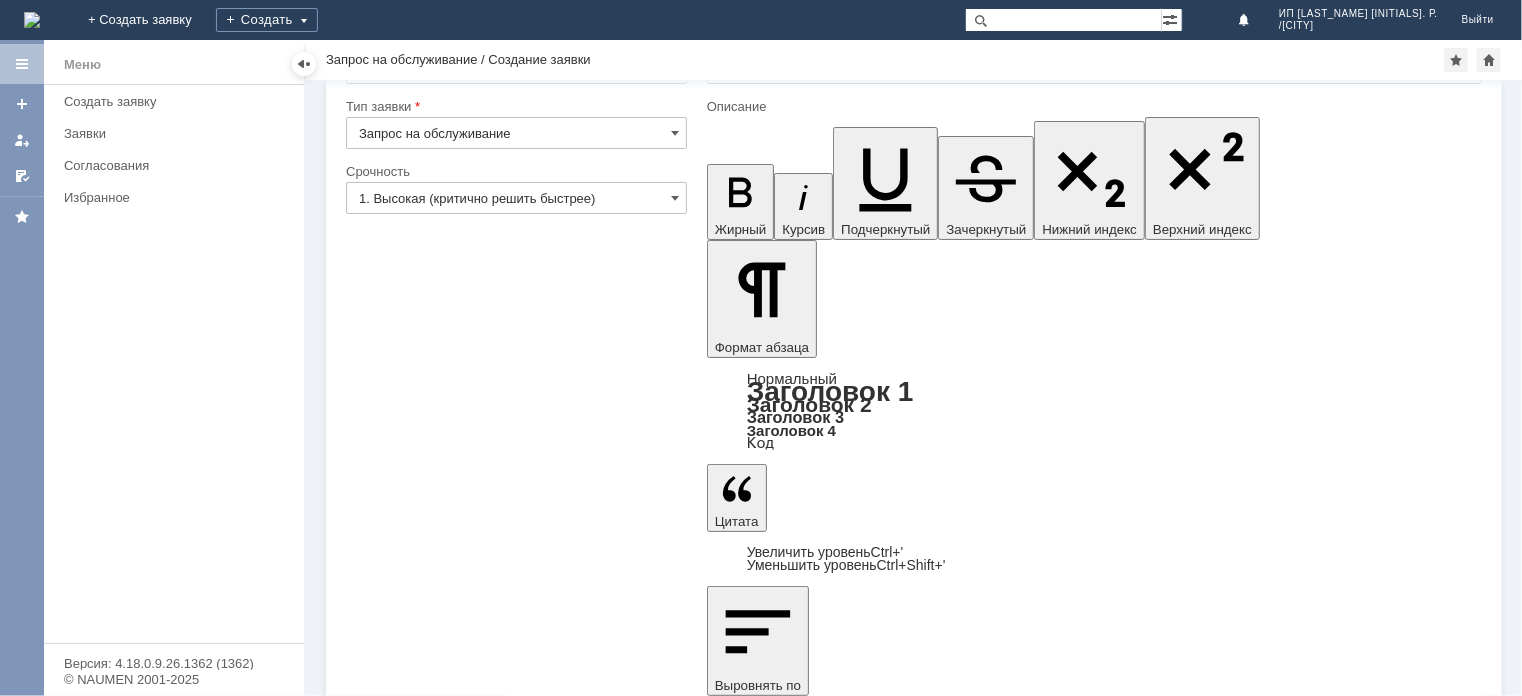 scroll, scrollTop: 98, scrollLeft: 0, axis: vertical 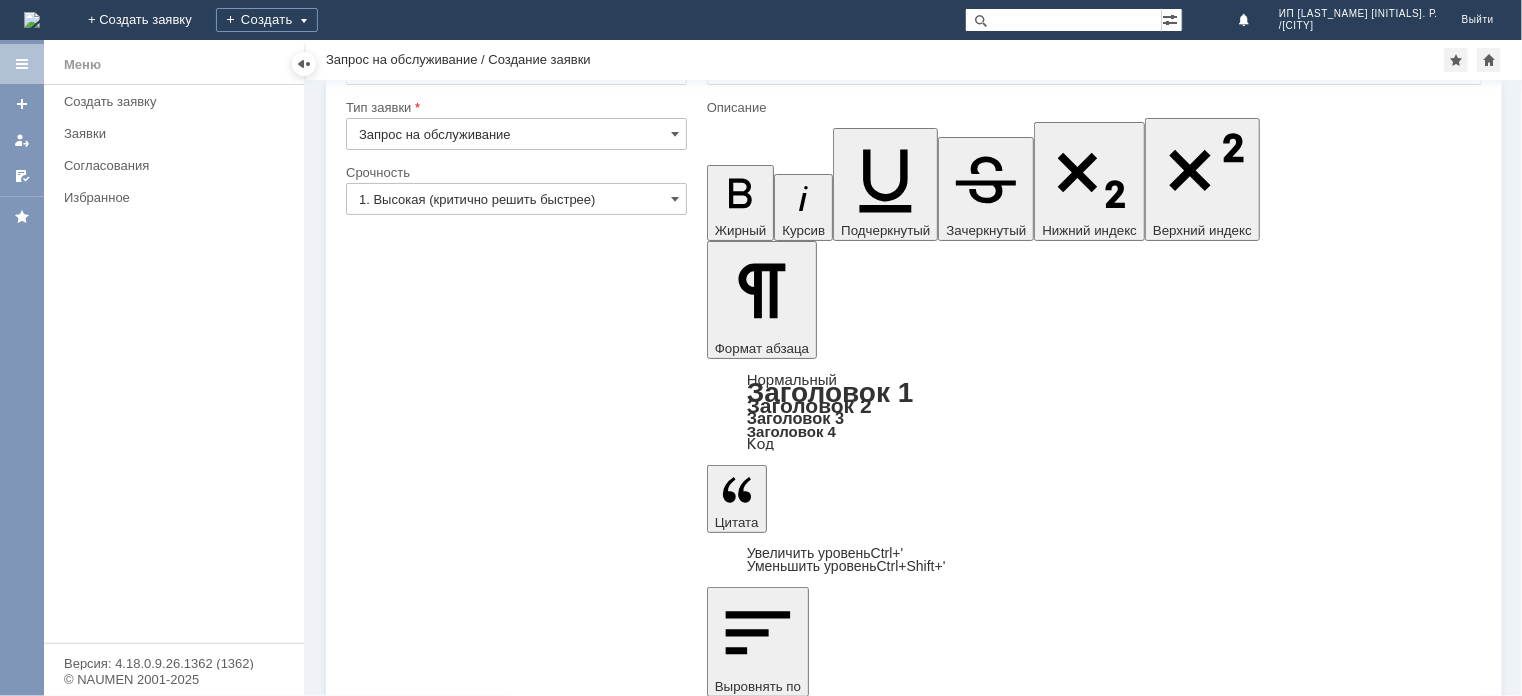 click on "Сохранить" at bounding box center [406, 5550] 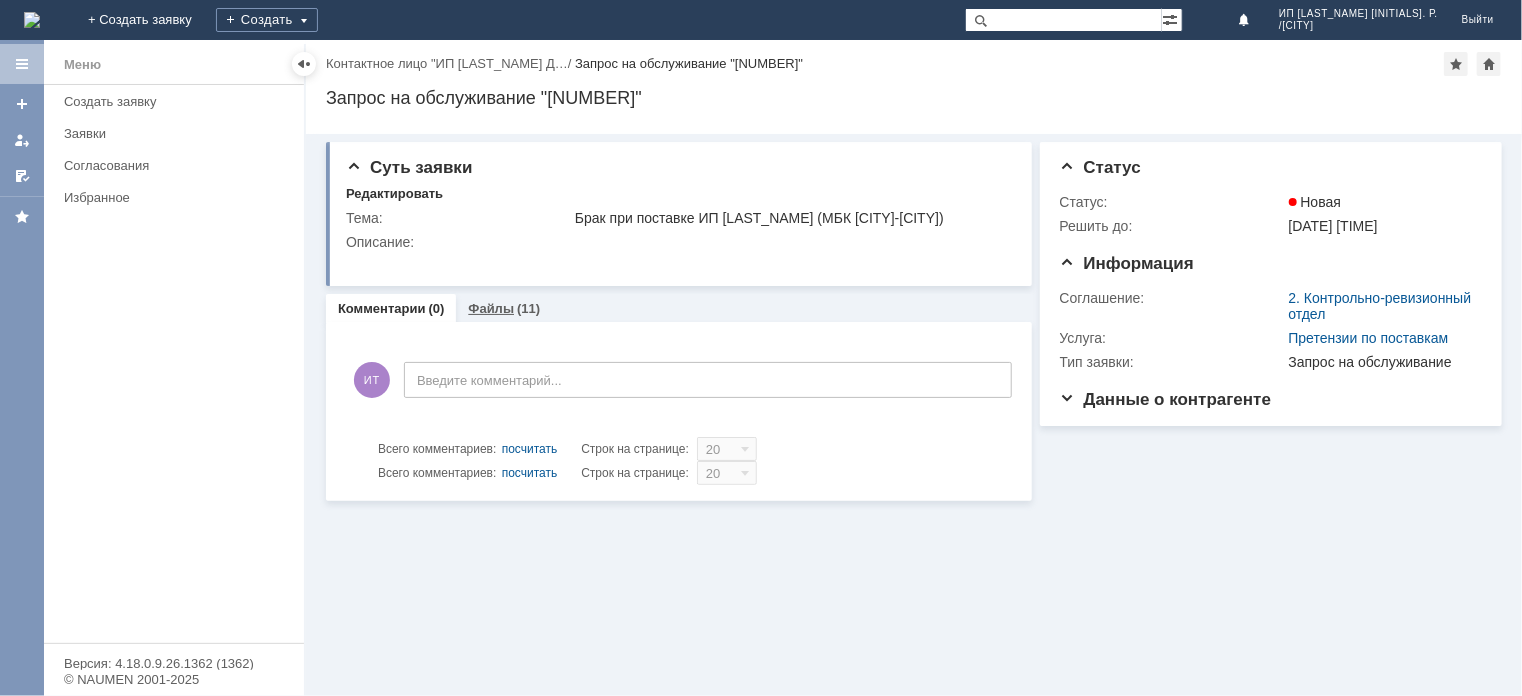 scroll, scrollTop: 0, scrollLeft: 0, axis: both 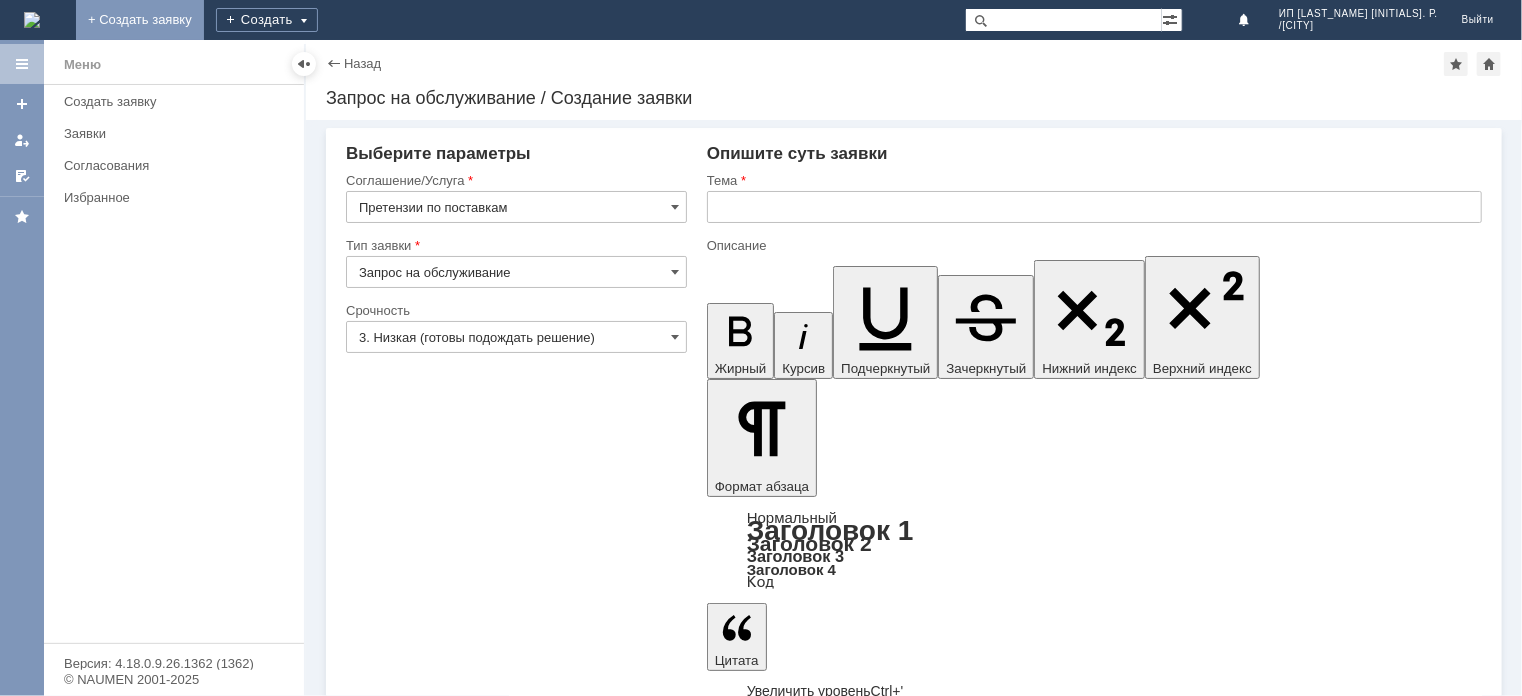 click on "+ Создать заявку" at bounding box center (140, 20) 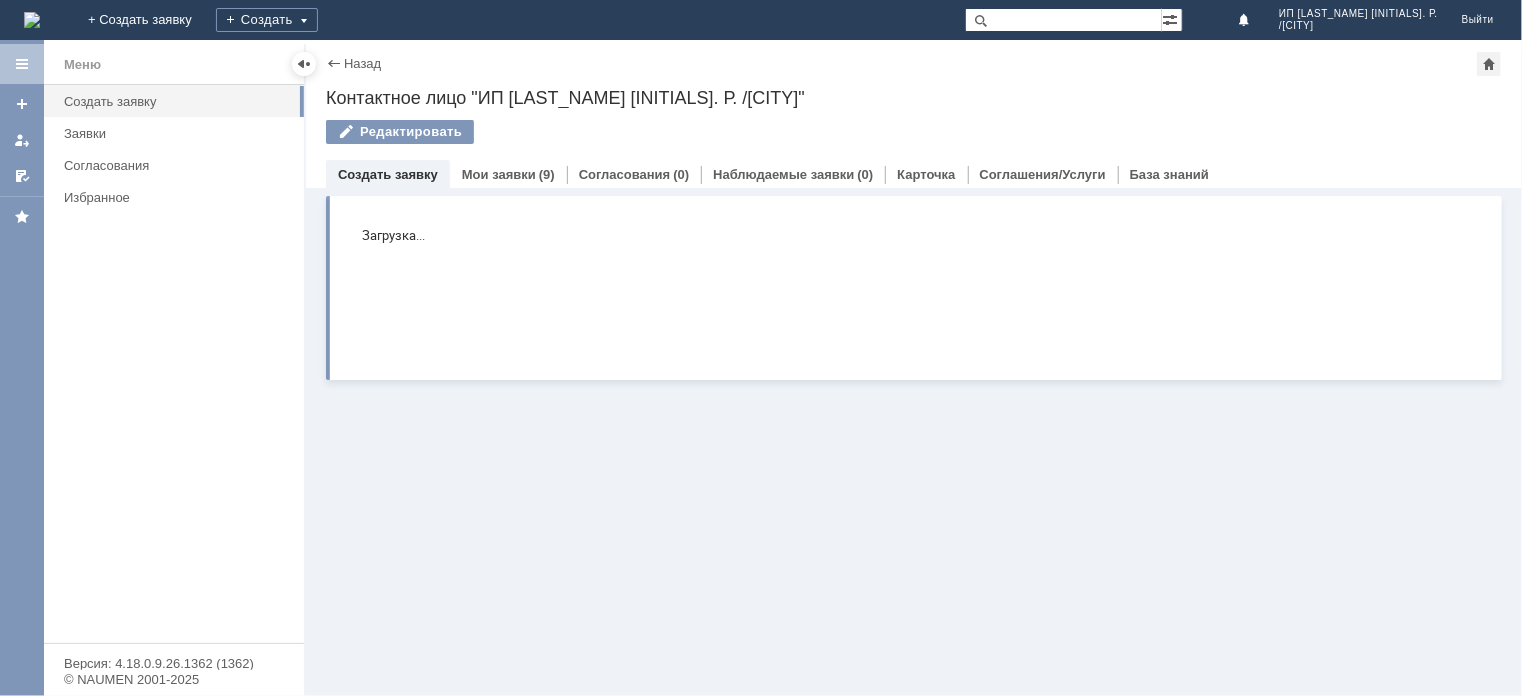 scroll, scrollTop: 0, scrollLeft: 0, axis: both 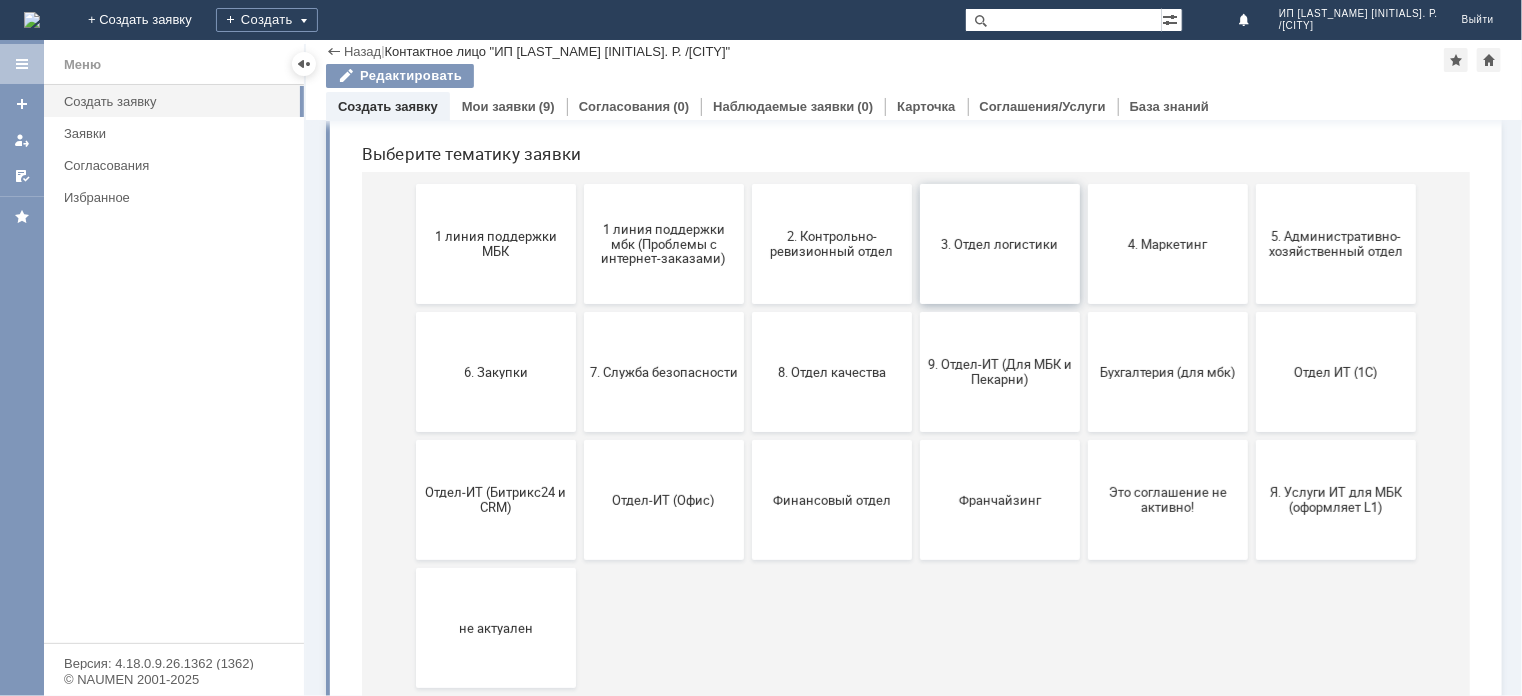 click on "3. Отдел логистики" at bounding box center (999, 244) 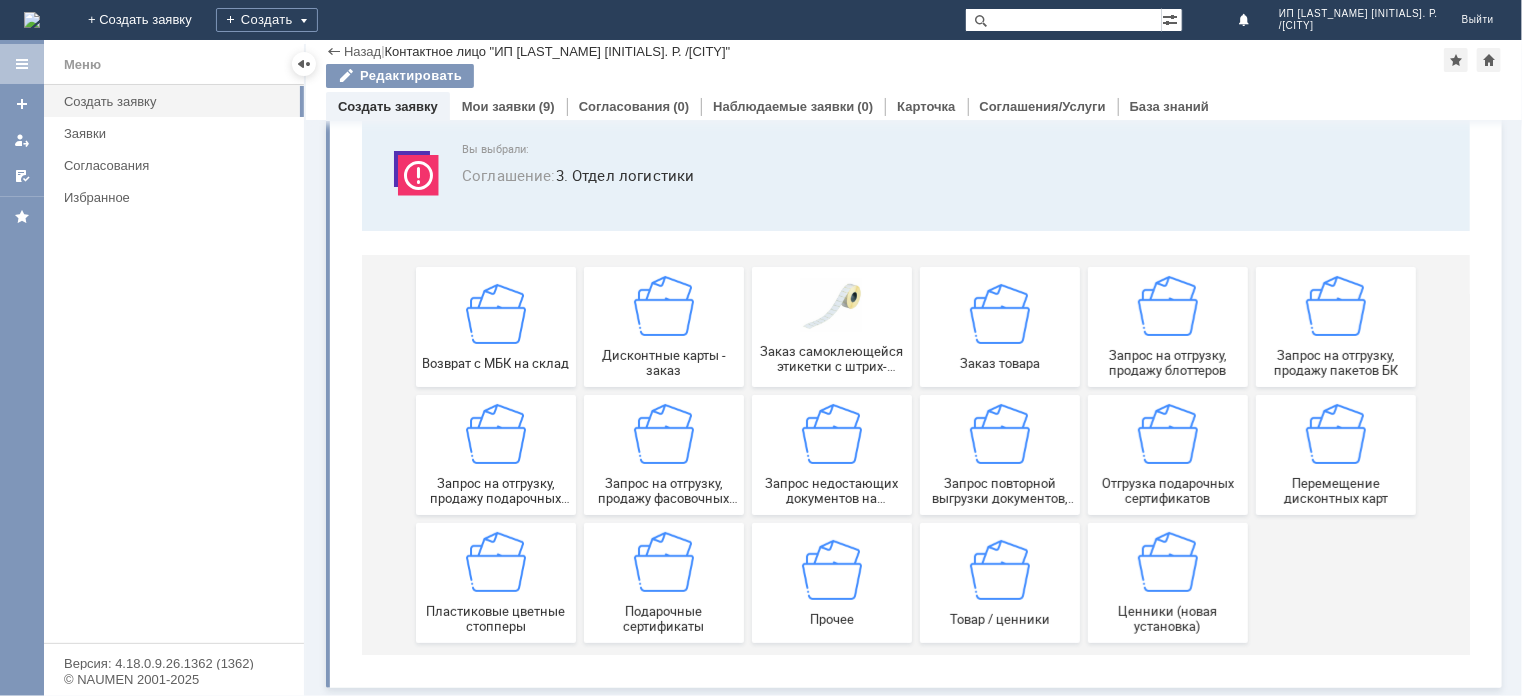 scroll, scrollTop: 120, scrollLeft: 0, axis: vertical 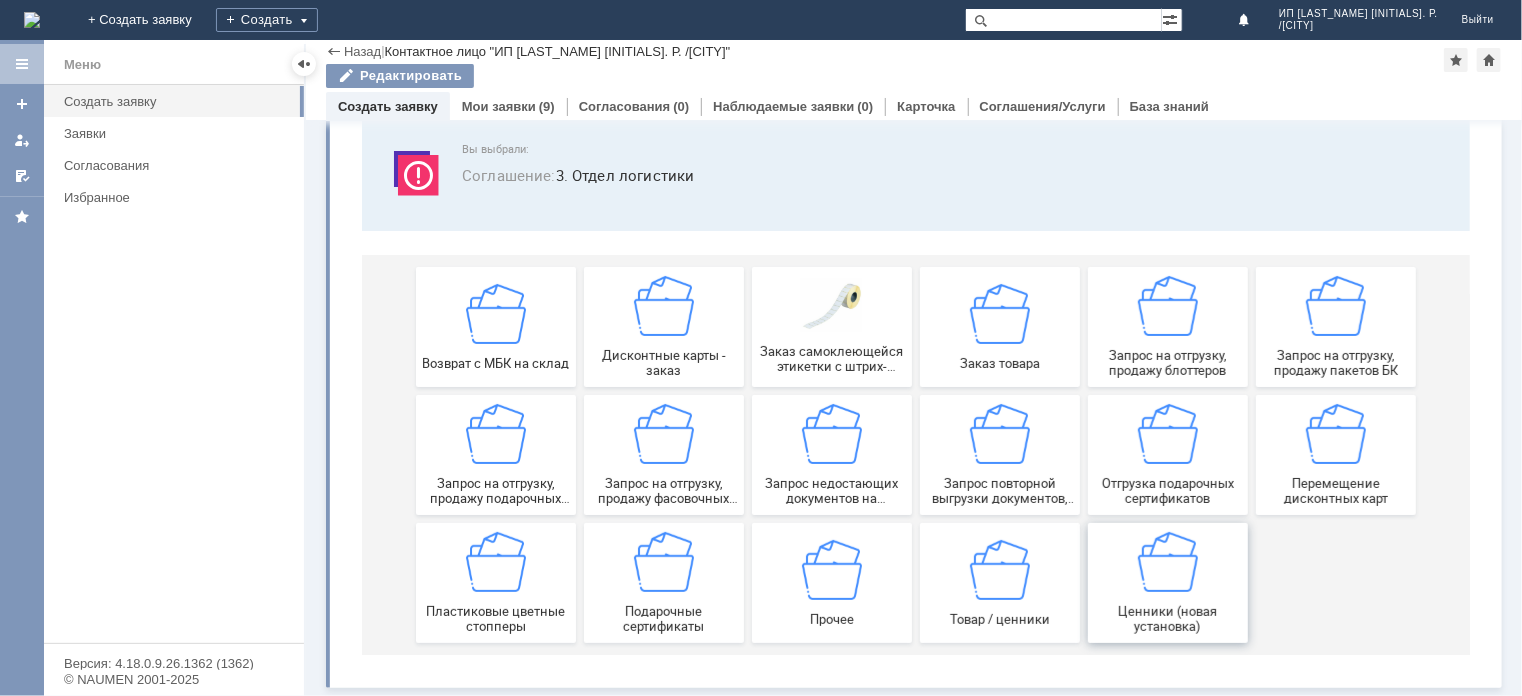 click at bounding box center (1167, 562) 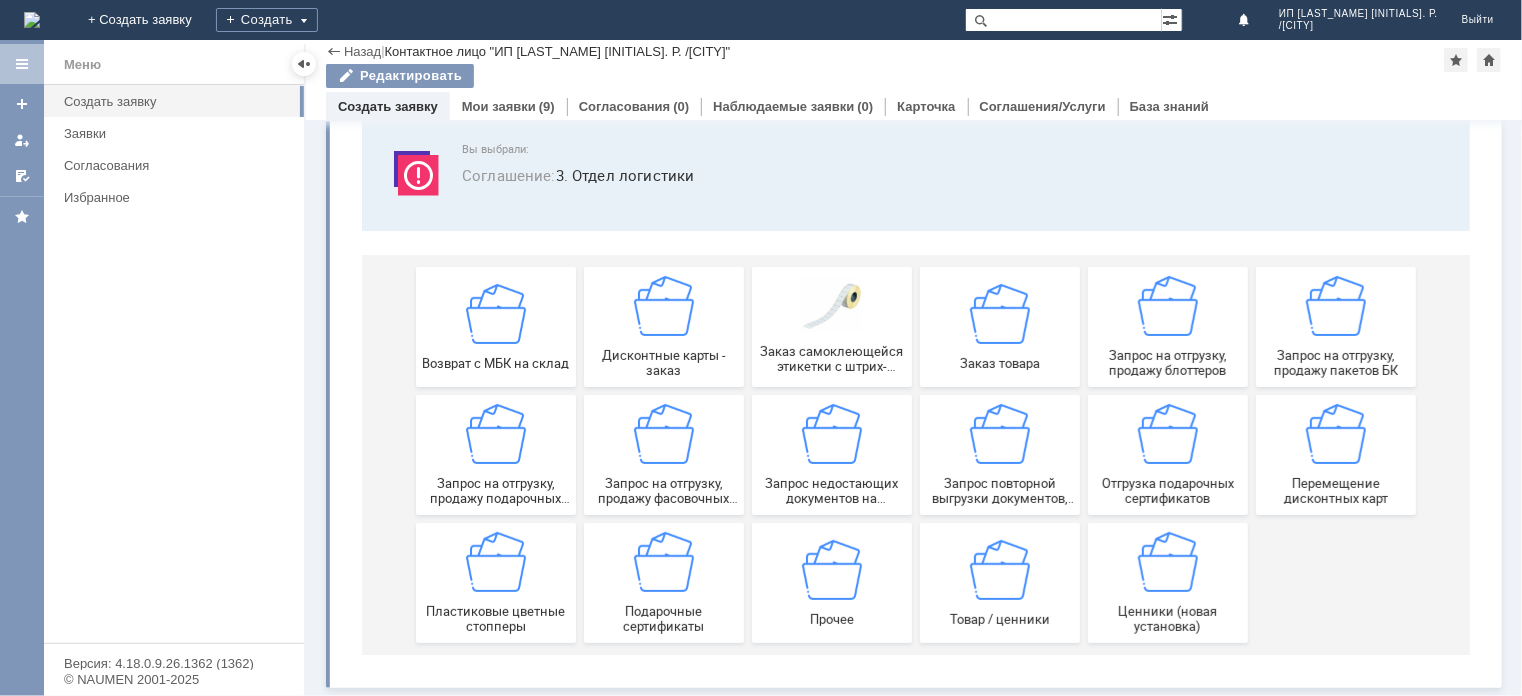scroll, scrollTop: 120, scrollLeft: 0, axis: vertical 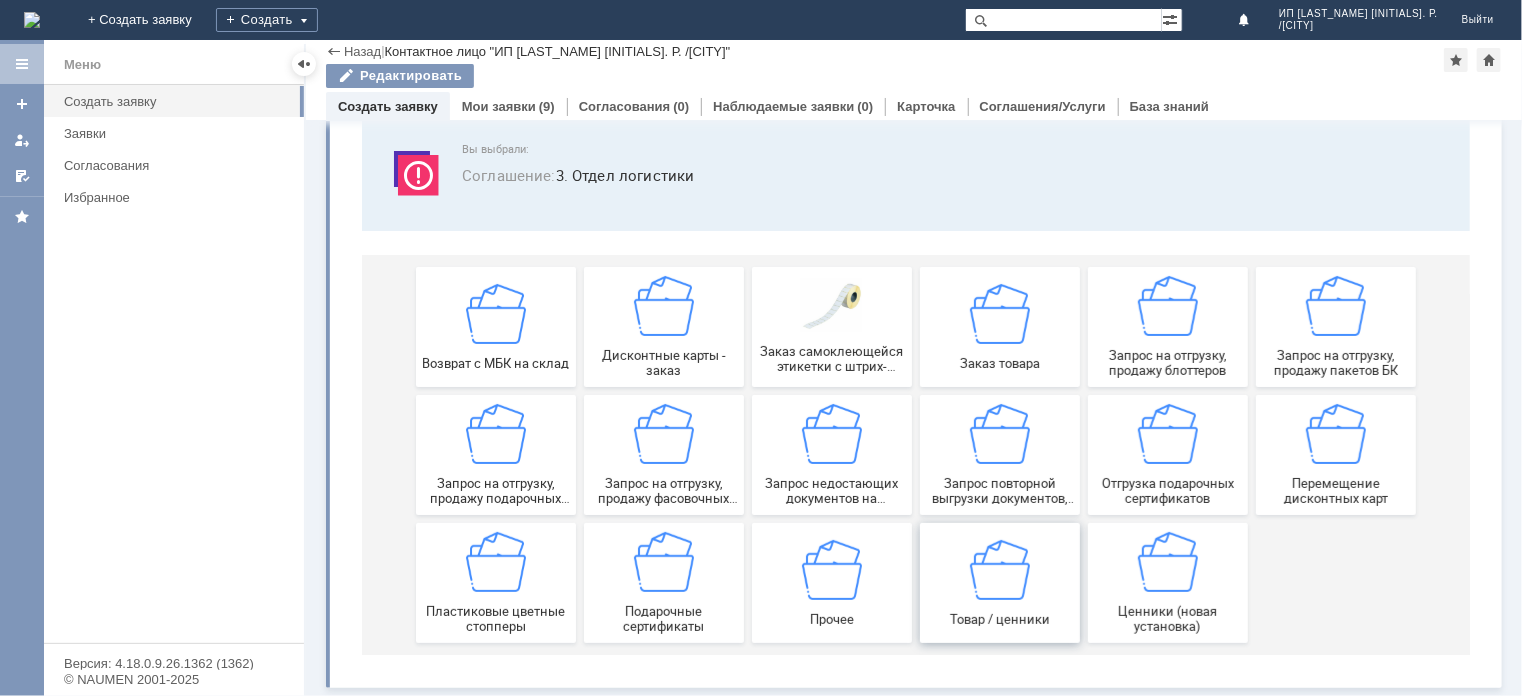 click at bounding box center (999, 569) 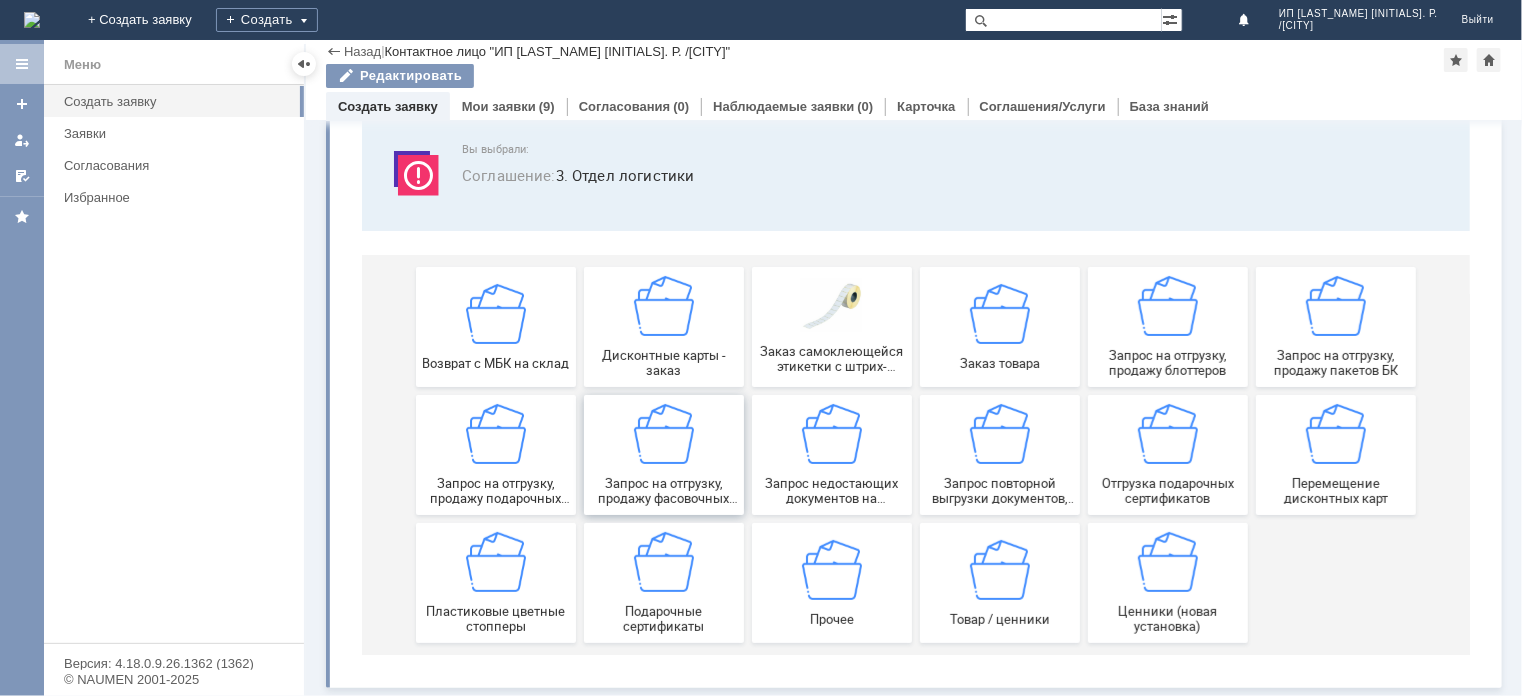 scroll, scrollTop: 120, scrollLeft: 0, axis: vertical 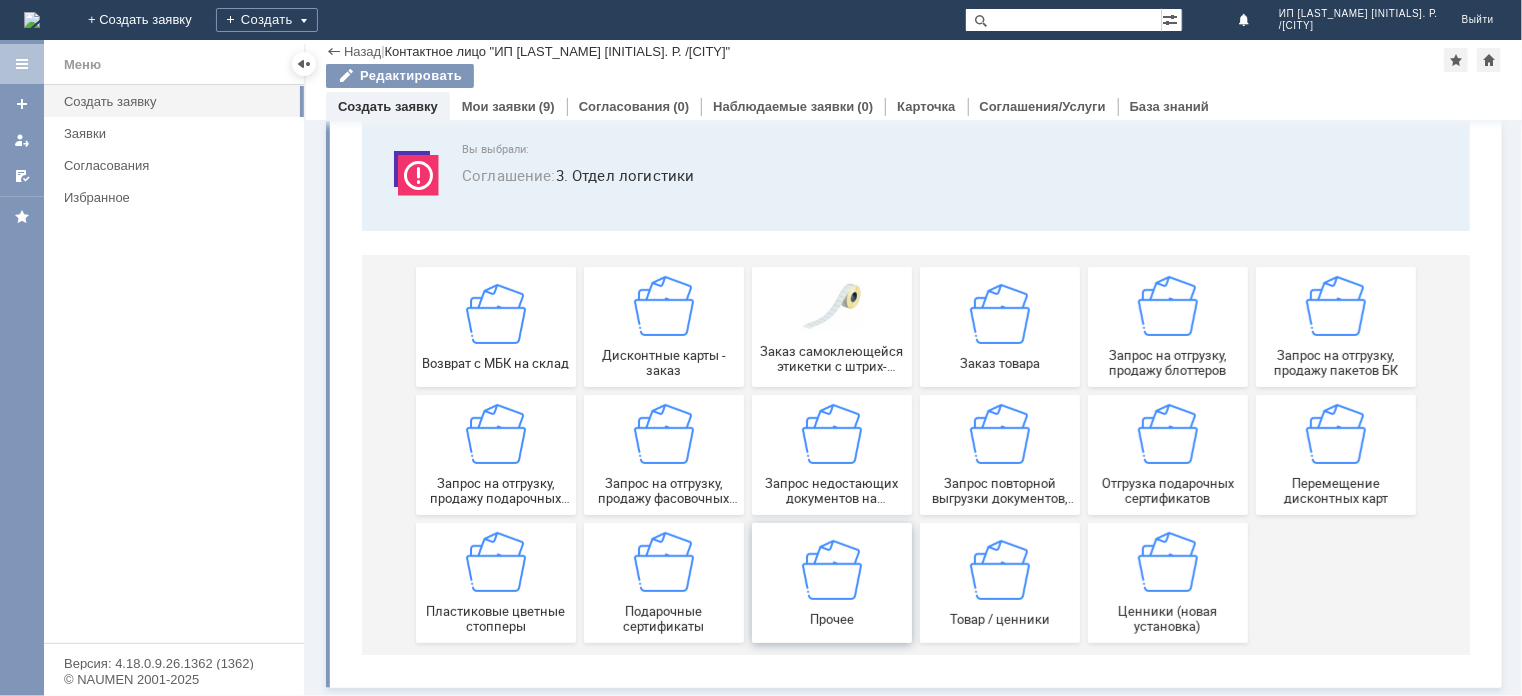 click at bounding box center [831, 569] 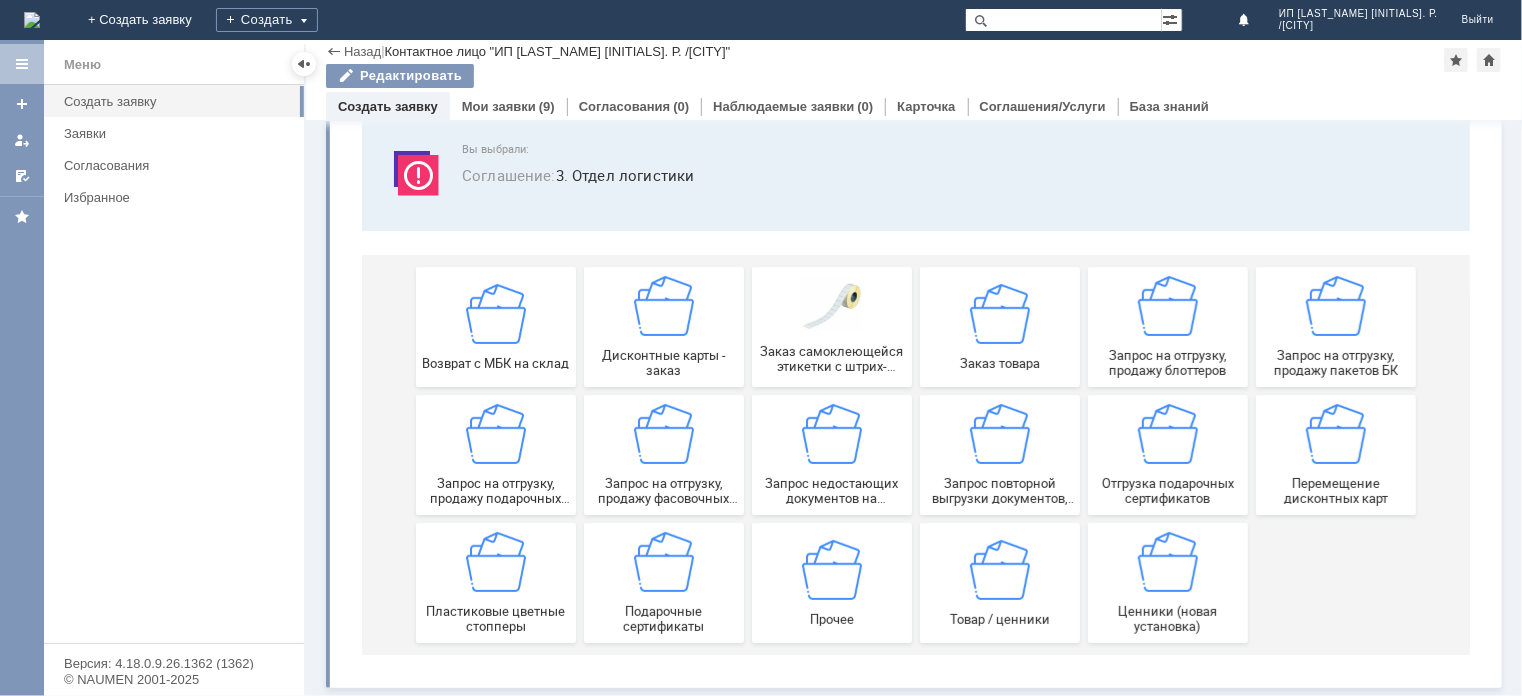 scroll, scrollTop: 120, scrollLeft: 0, axis: vertical 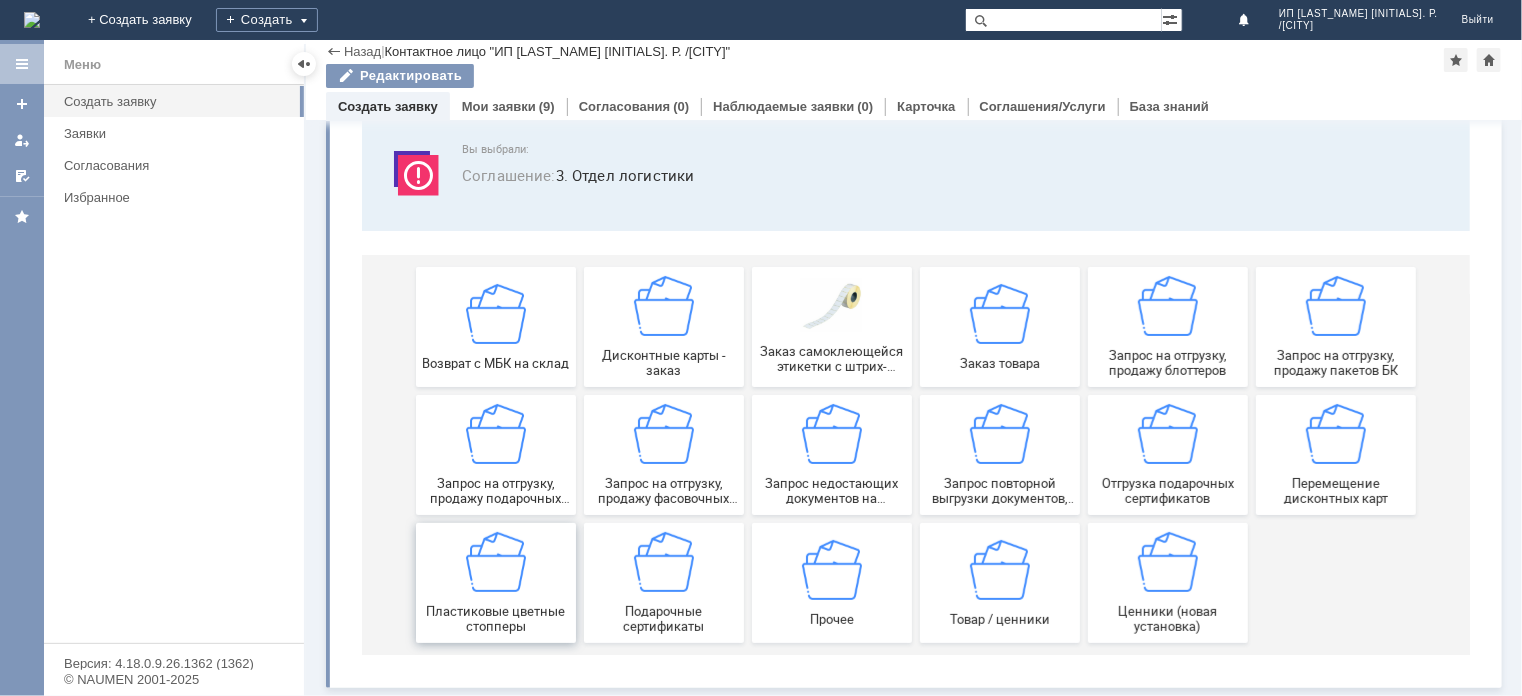 click at bounding box center (495, 562) 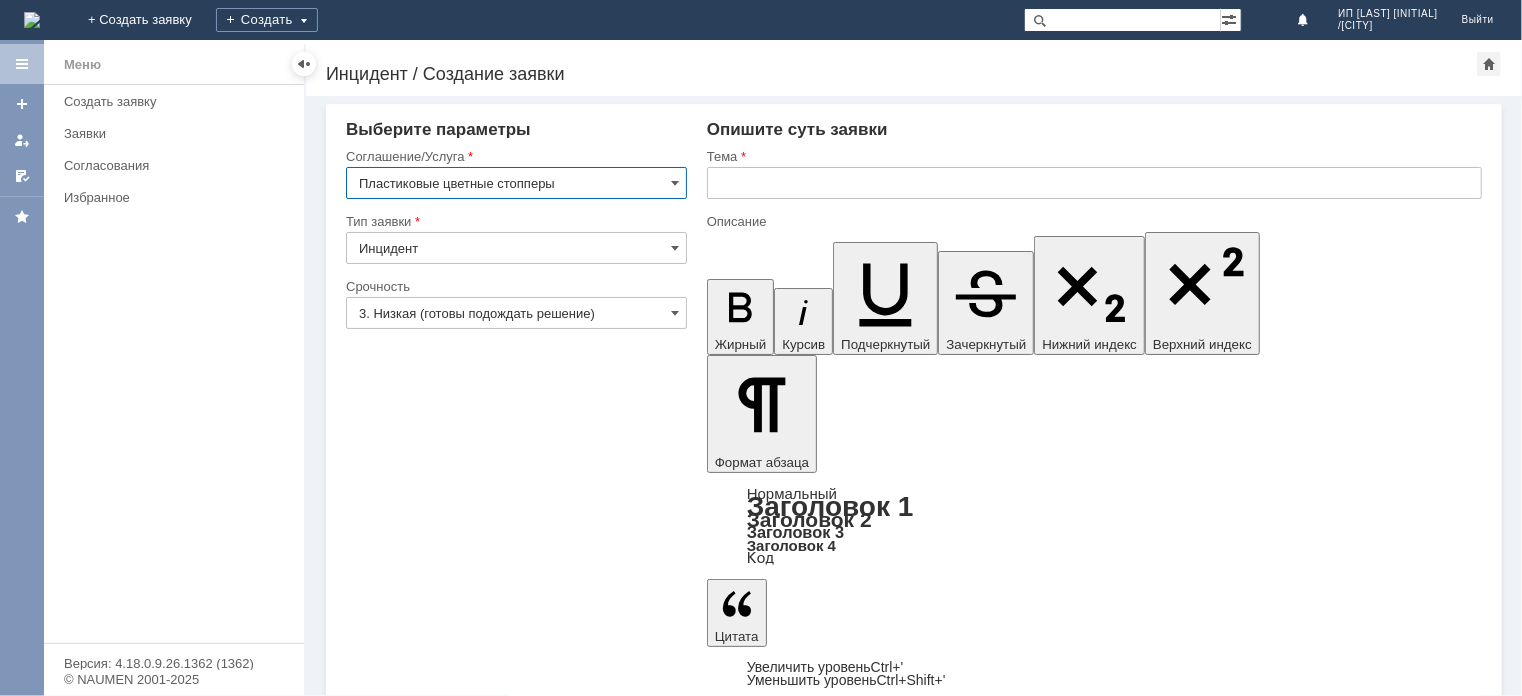 scroll, scrollTop: 0, scrollLeft: 0, axis: both 